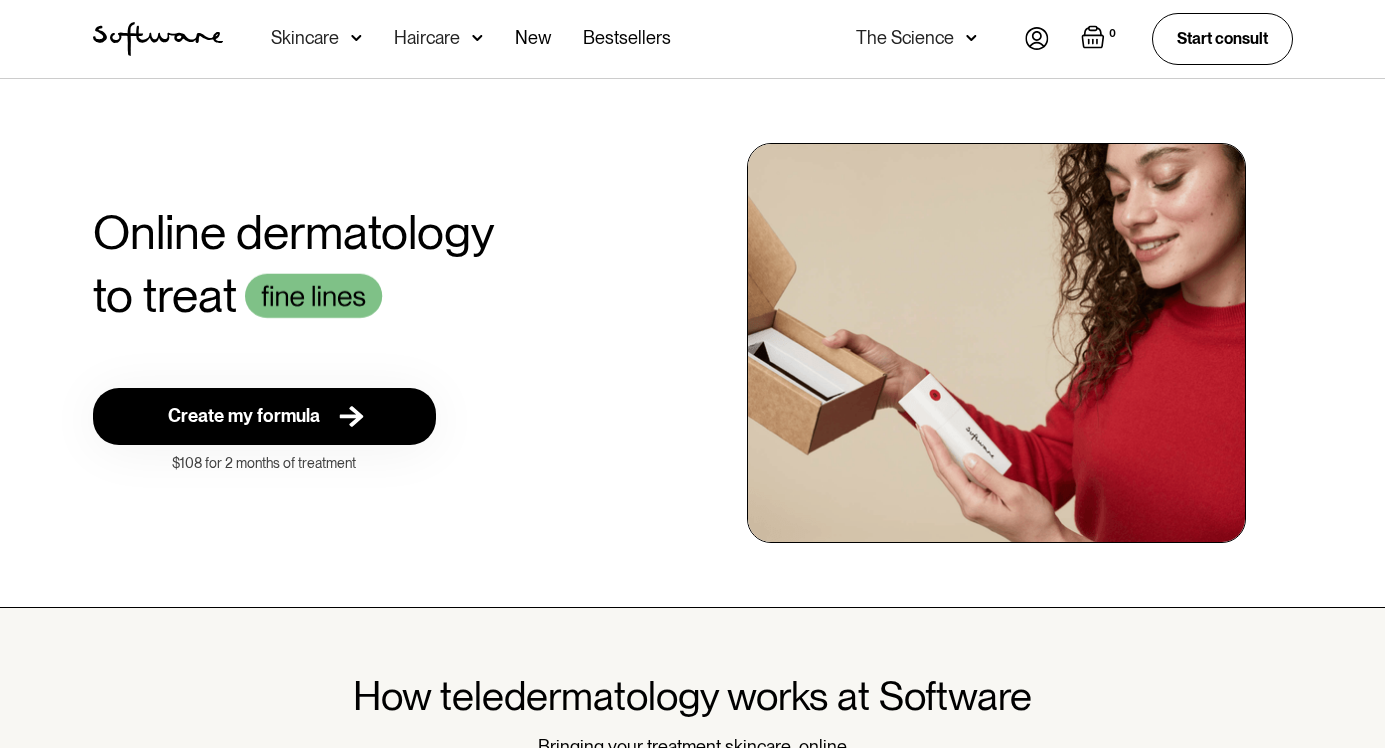 scroll, scrollTop: 0, scrollLeft: 0, axis: both 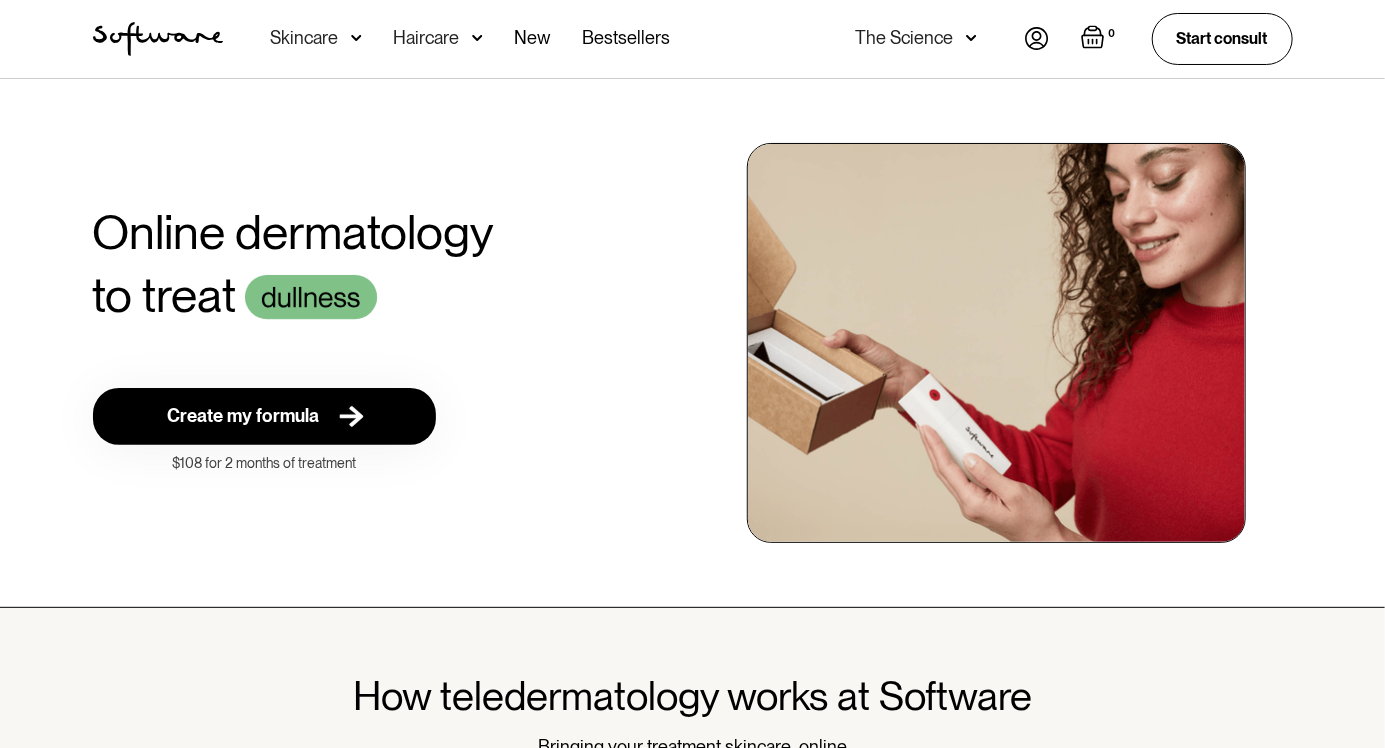 click on "Create my formula" at bounding box center (244, 416) 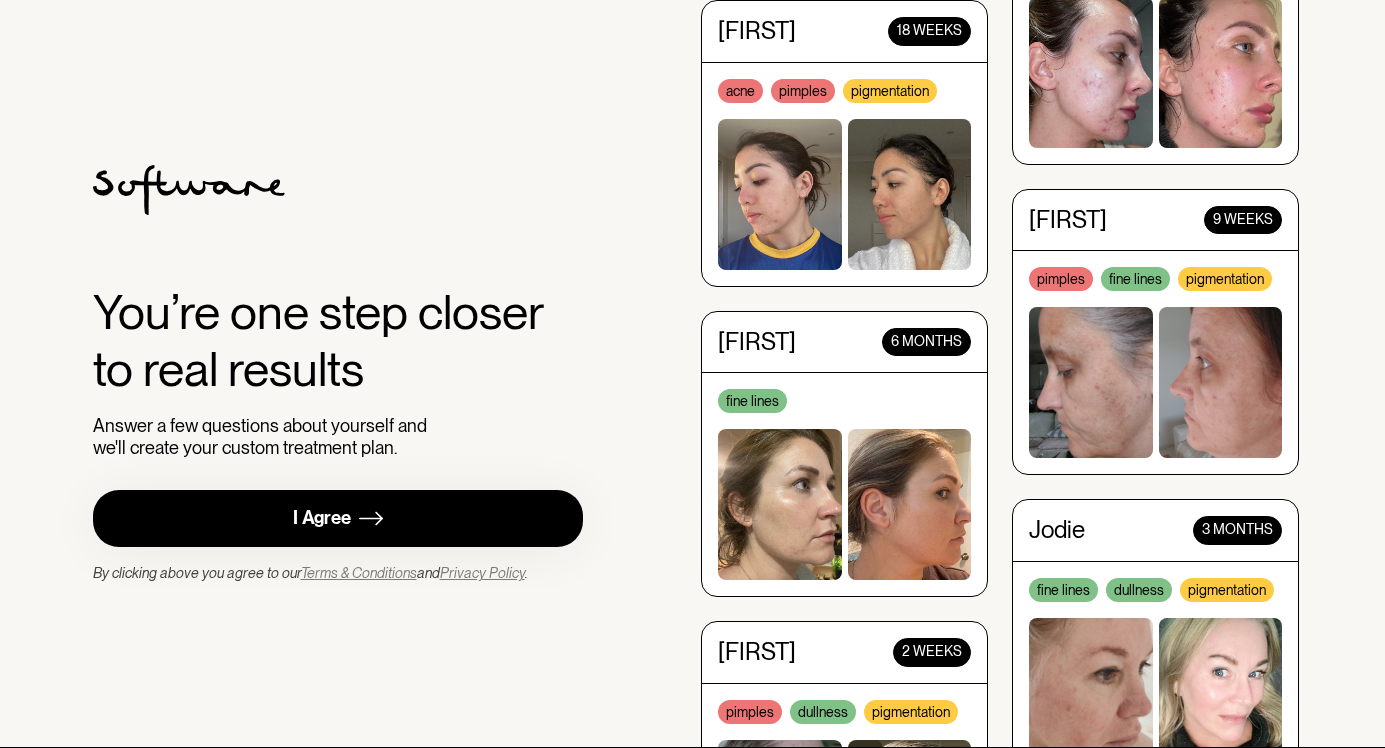 scroll, scrollTop: 0, scrollLeft: 0, axis: both 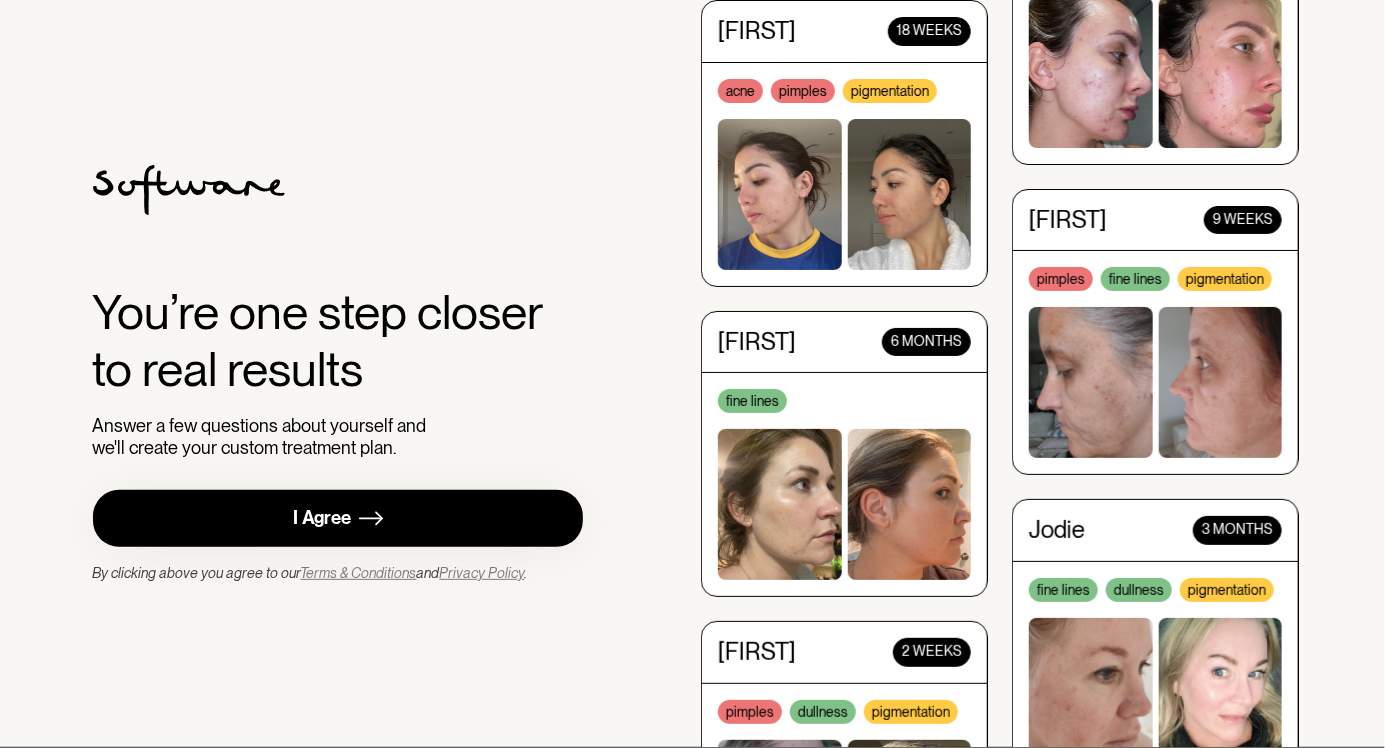 click on "I Agree" at bounding box center [322, 518] 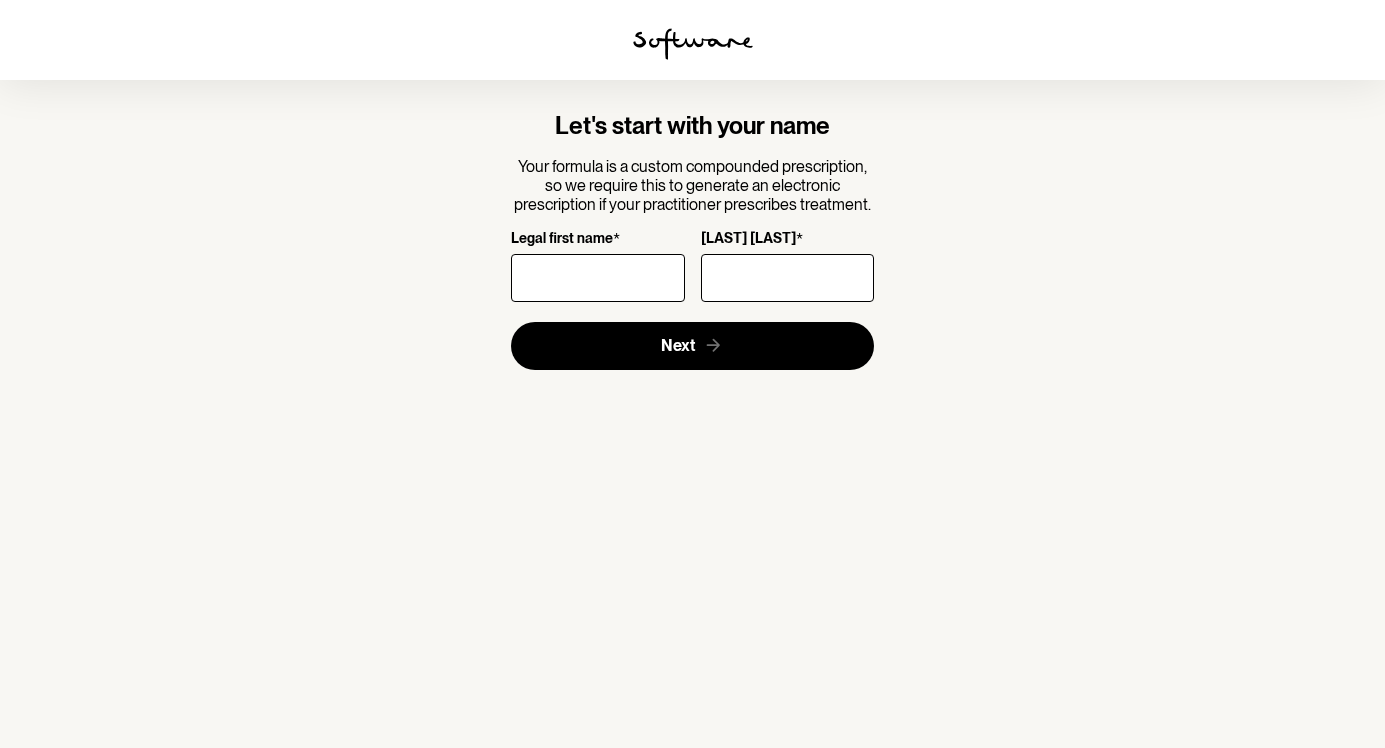 scroll, scrollTop: 0, scrollLeft: 0, axis: both 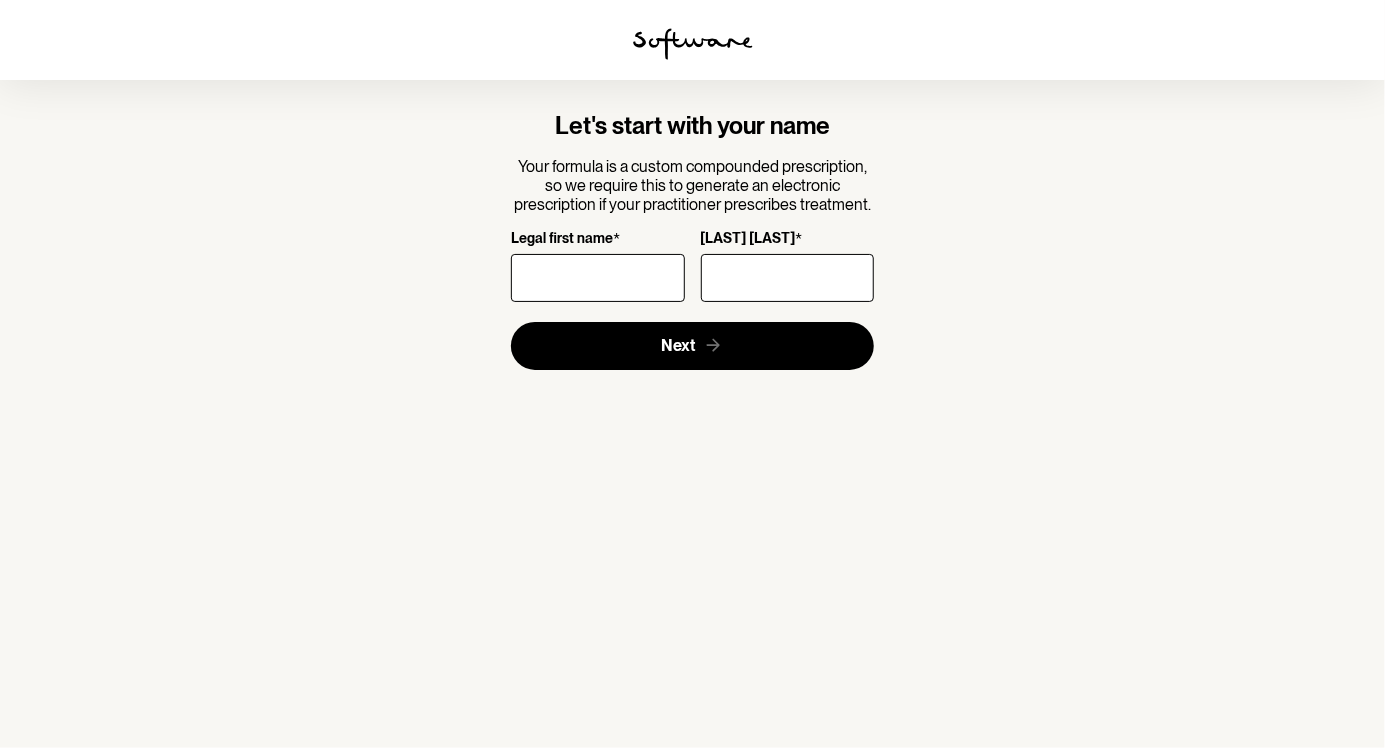 click on "Legal first name *" at bounding box center (597, 278) 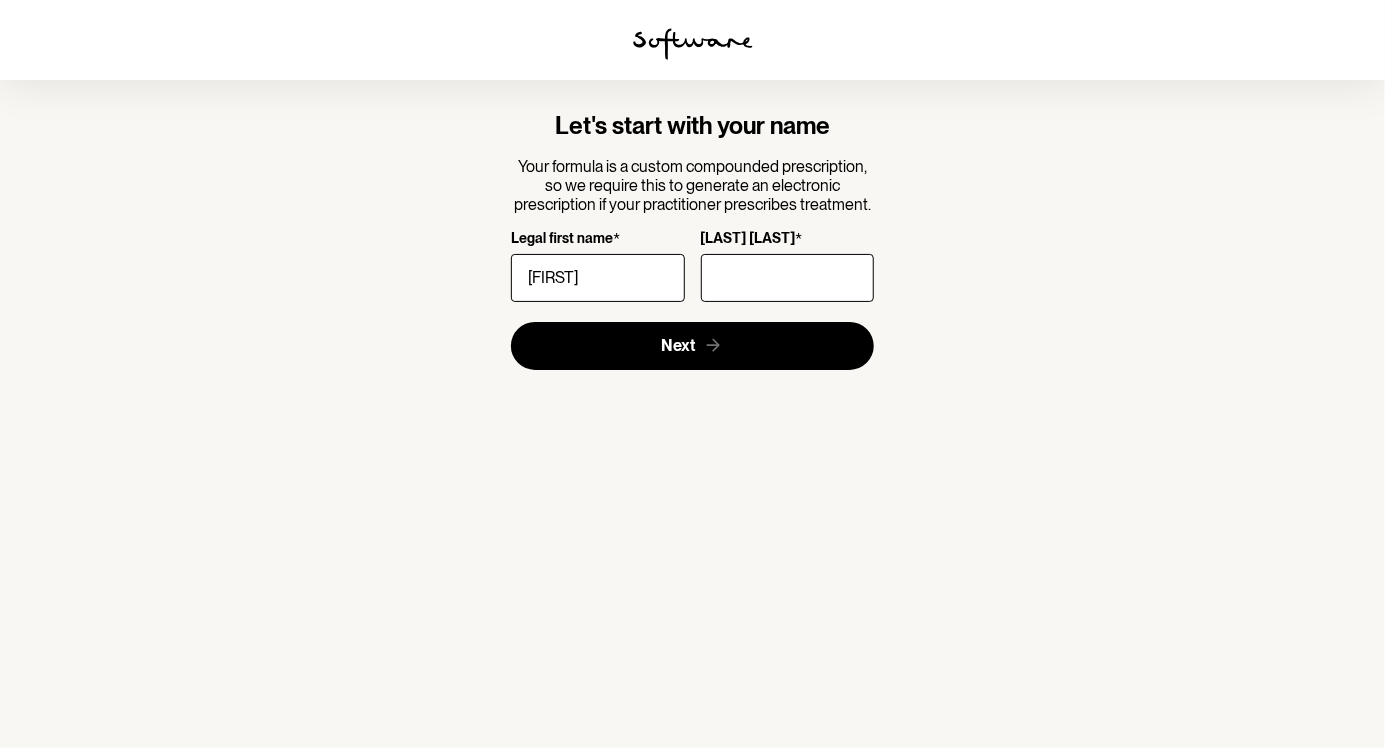 type on "[FIRST]" 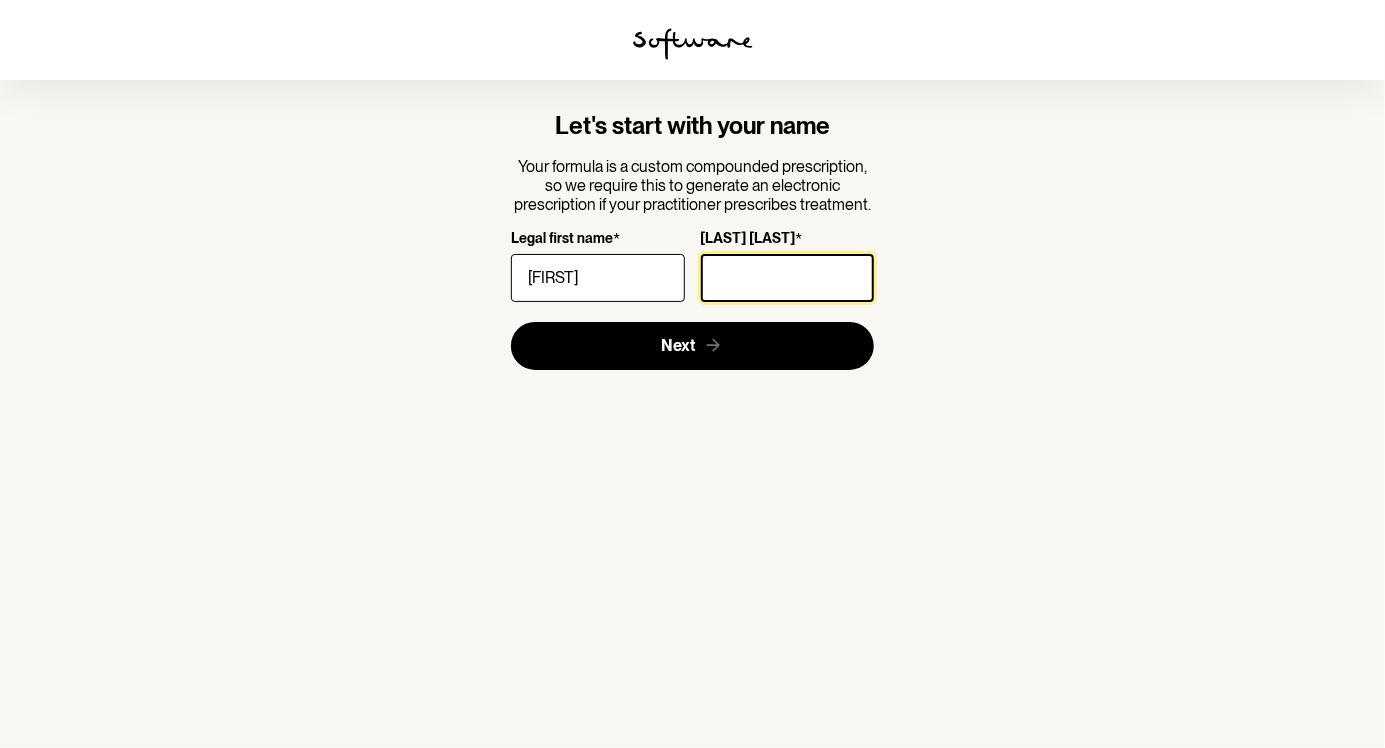 click on "Legal last name *" at bounding box center (787, 278) 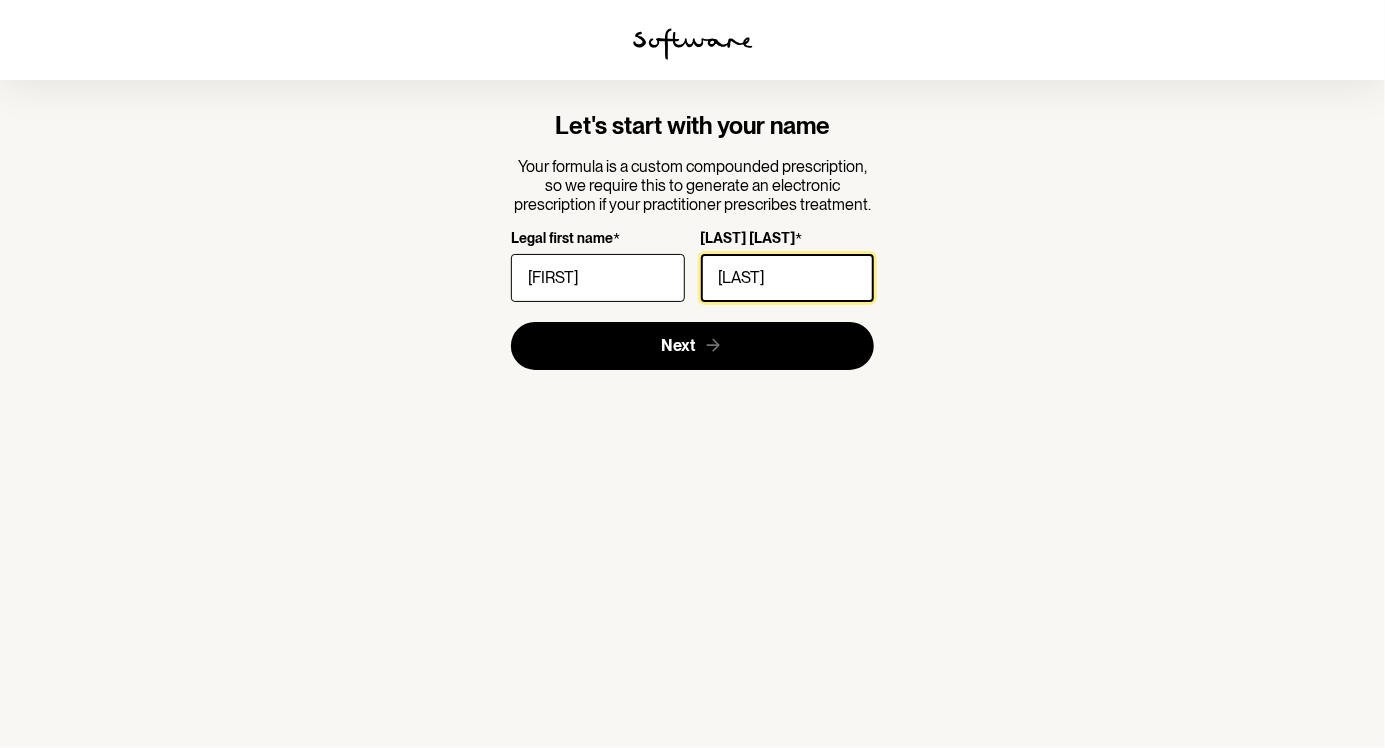 type on "Muller" 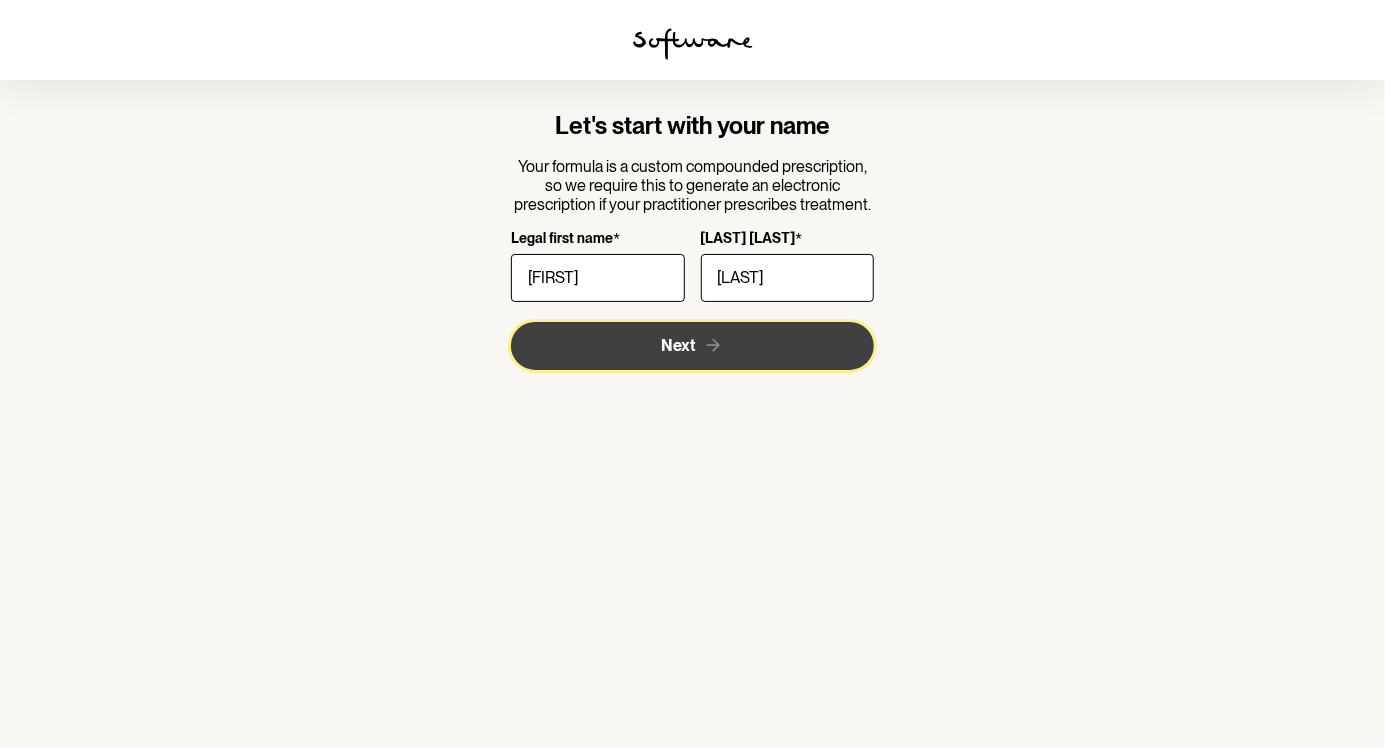 click on "Next" at bounding box center [692, 346] 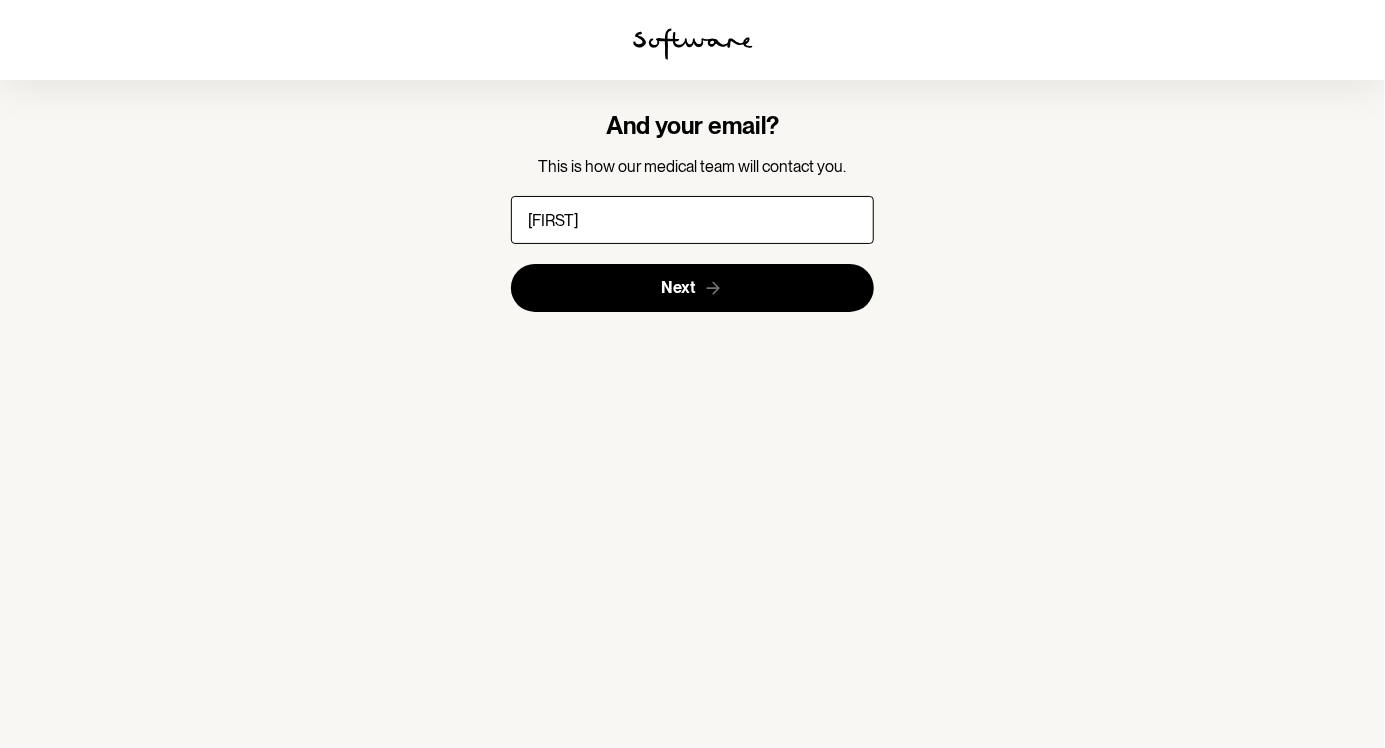 type on "[EMAIL]" 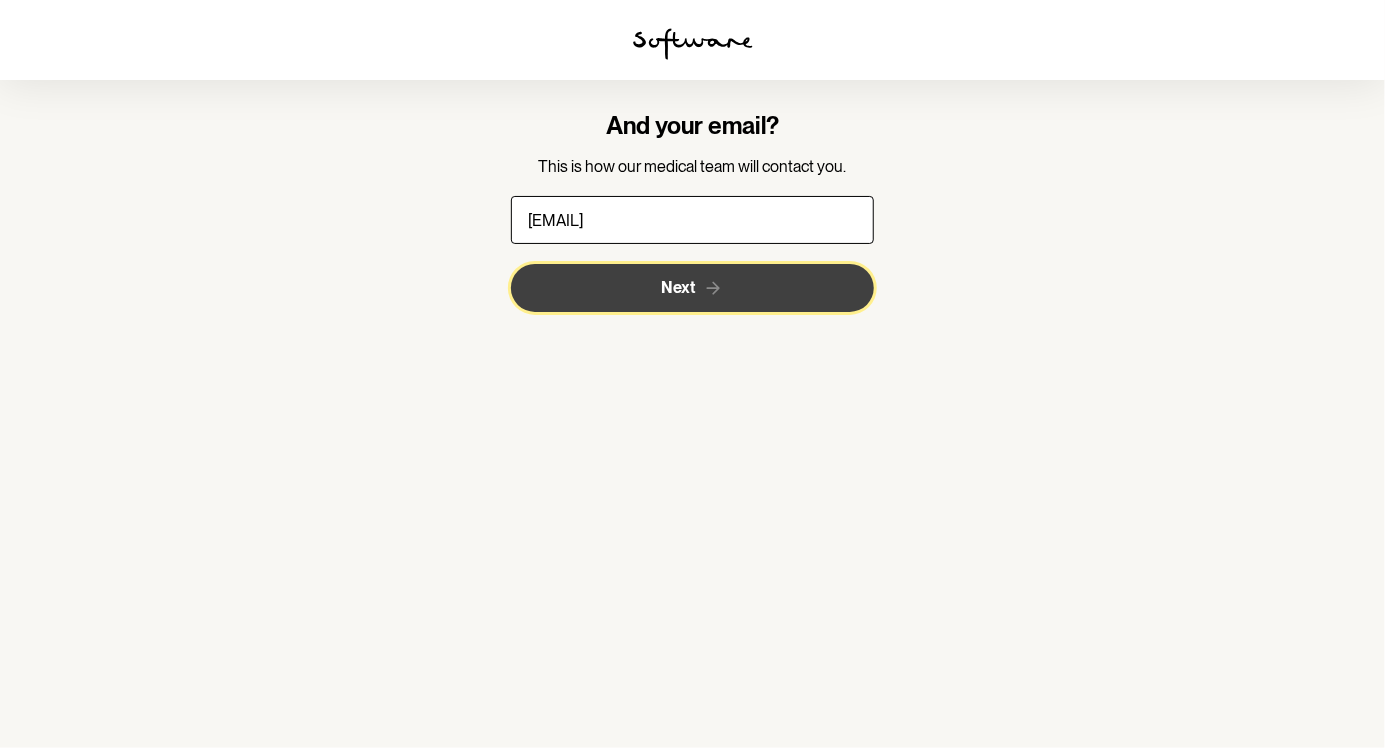 click on "Next" at bounding box center (692, 288) 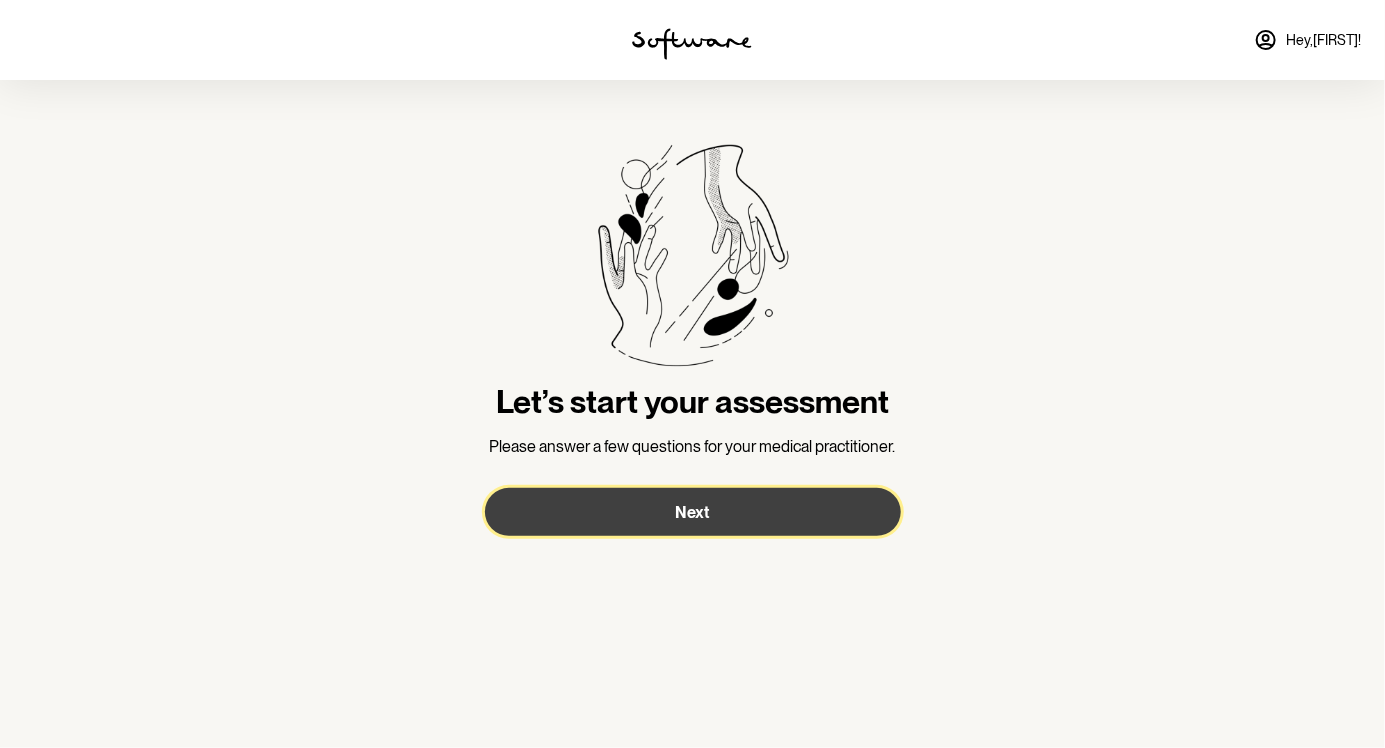 click on "Next" at bounding box center (693, 512) 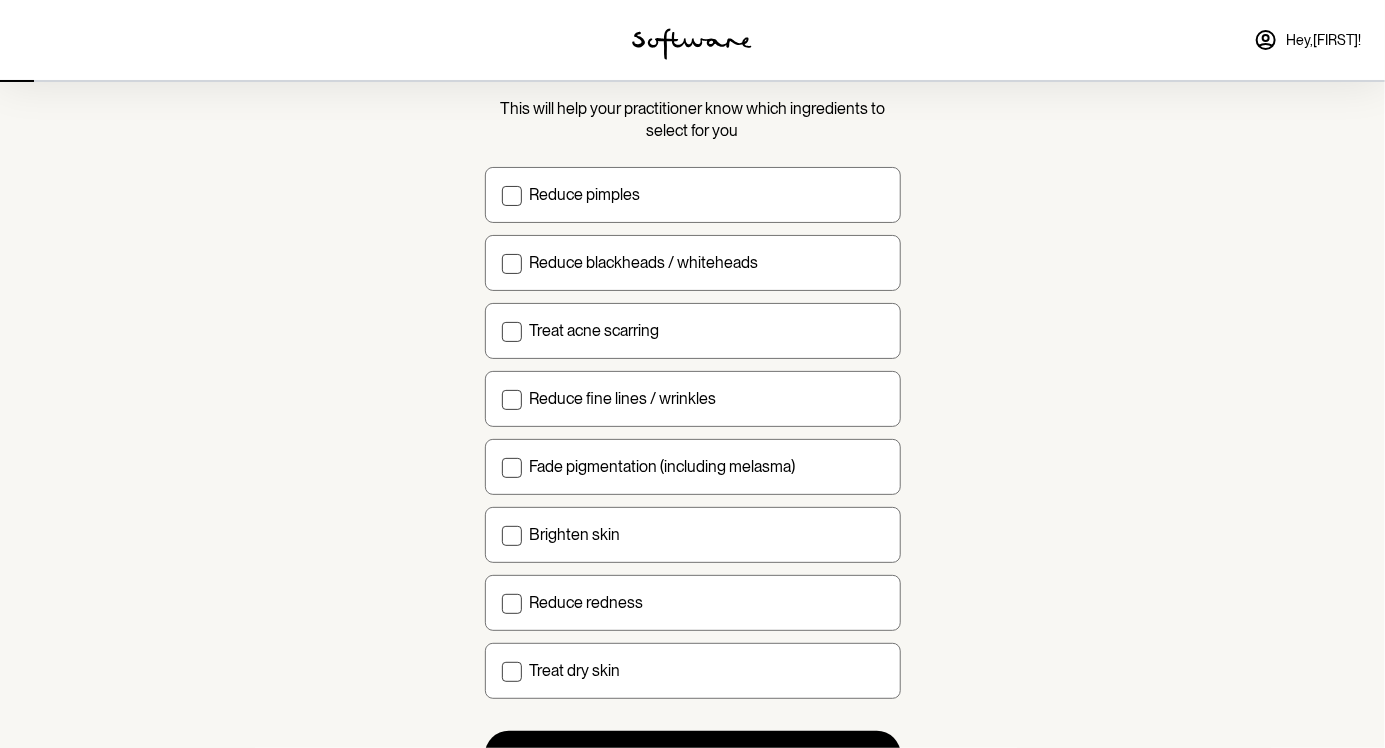 scroll, scrollTop: 140, scrollLeft: 0, axis: vertical 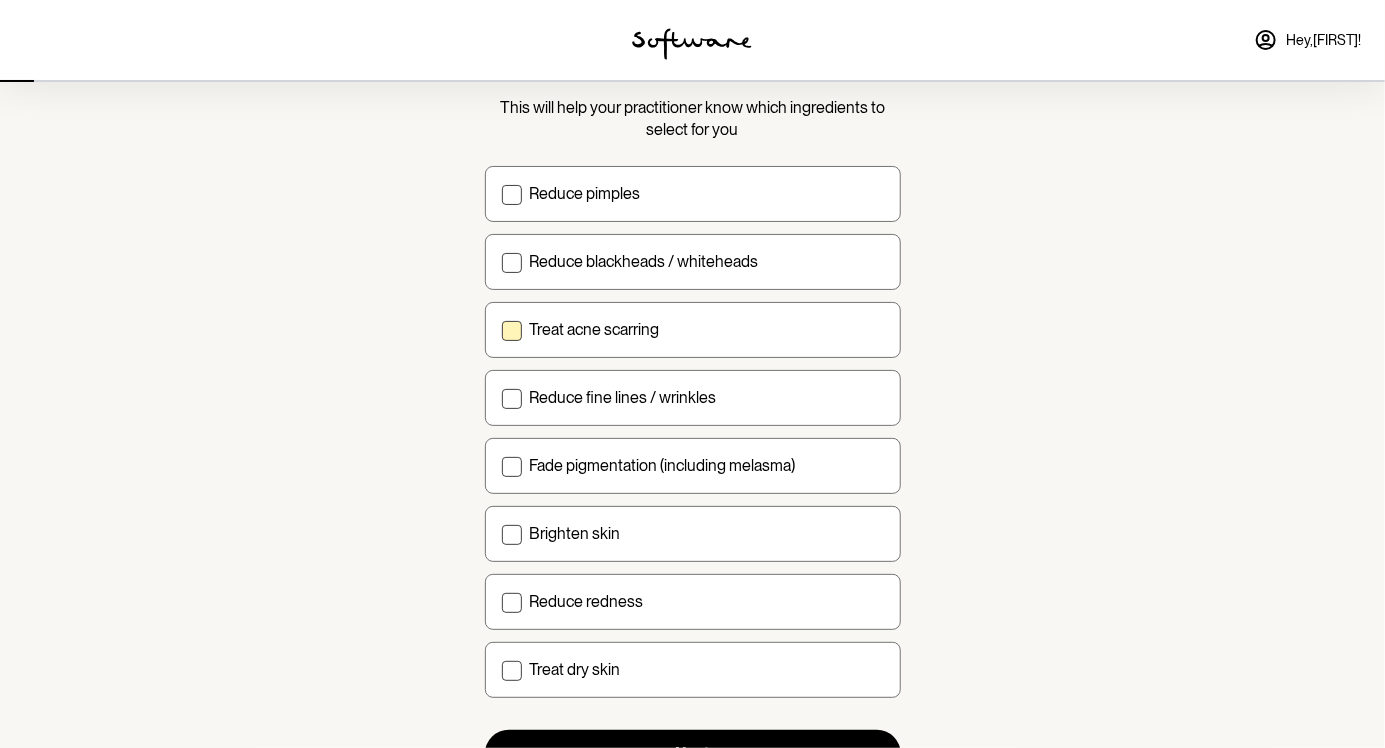 click on "Treat acne scarring" at bounding box center (693, 330) 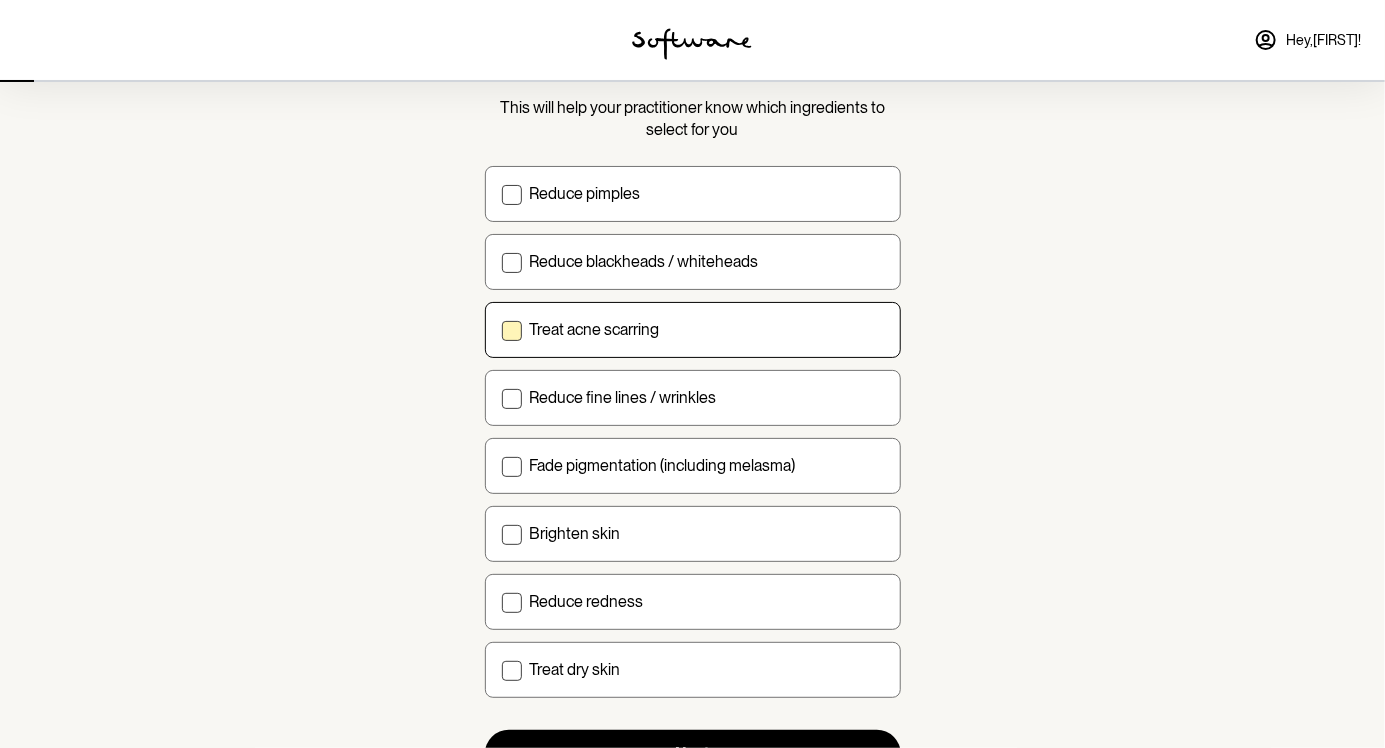 click on "Treat acne scarring" at bounding box center (501, 329) 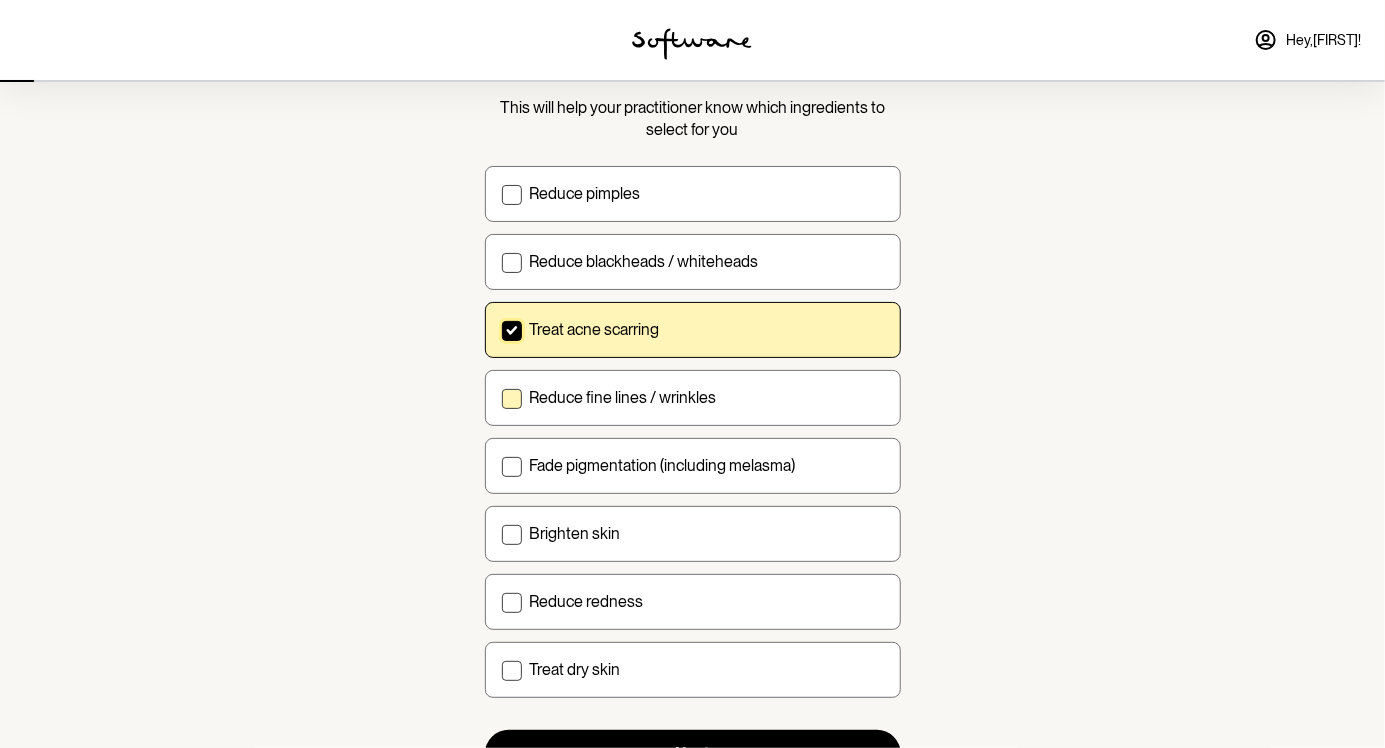 click at bounding box center (512, 399) 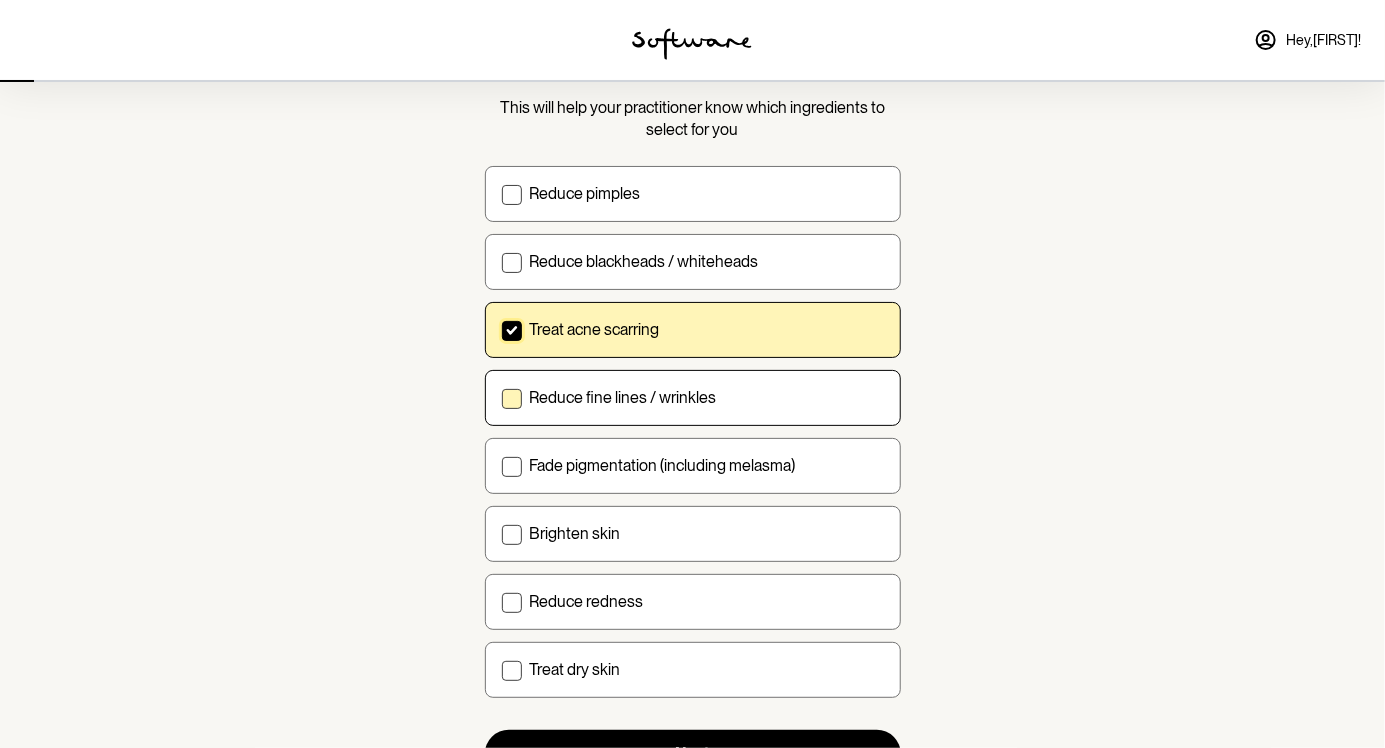 click on "Reduce fine lines / wrinkles" at bounding box center (501, 397) 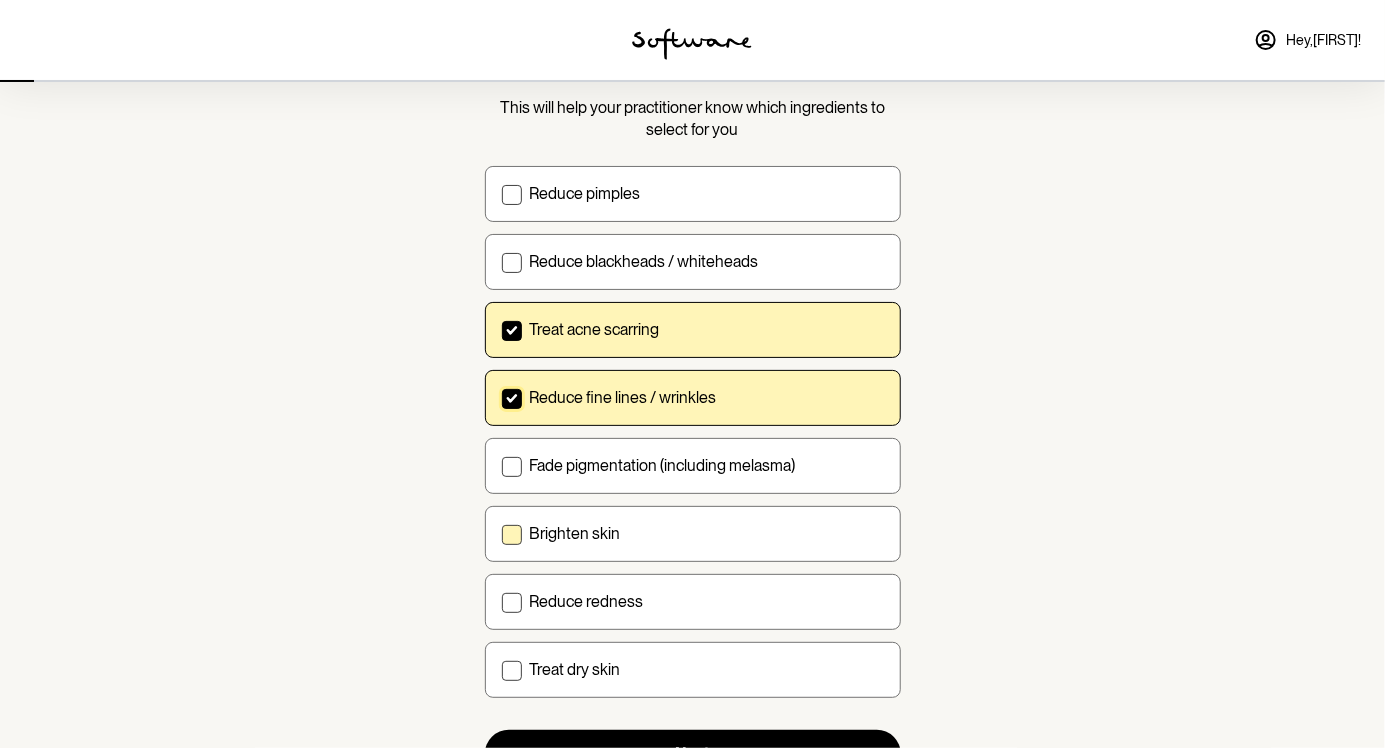 click at bounding box center [512, 535] 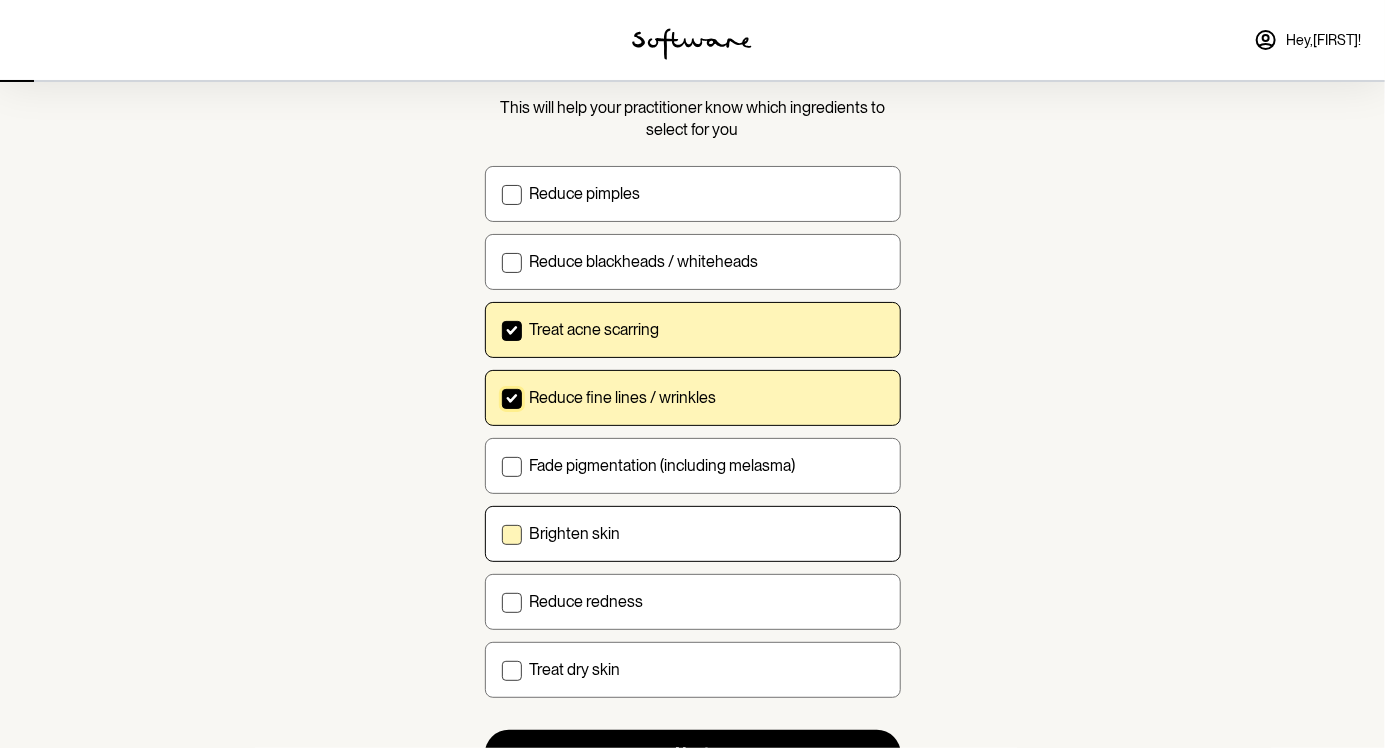 click on "Brighten skin" at bounding box center (501, 533) 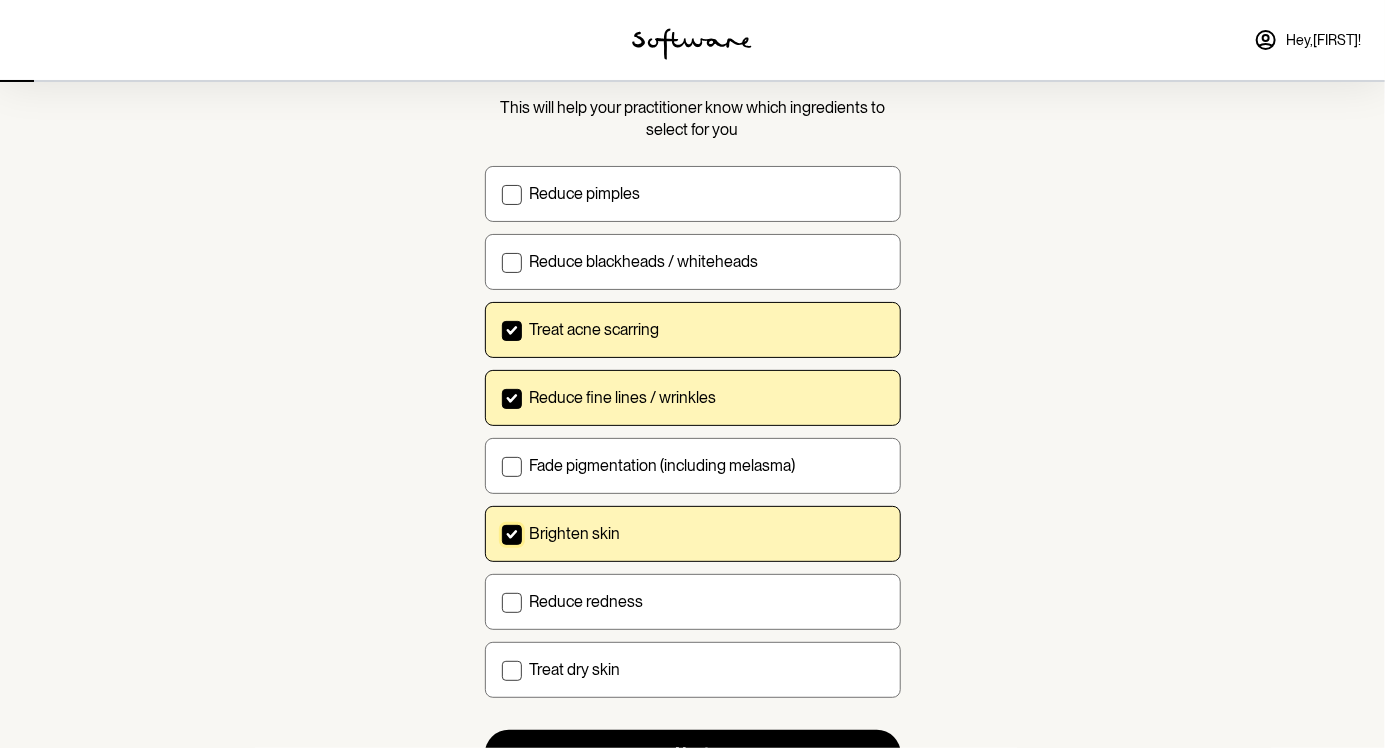 scroll, scrollTop: 168, scrollLeft: 0, axis: vertical 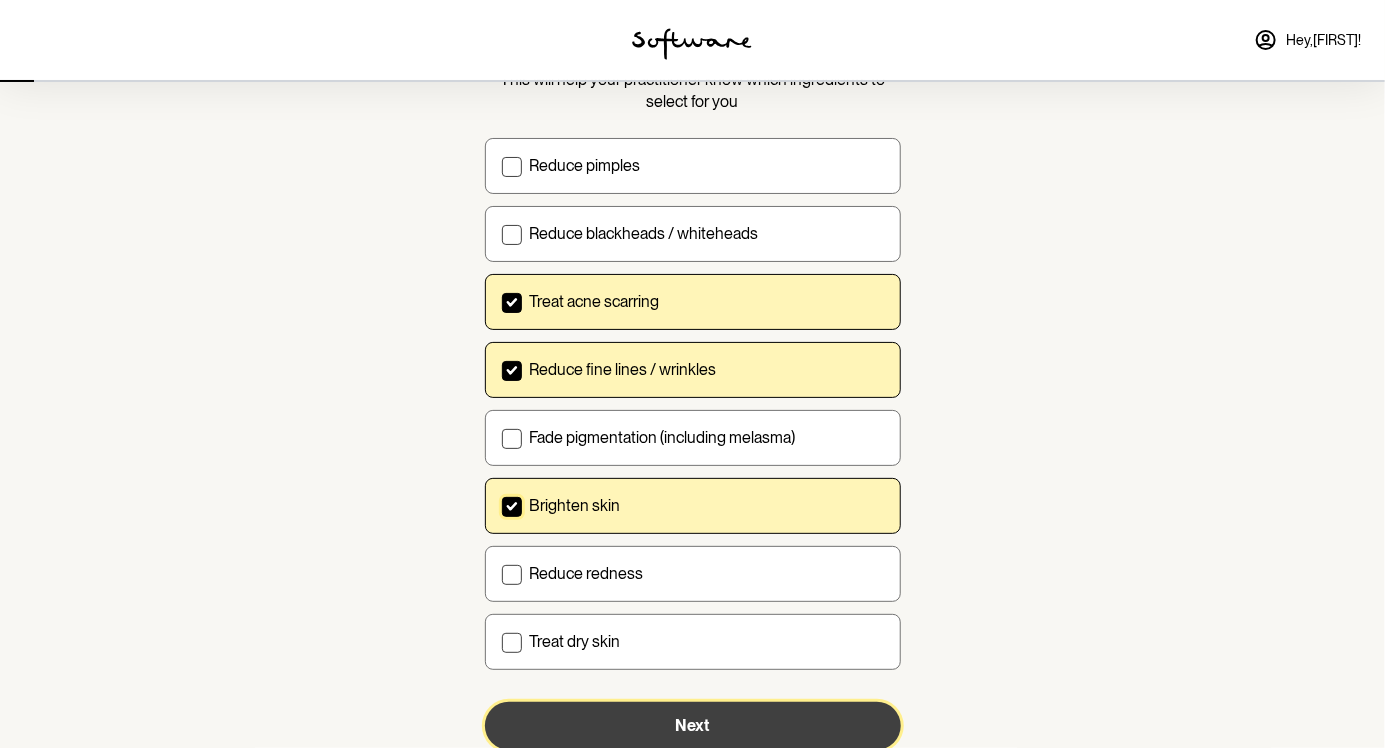 click on "Next" at bounding box center [693, 726] 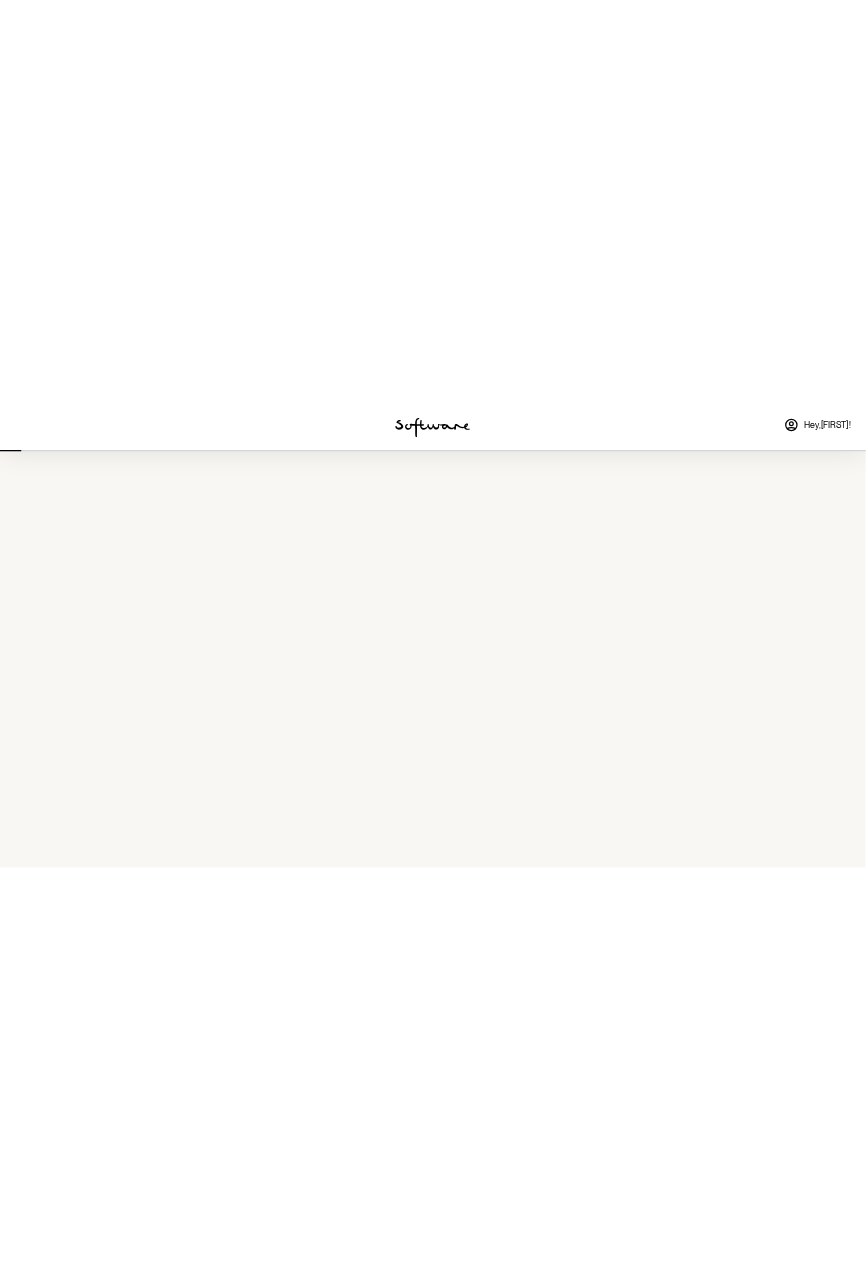 scroll, scrollTop: 0, scrollLeft: 0, axis: both 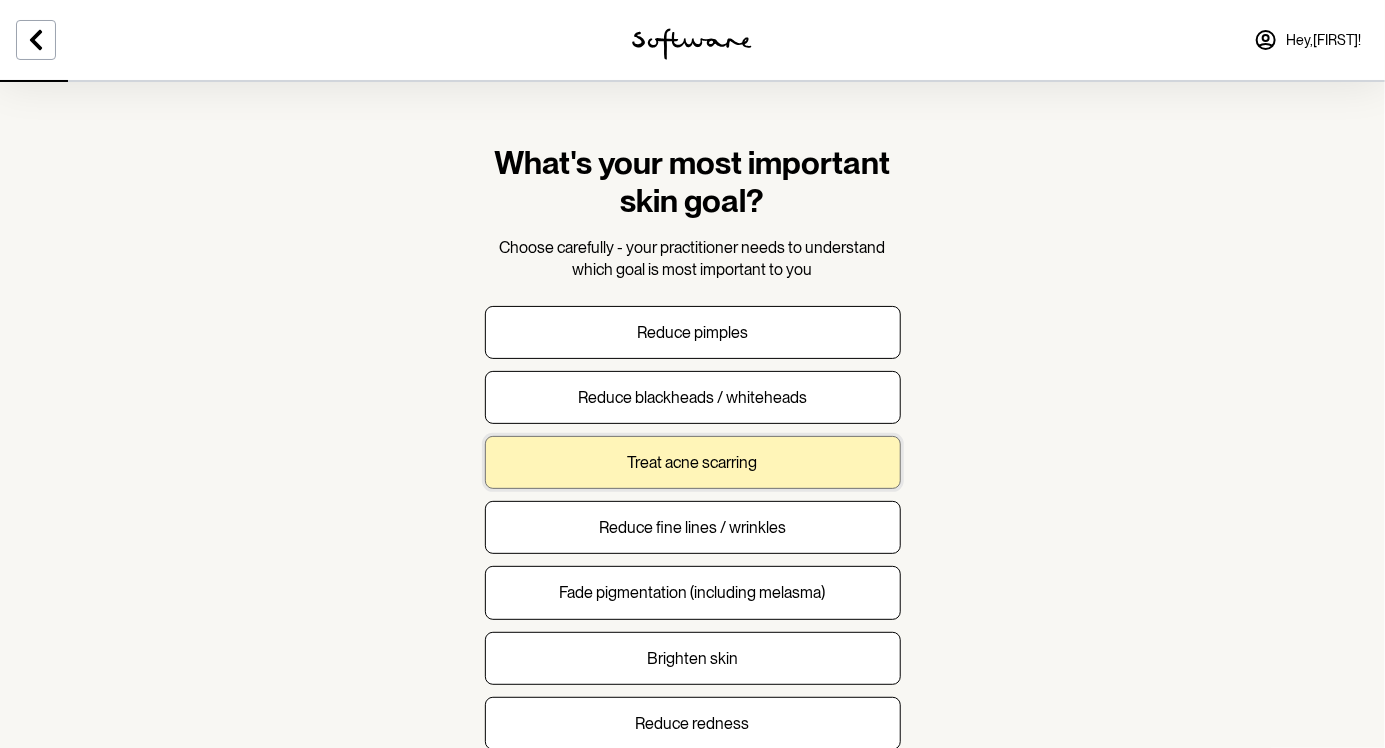 click on "Treat acne scarring" at bounding box center (693, 462) 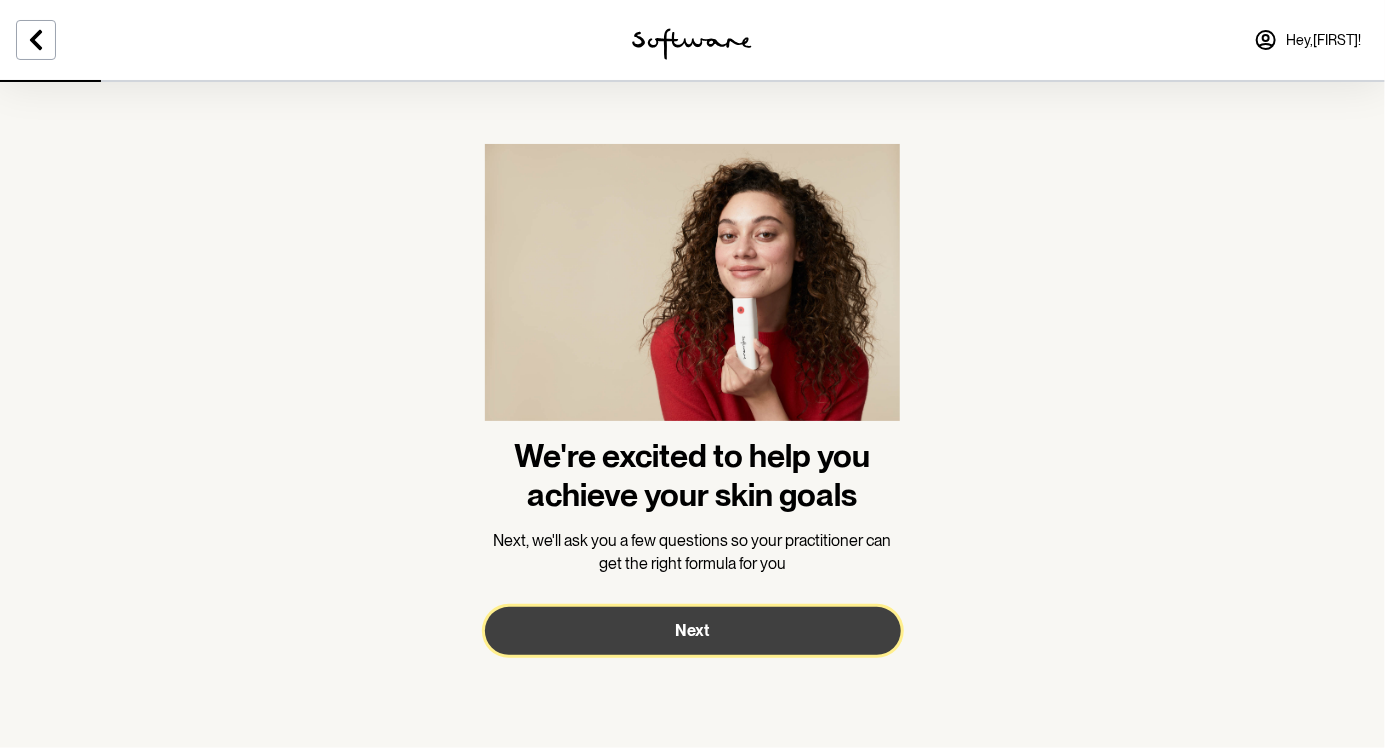 click on "Next" at bounding box center [693, 631] 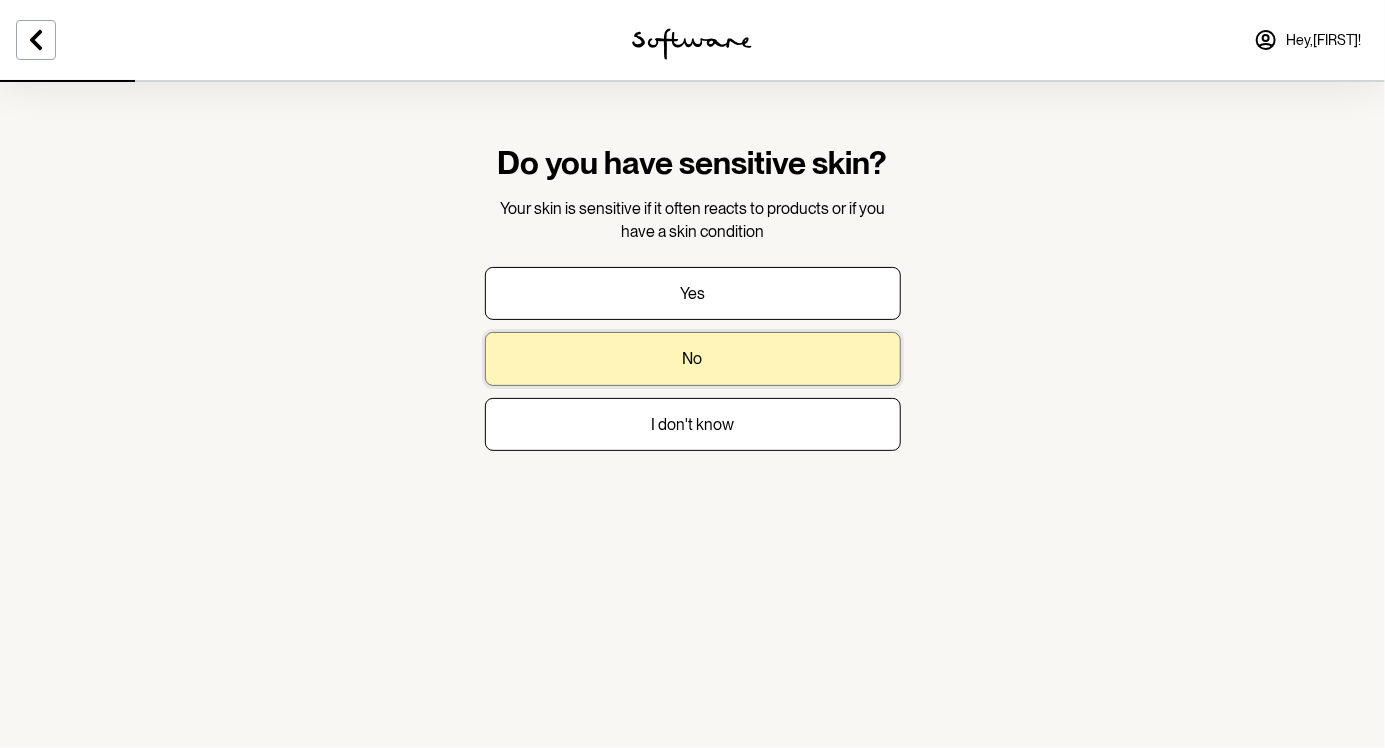 click on "No" at bounding box center (693, 358) 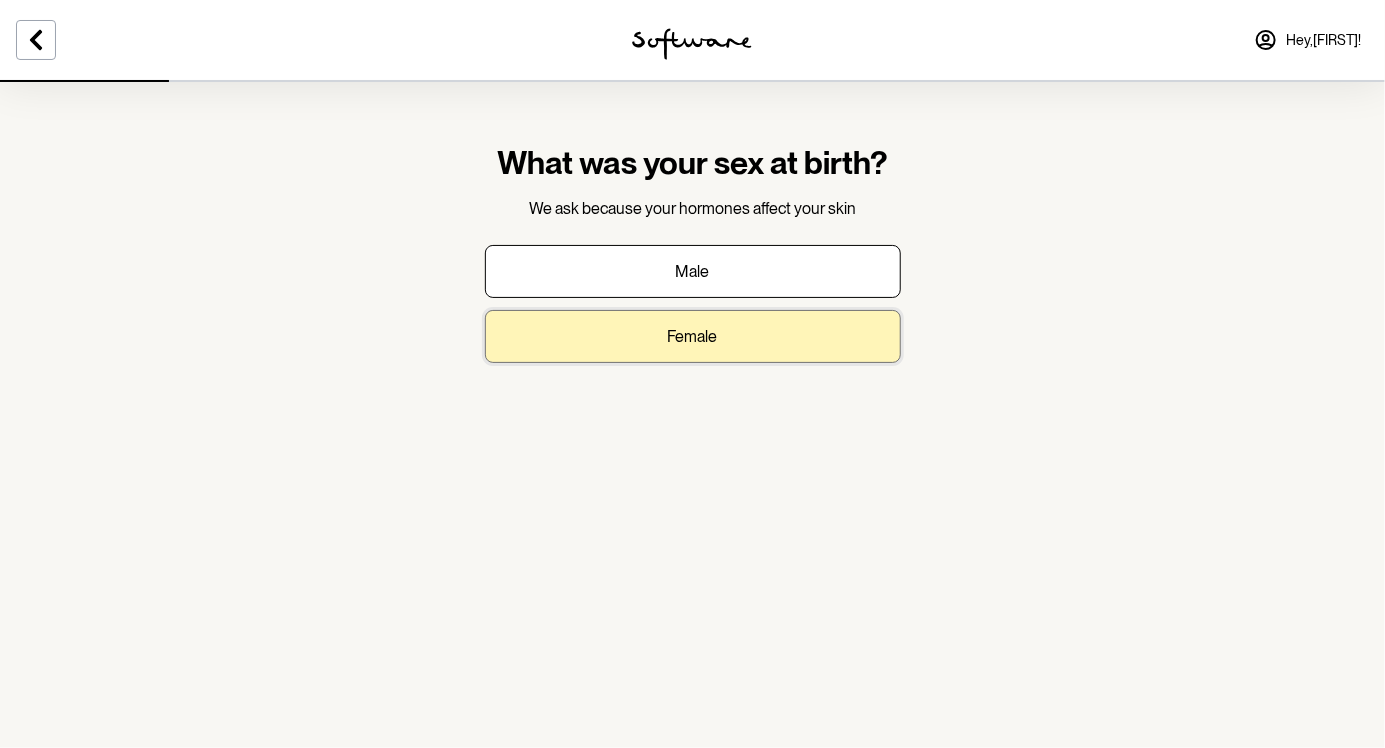click on "Female" at bounding box center [693, 336] 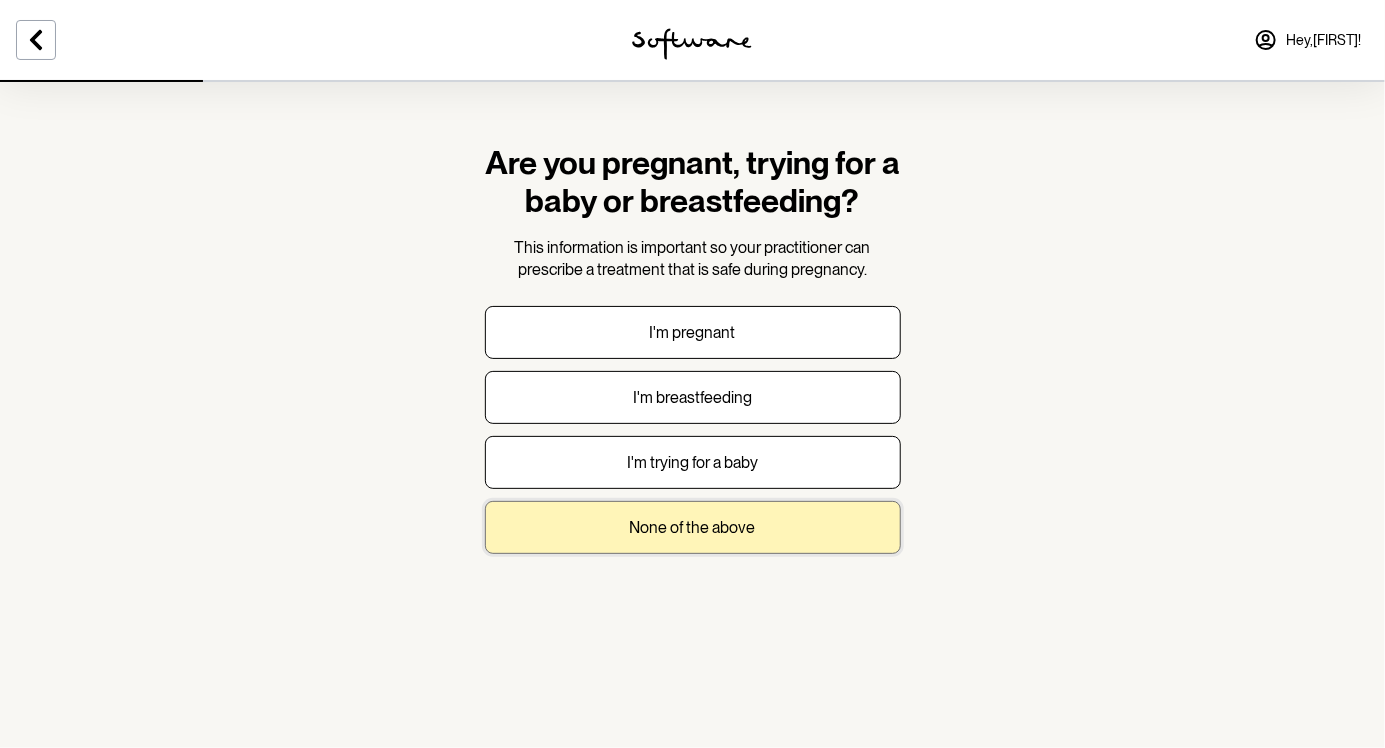 click on "None of the above" at bounding box center (693, 527) 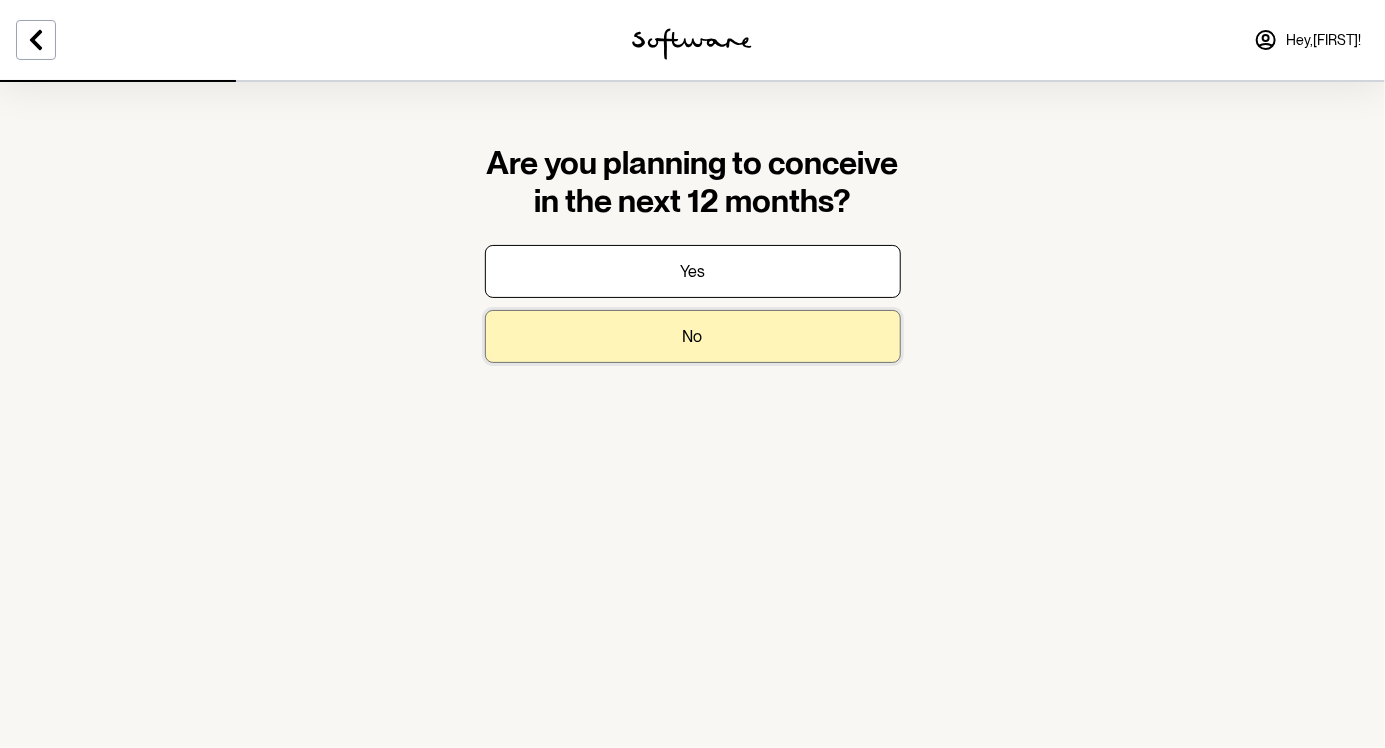 click on "No" at bounding box center [693, 336] 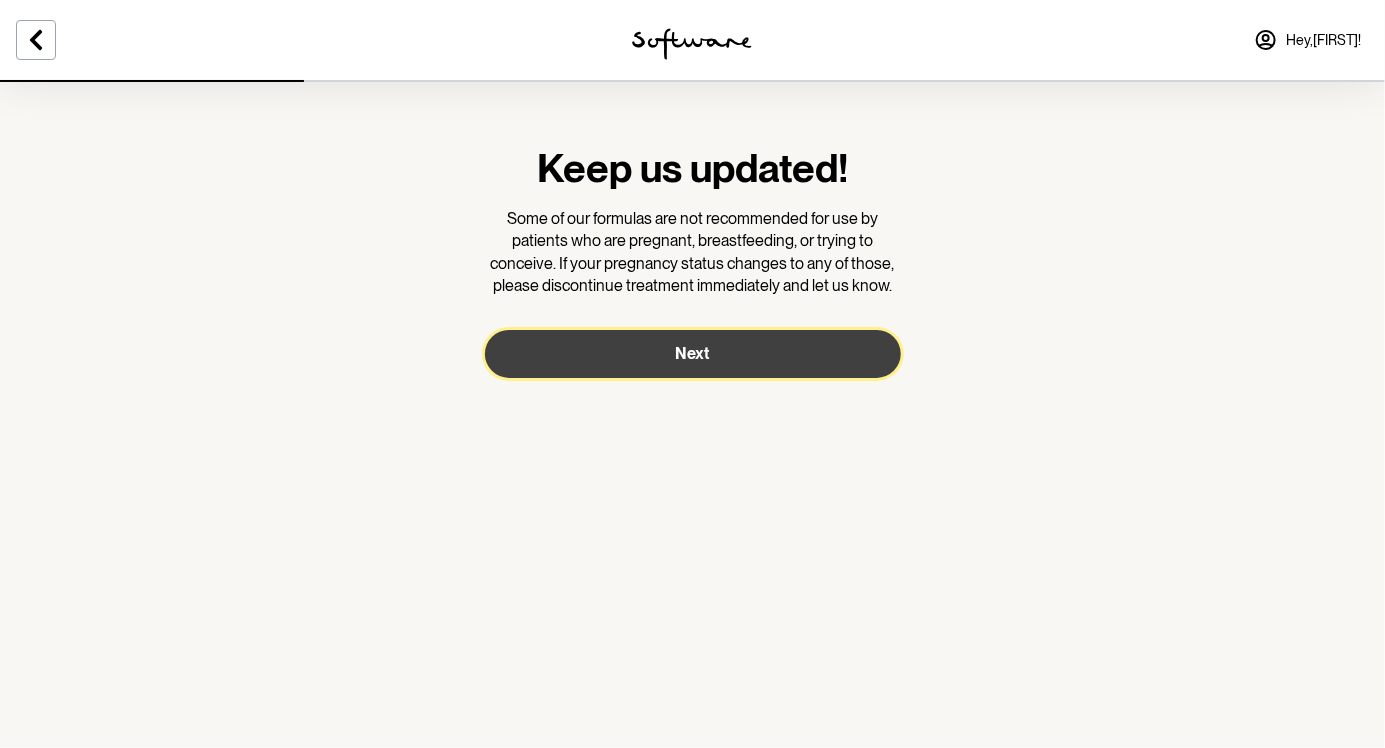 click on "Next" at bounding box center [693, 354] 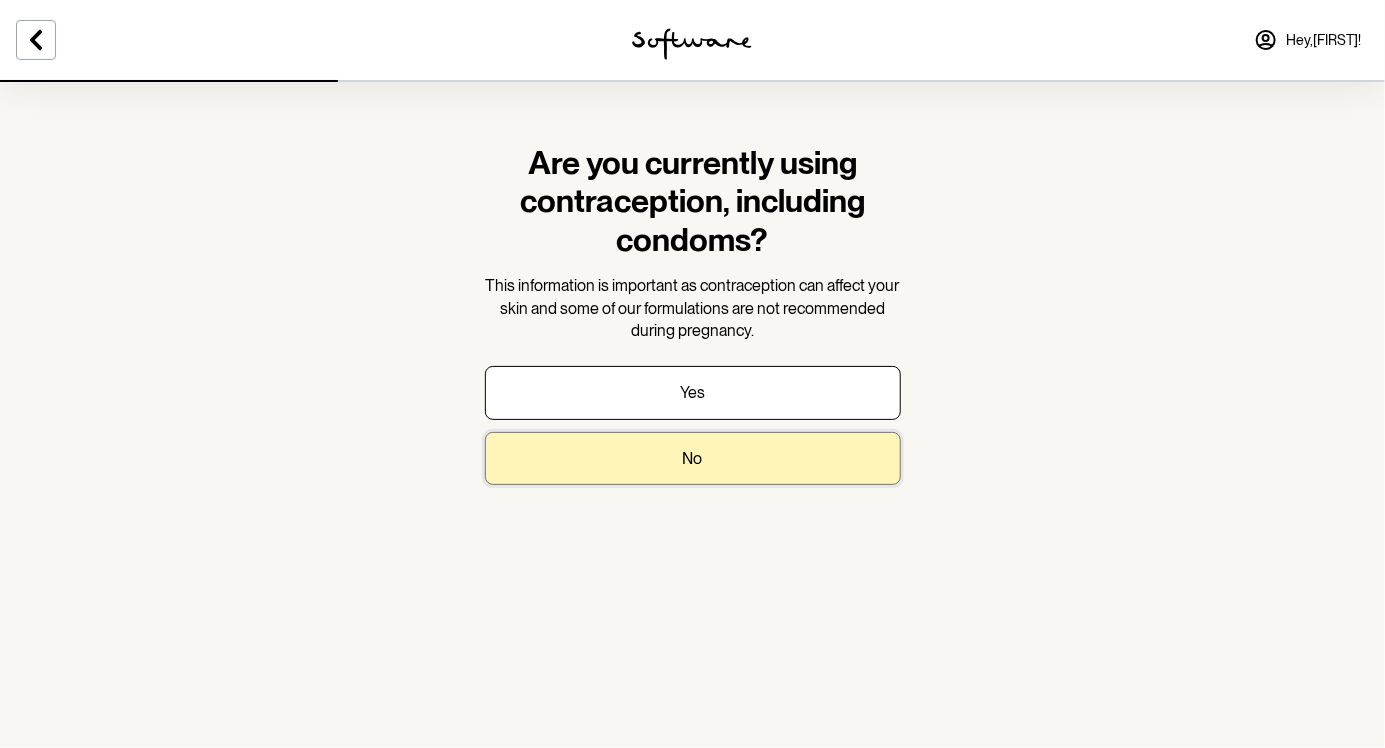 click on "No" at bounding box center (693, 458) 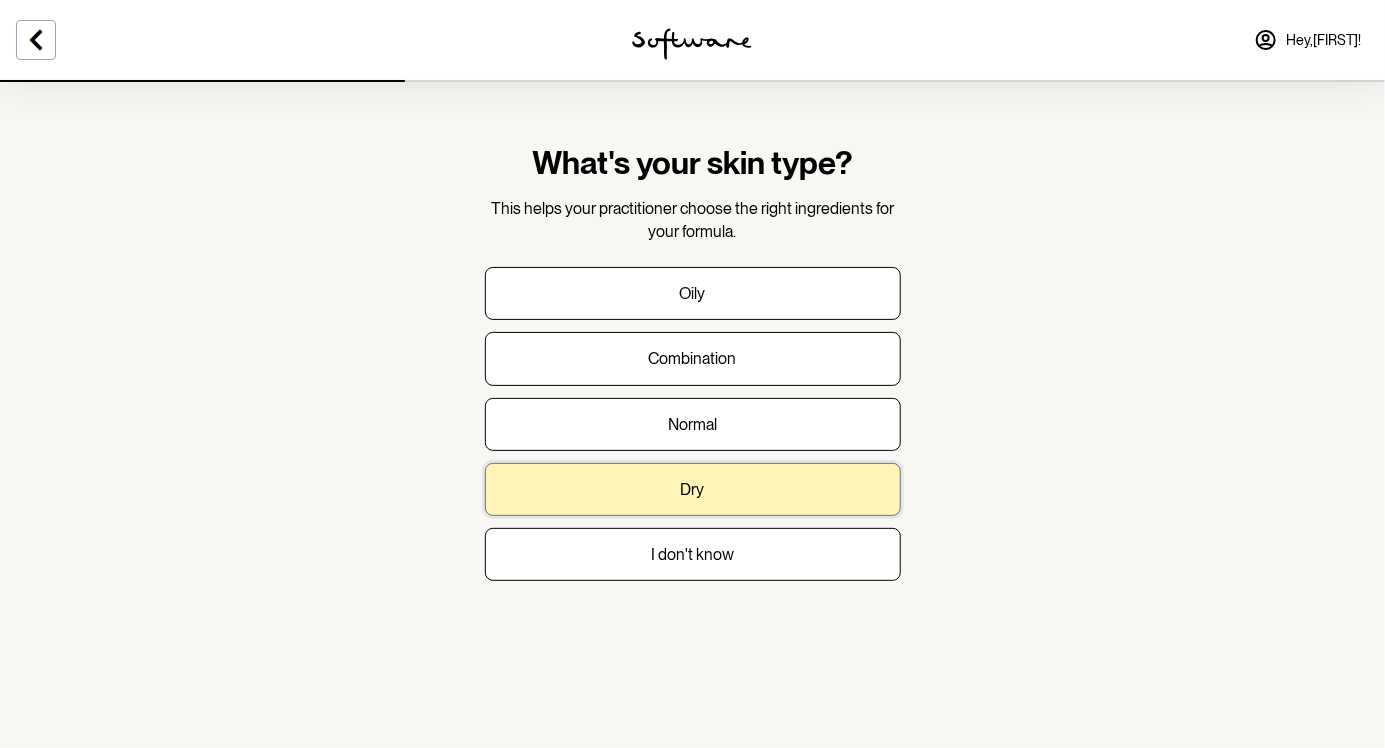 click on "Dry" at bounding box center [693, 489] 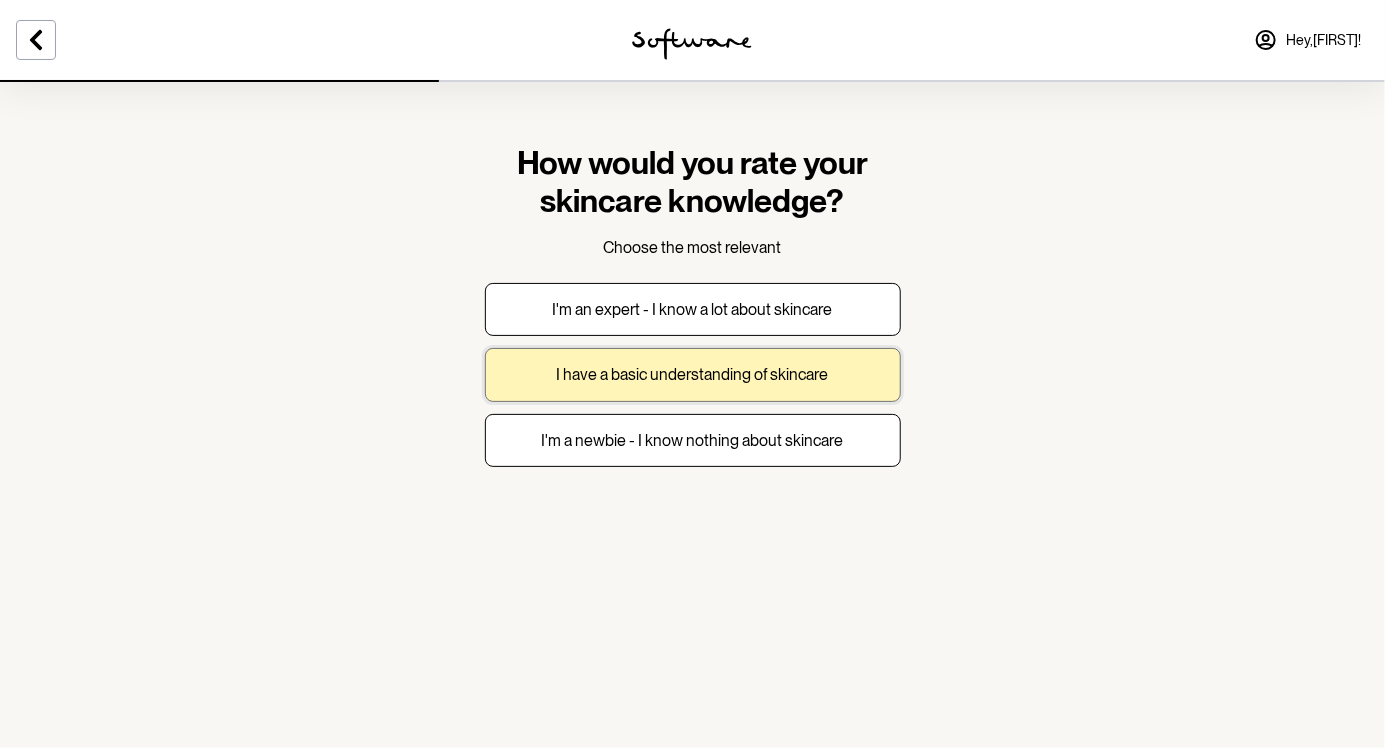 click on "I have a basic understanding of skincare" at bounding box center (693, 374) 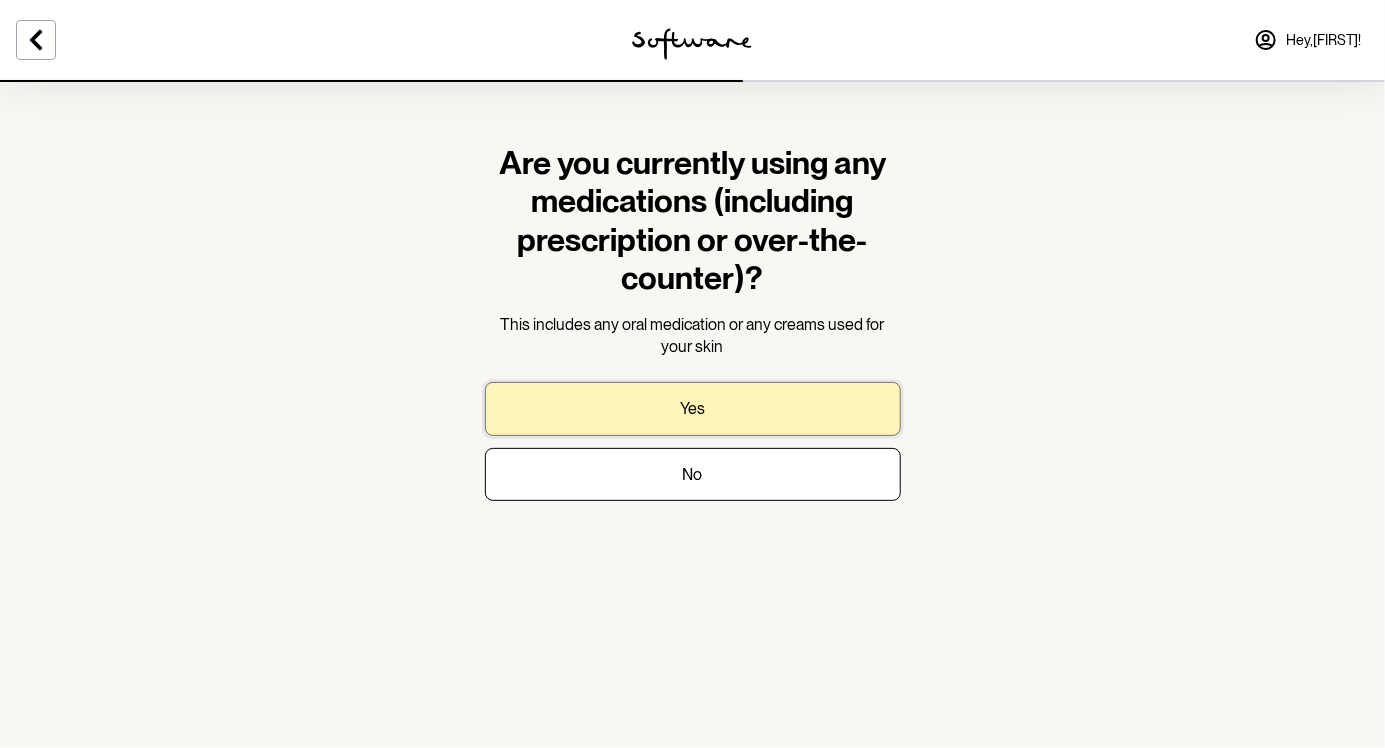 click on "Yes" at bounding box center [693, 408] 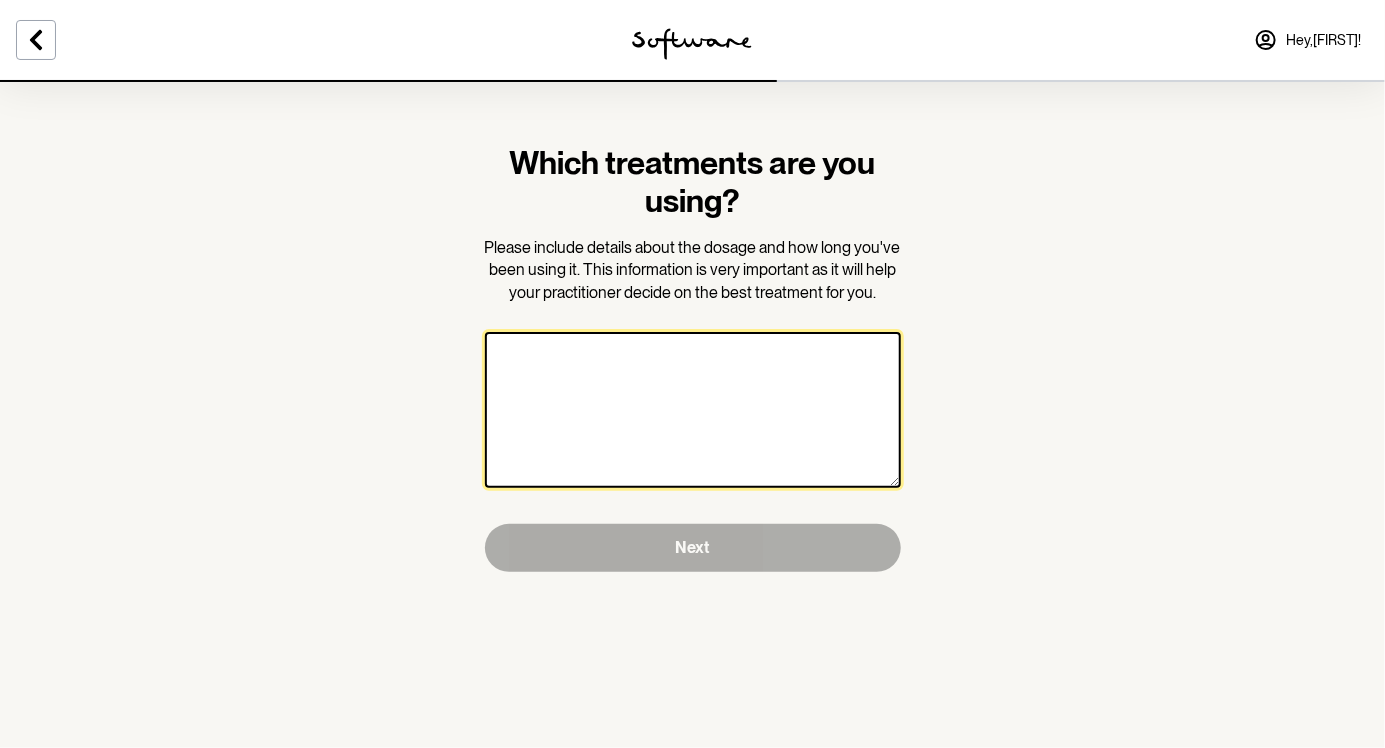 click at bounding box center (693, 410) 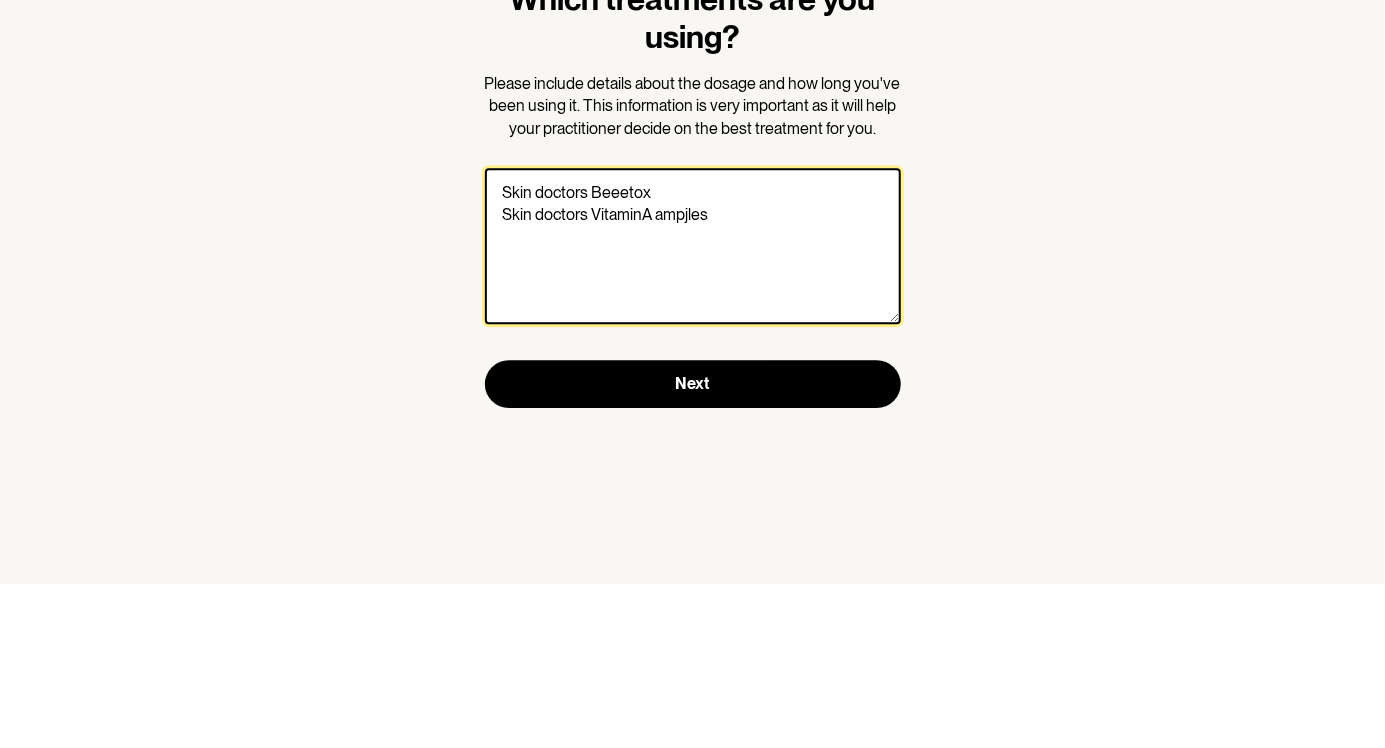 click on "Skin doctors Beeetox
Skin doctors VitaminA ampjles" at bounding box center [693, 410] 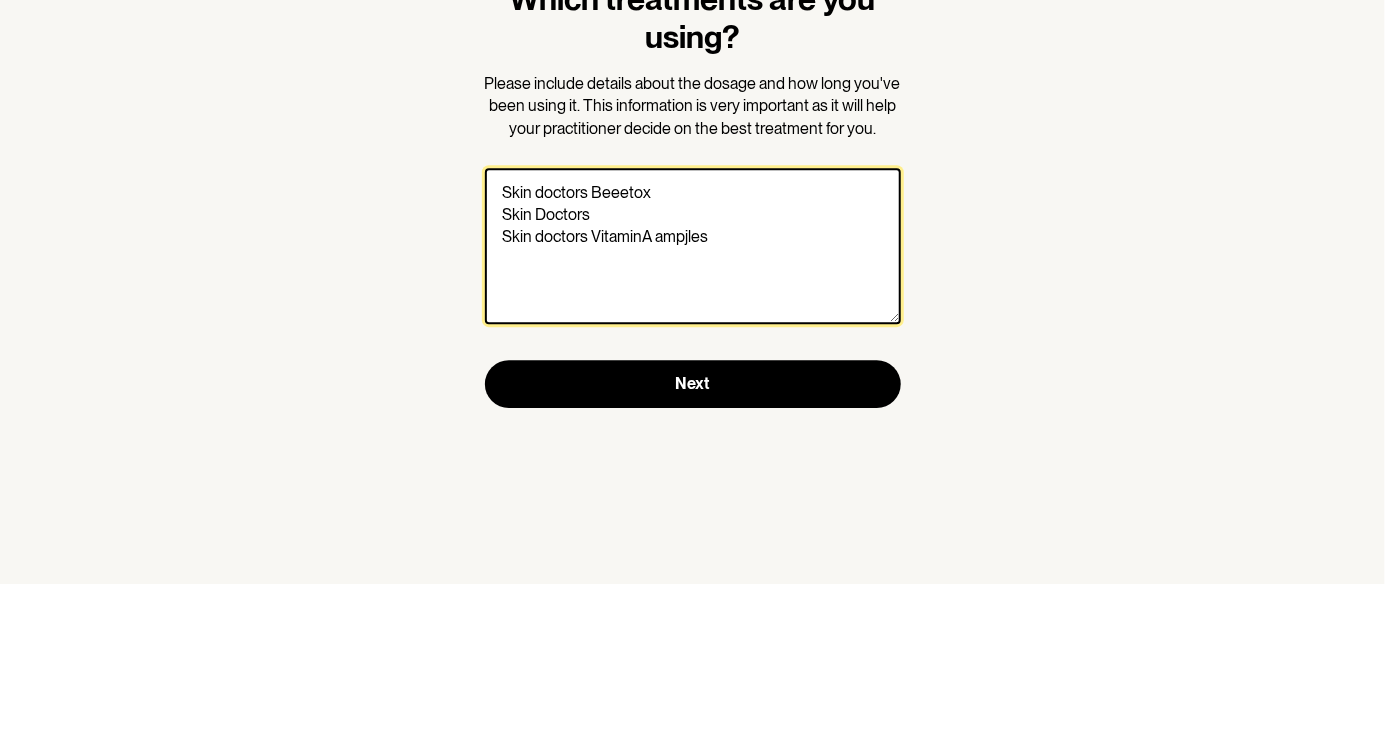 click on "Skin doctors Beeetox
Skin Doctors
Skin doctors VitaminA ampjles" at bounding box center [693, 410] 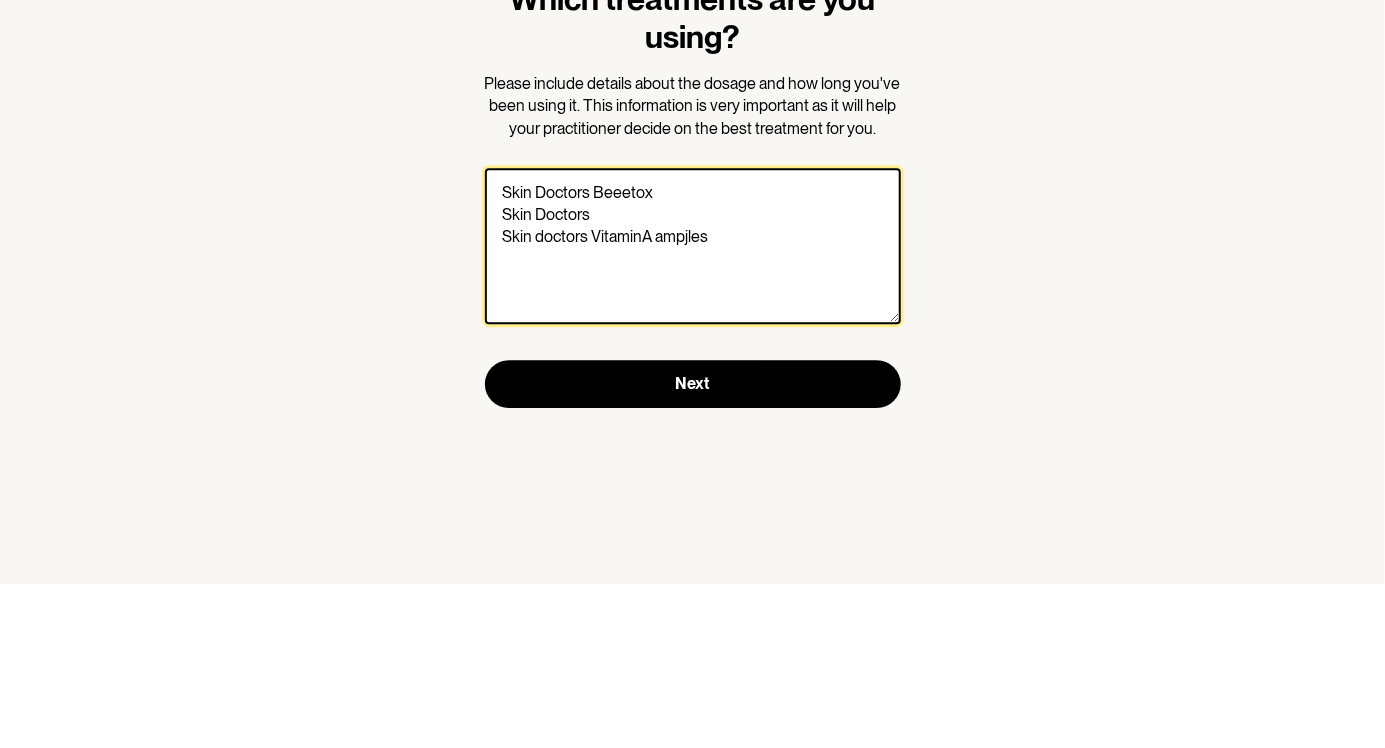 click on "Skin Doctors Beeetox
Skin Doctors
Skin doctors VitaminA ampjles" at bounding box center [693, 410] 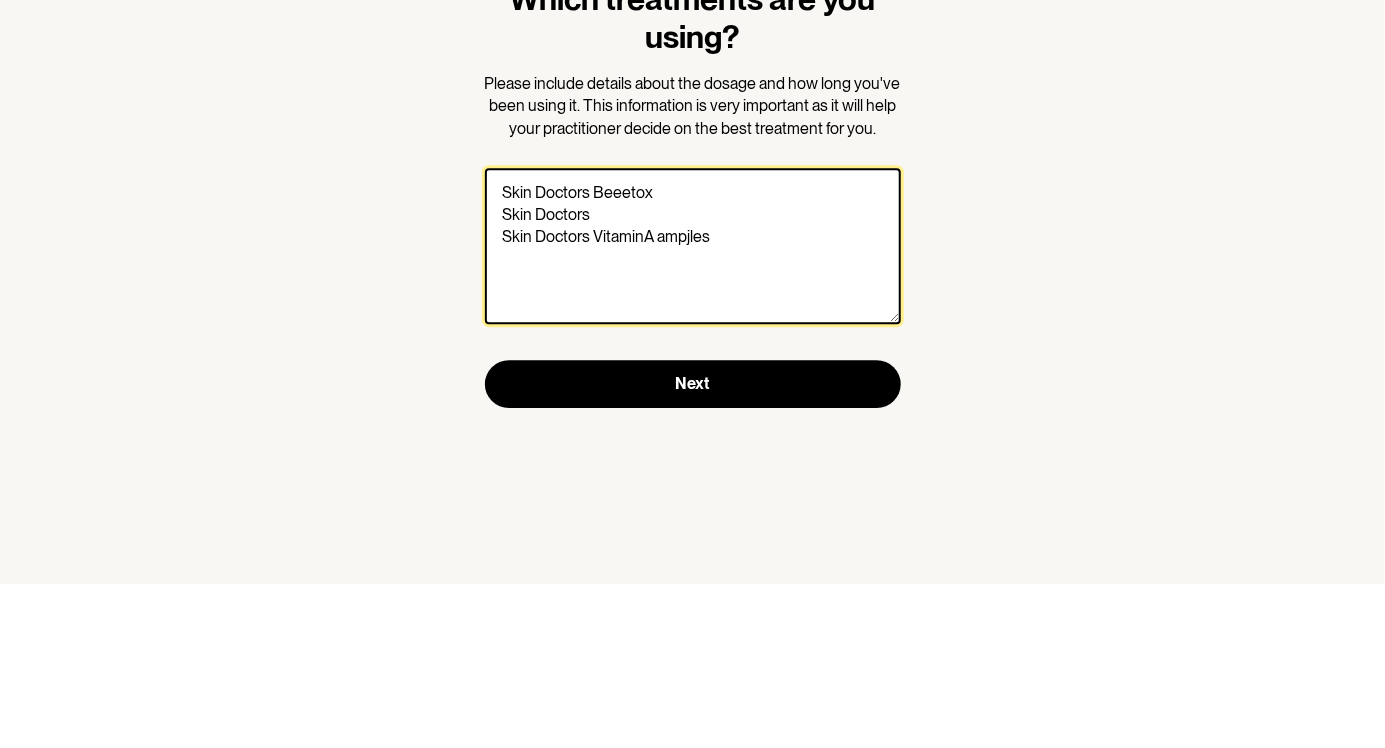 click on "Skin Doctors Beeetox
Skin Doctors
Skin Doctors VitaminA ampjles" at bounding box center (693, 410) 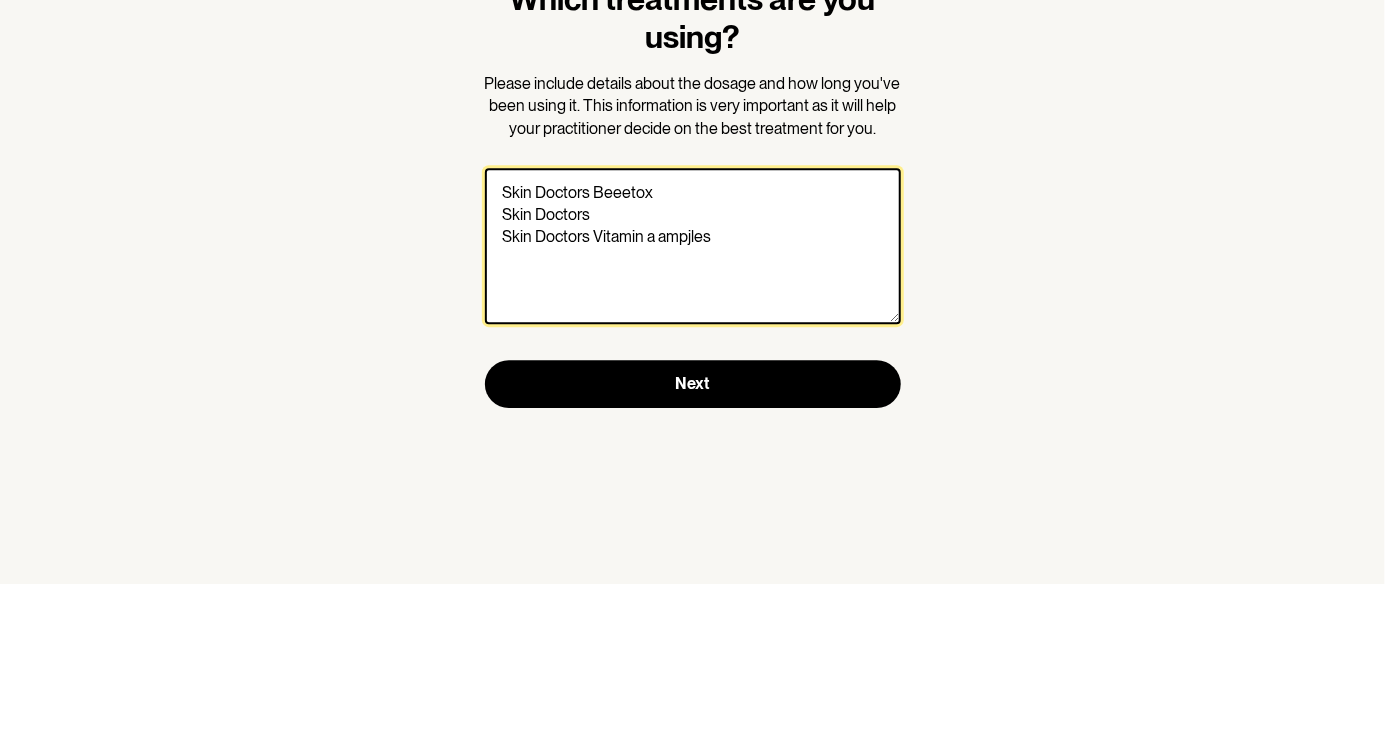 click on "Skin Doctors Beeetox
Skin Doctors
Skin Doctors Vitamin a ampjles" at bounding box center (693, 410) 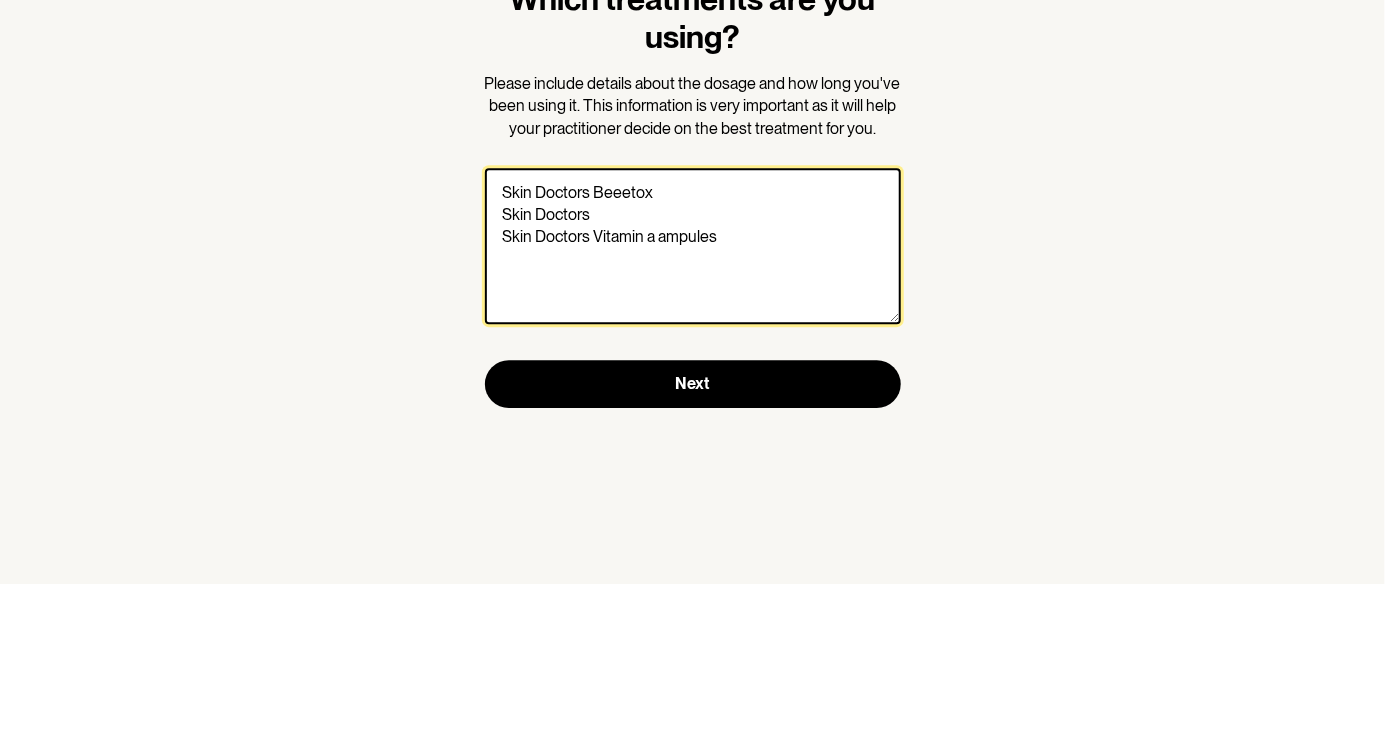 click on "Skin Doctors Beeetox
Skin Doctors
Skin Doctors Vitamin a ampules" at bounding box center (693, 410) 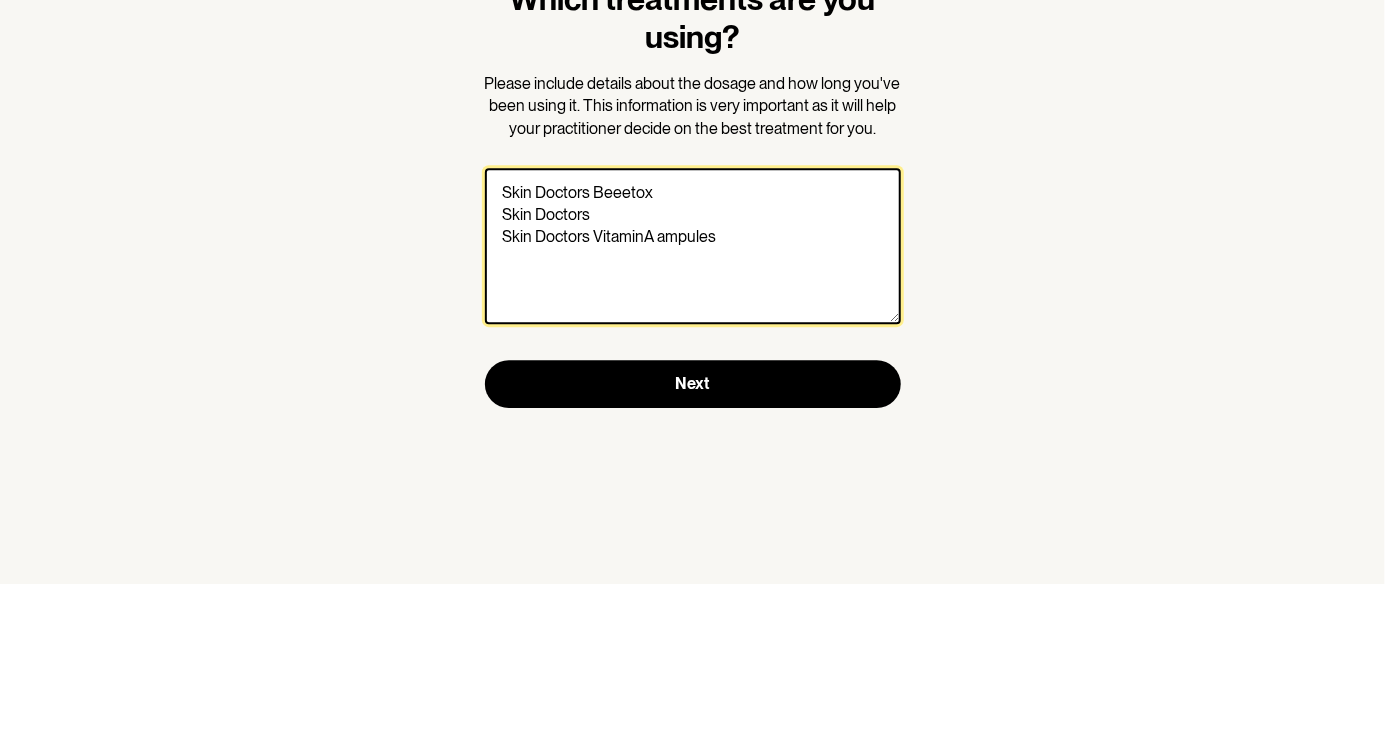 click on "Skin Doctors Beeetox
Skin Doctors
Skin Doctors VitaminA ampules" at bounding box center [693, 410] 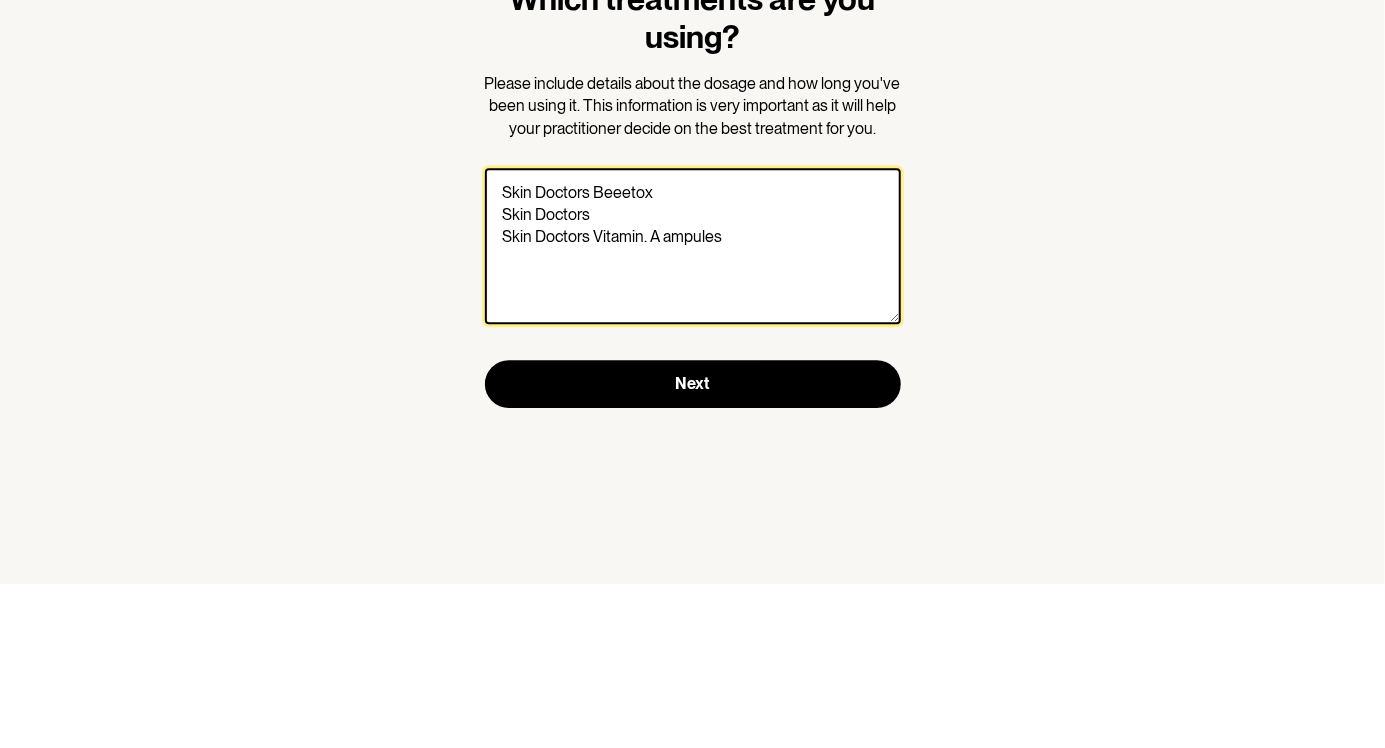 click on "Skin Doctors Beeetox
Skin Doctors
Skin Doctors Vitamin. A ampules" at bounding box center [693, 410] 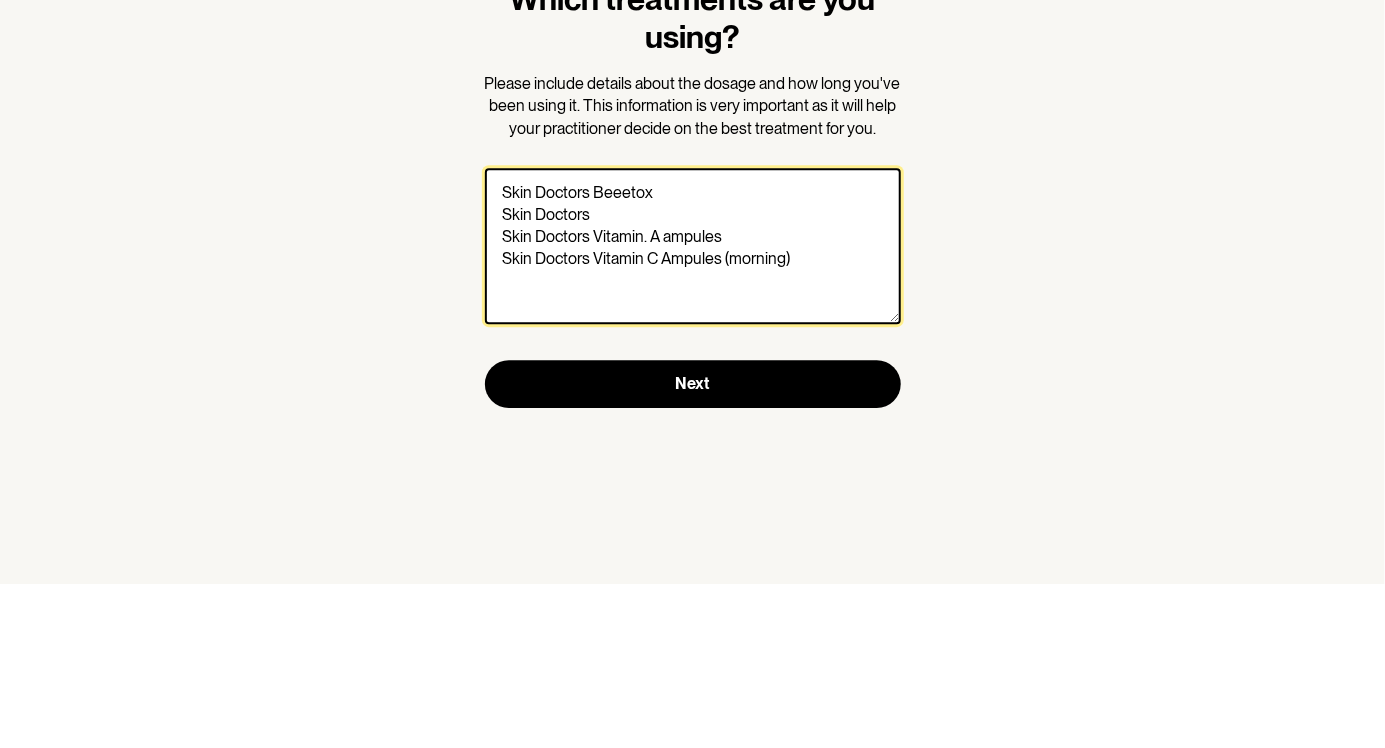 click on "Skin Doctors Beeetox
Skin Doctors
Skin Doctors Vitamin. A ampules
Skin Doctors Vitamin C Ampules (morning)" at bounding box center (693, 410) 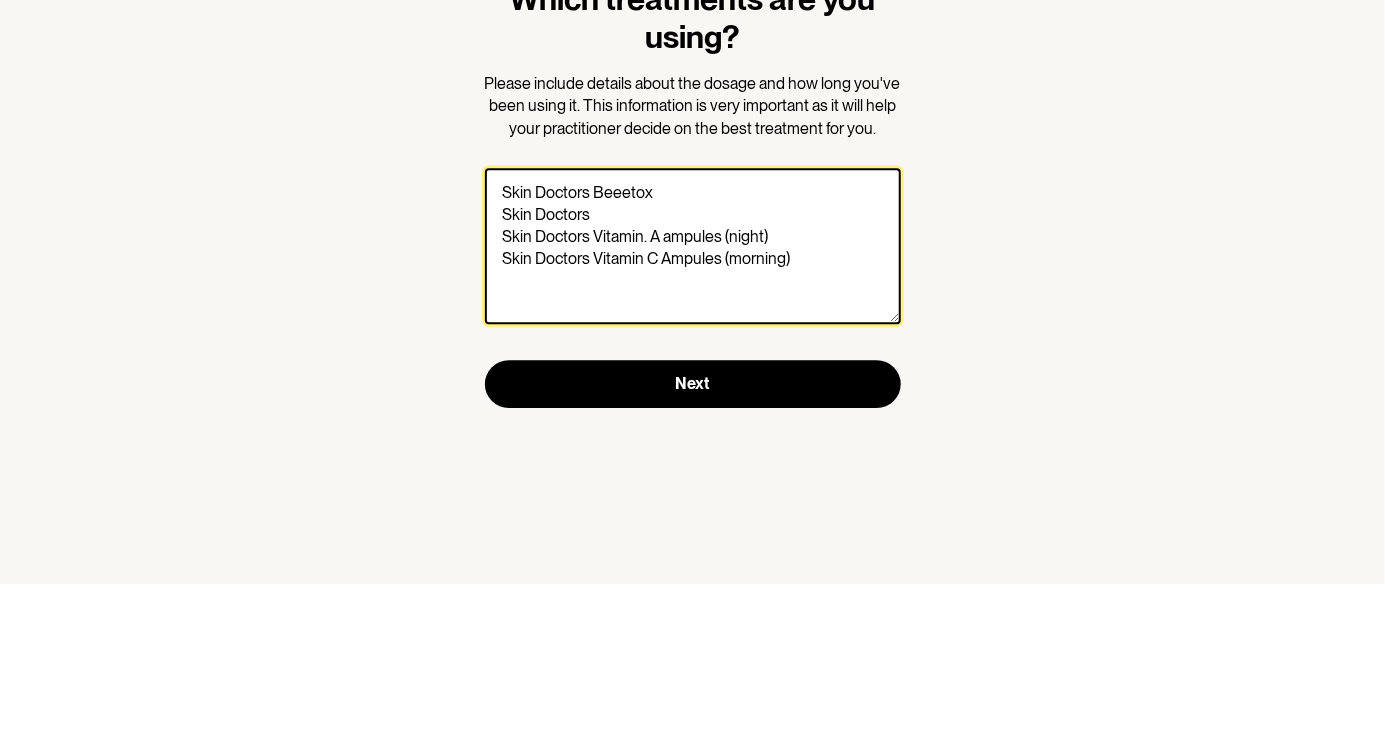 click on "Skin Doctors Beeetox
Skin Doctors
Skin Doctors Vitamin. A ampules (night)
Skin Doctors Vitamin C Ampules (morning)" at bounding box center (693, 410) 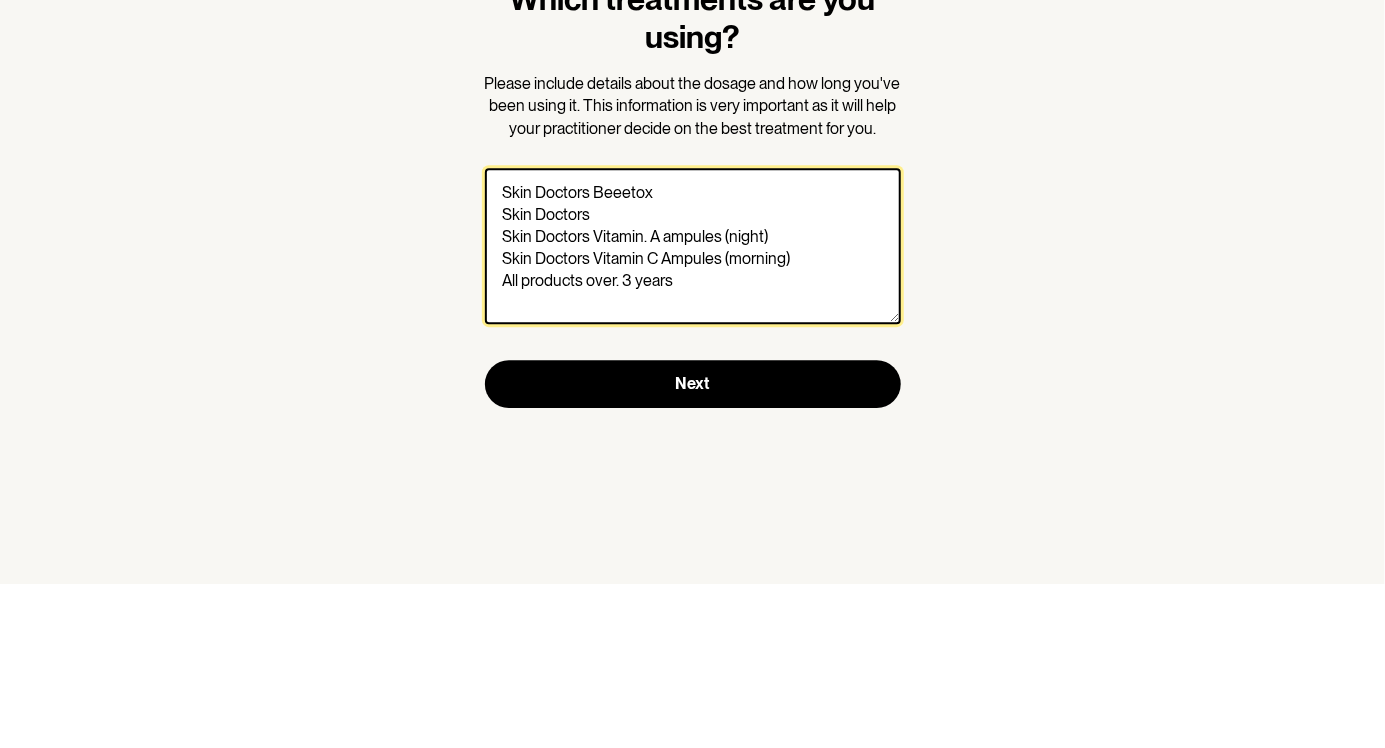 click on "Skin Doctors Beeetox
Skin Doctors
Skin Doctors Vitamin. A ampules (night)
Skin Doctors Vitamin C Ampules (morning)
All products over. 3 years" at bounding box center [693, 410] 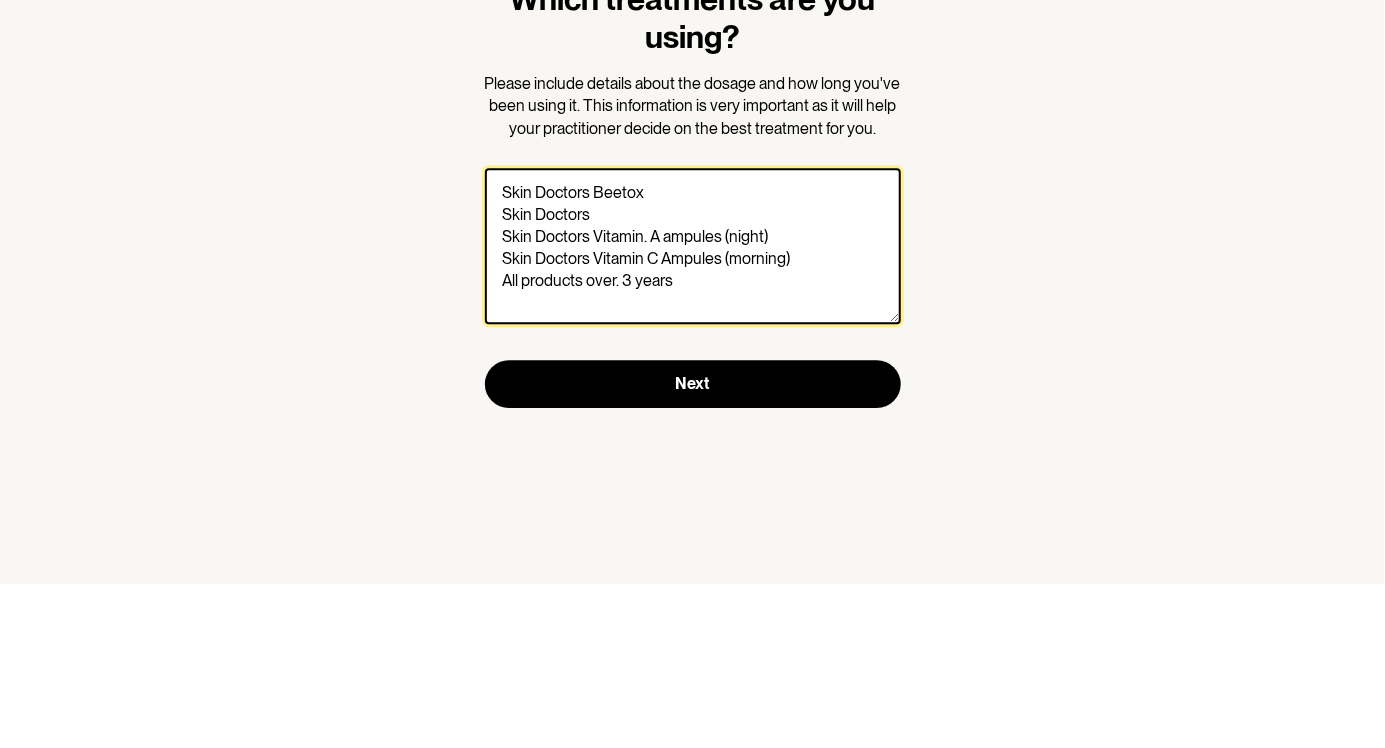 click on "Skin Doctors Beetox
Skin Doctors
Skin Doctors Vitamin. A ampules (night)
Skin Doctors Vitamin C Ampules (morning)
All products over. 3 years" at bounding box center (693, 410) 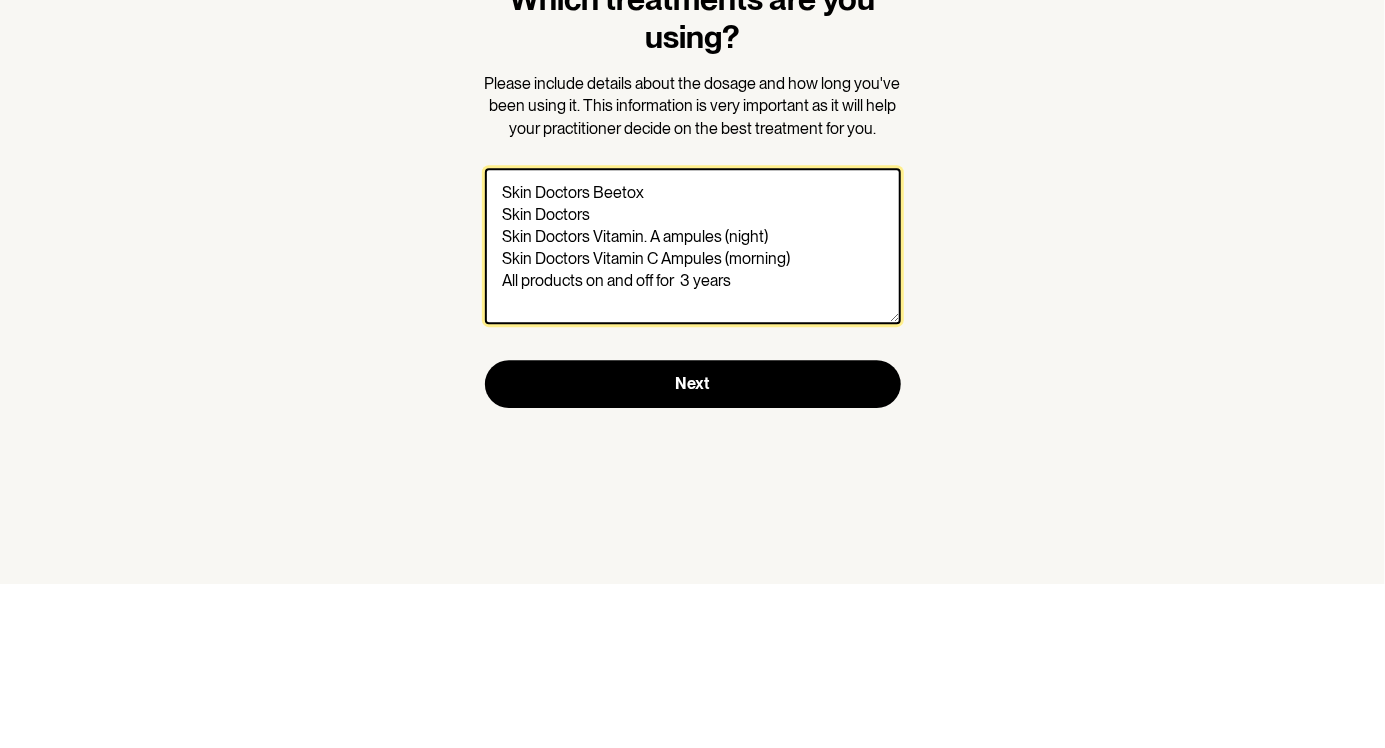 click on "Skin Doctors Beetox
Skin Doctors
Skin Doctors Vitamin. A ampules (night)
Skin Doctors Vitamin C Ampules (morning)
All products on and off for  3 years" at bounding box center (693, 410) 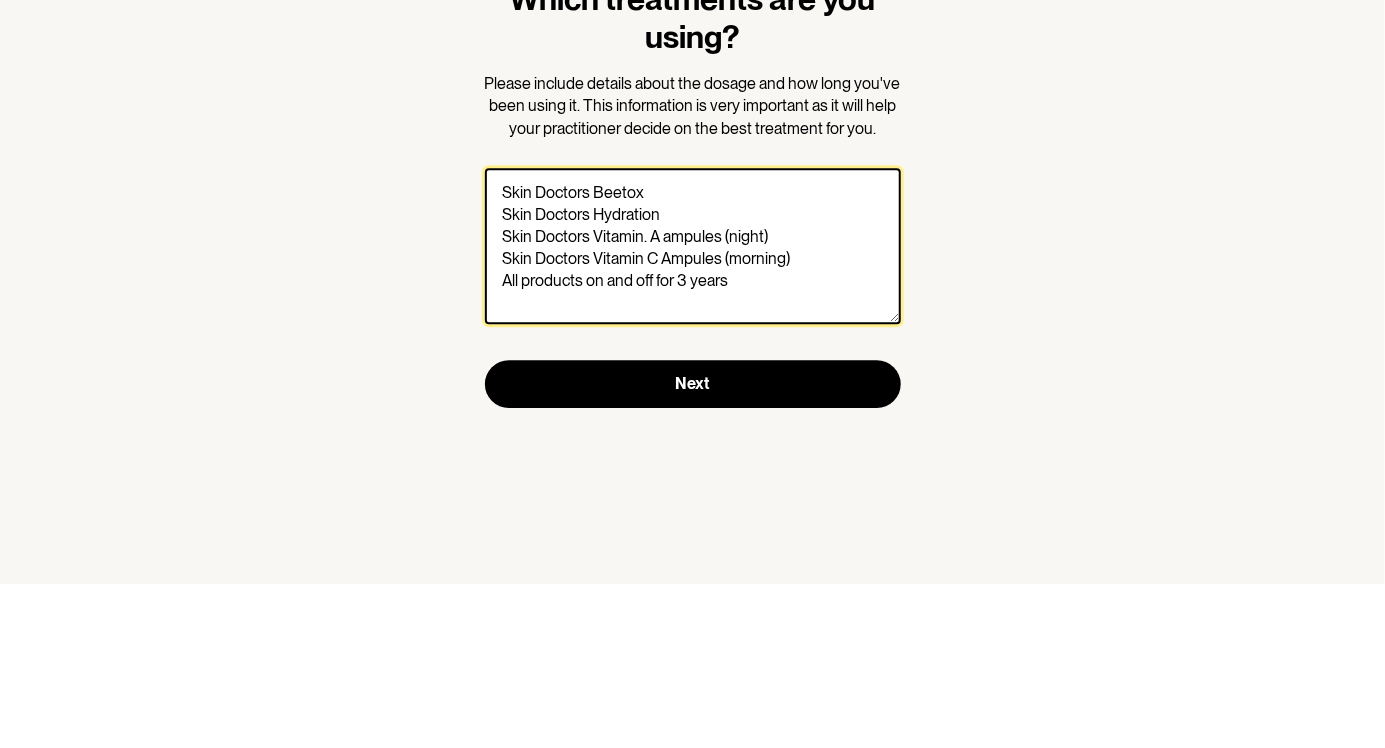 type on "Skin Doctors Beetox
Skin Doctors Hydration
Skin Doctors Vitamin. A ampules (night)
Skin Doctors Vitamin C Ampules (morning)
All products on and off for  3 years" 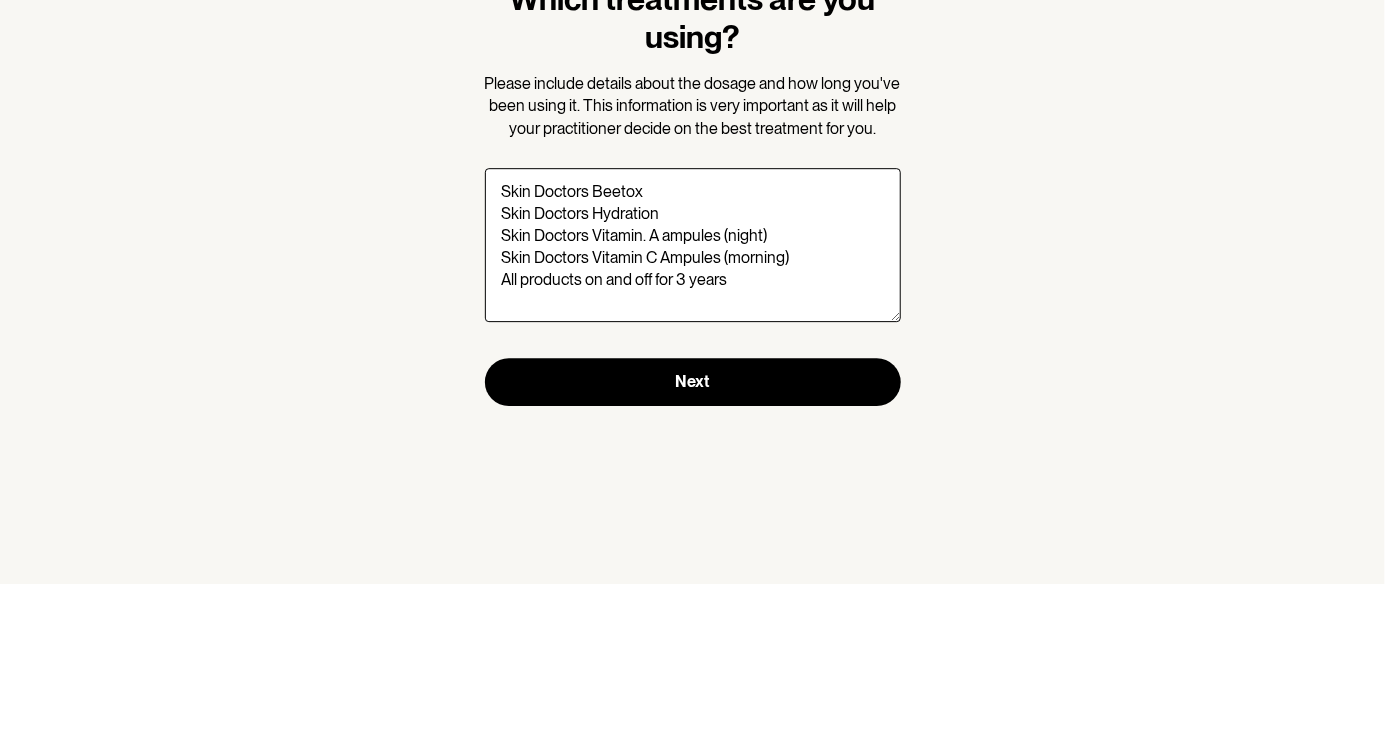 click on "Which treatments are you using? Please include details about the dosage and how long you've been using it. This information is very important as it will help your practitioner decide on the best treatment for you. Skin Doctors Beetox
Skin Doctors Hydration
Skin Doctors Vitamin. A ampules (night)
Skin Doctors Vitamin C Ampules (morning)
All products on and off for  3 years Next" at bounding box center [692, 374] 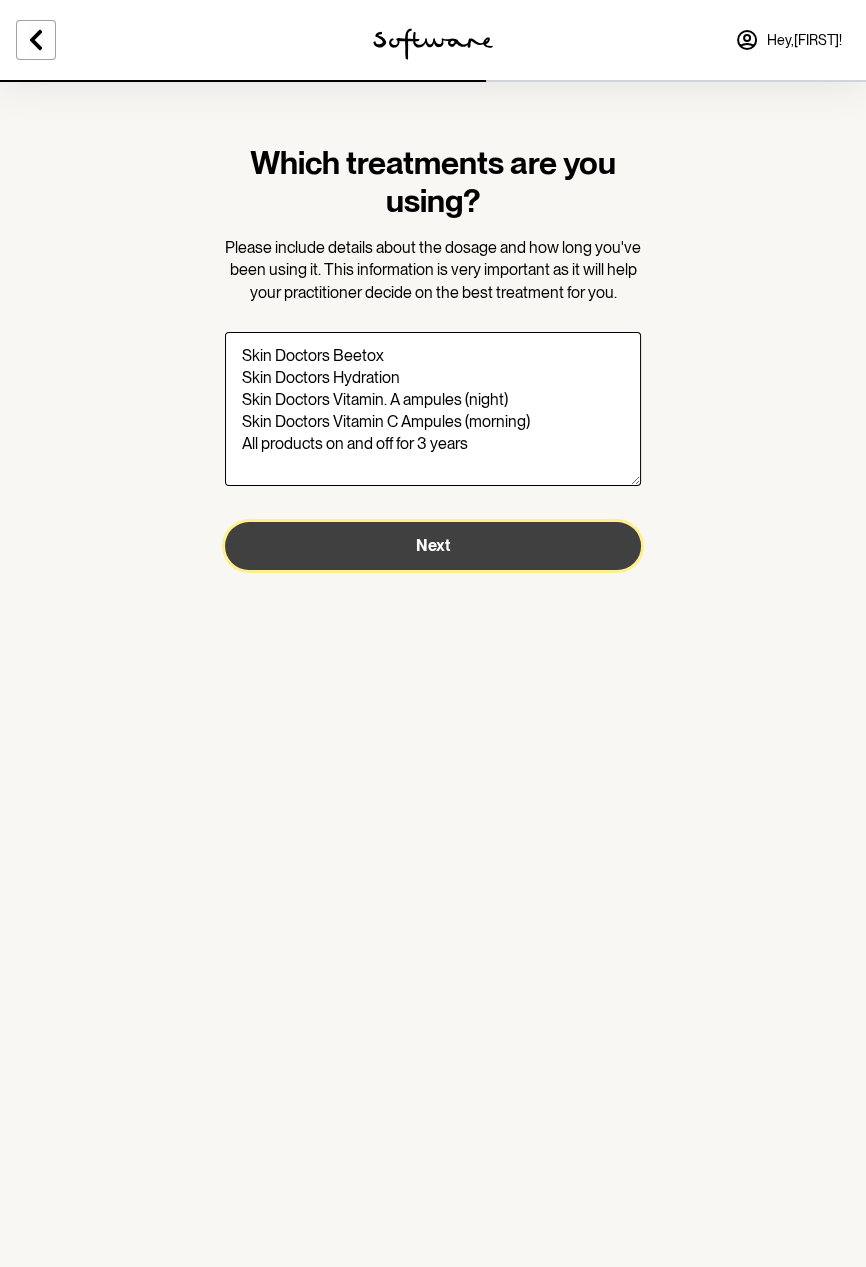 click on "Next" at bounding box center (433, 546) 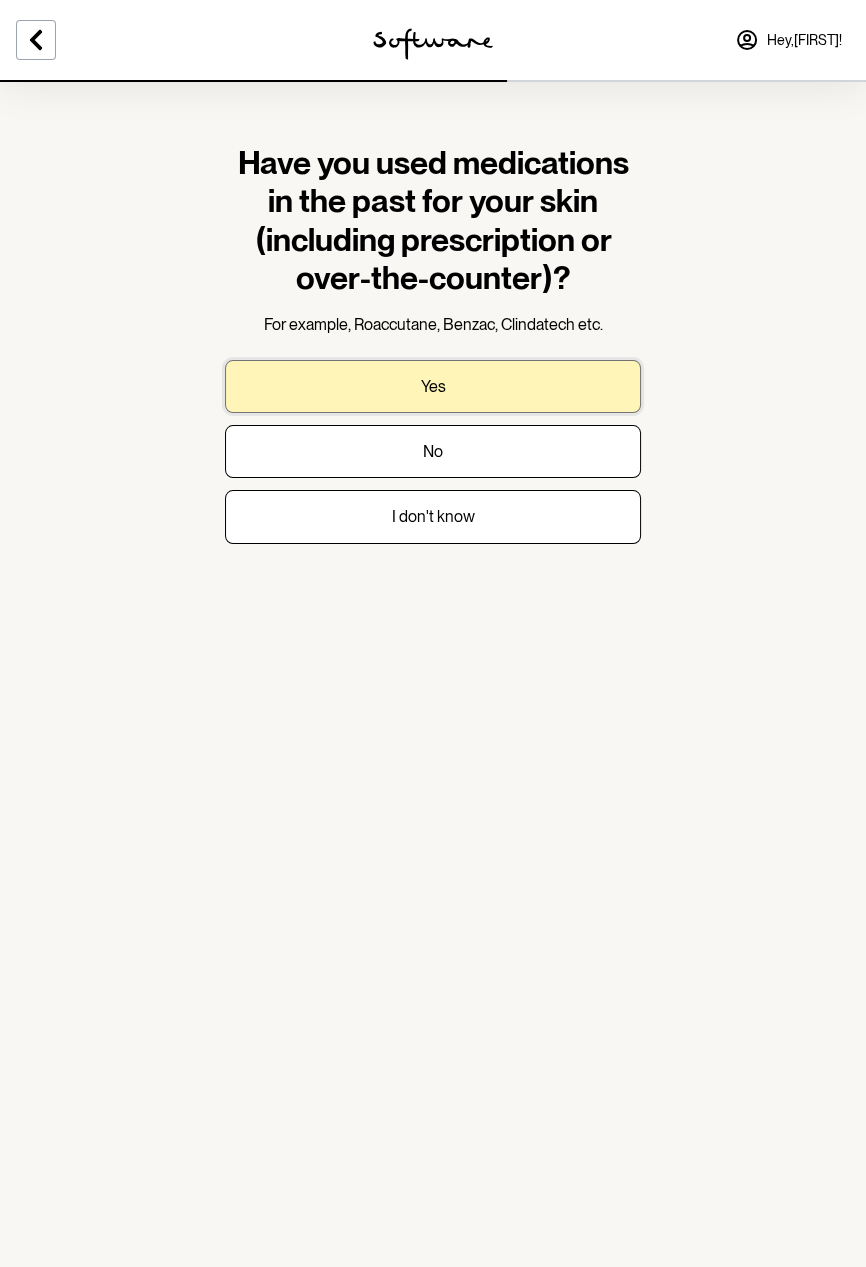 click on "Yes" at bounding box center [433, 386] 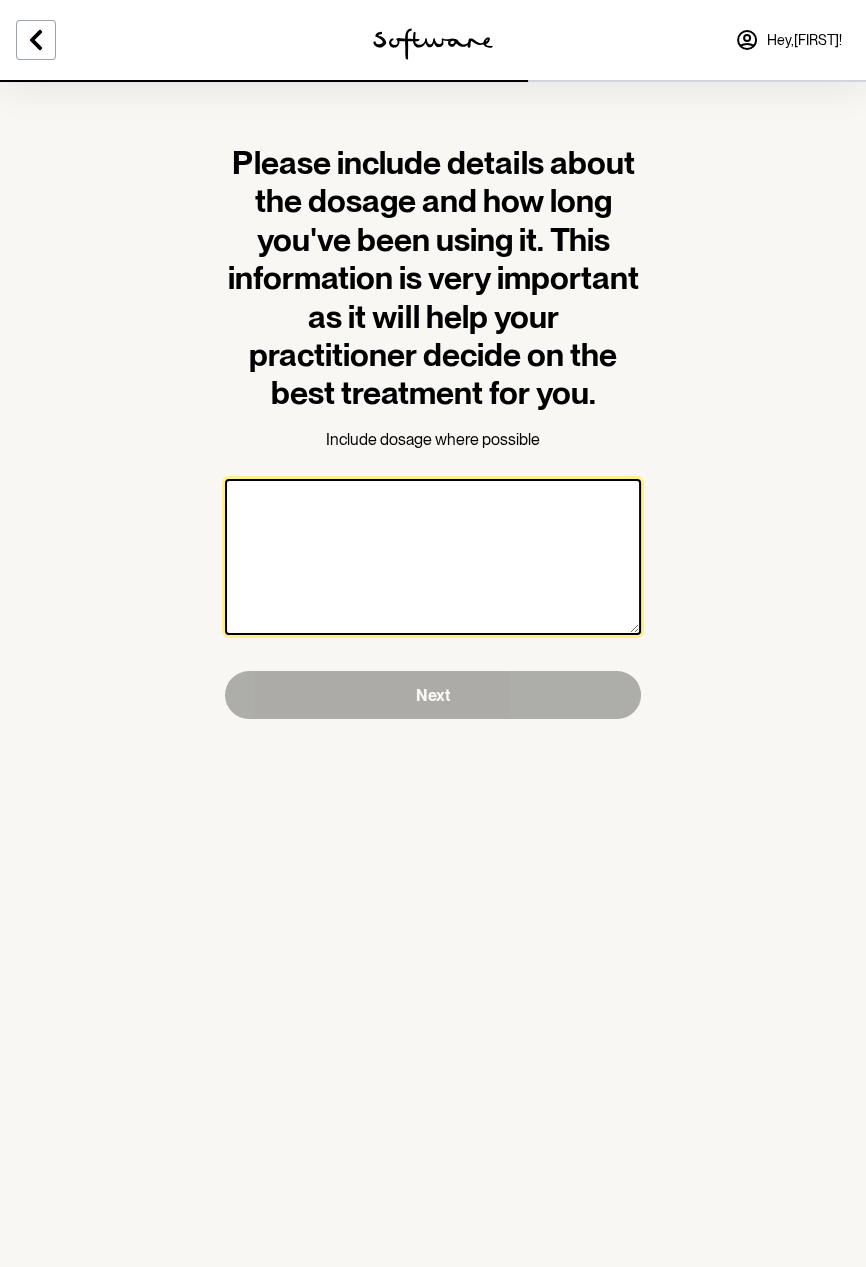 click at bounding box center [433, 557] 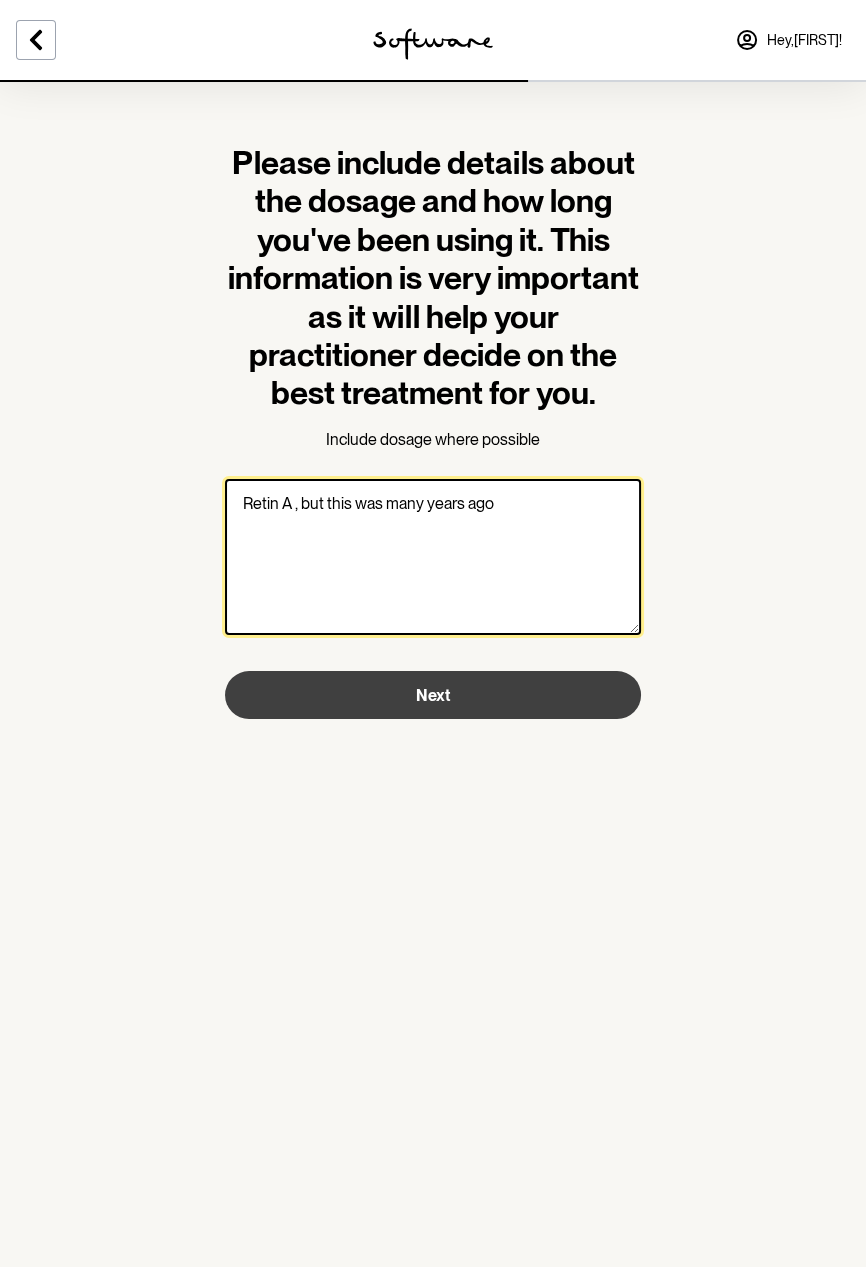 type on "Retin A , but this was many years ago" 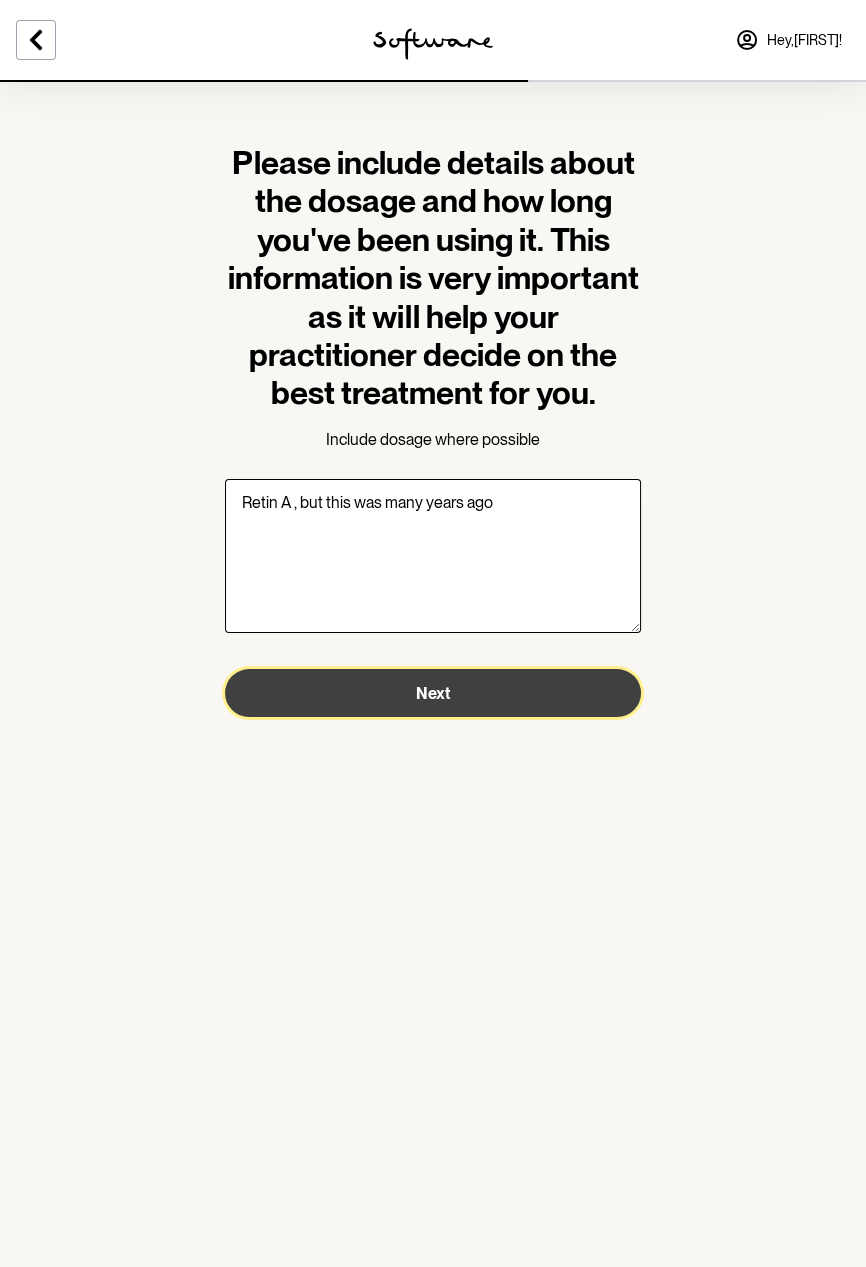 click on "Next" at bounding box center [433, 693] 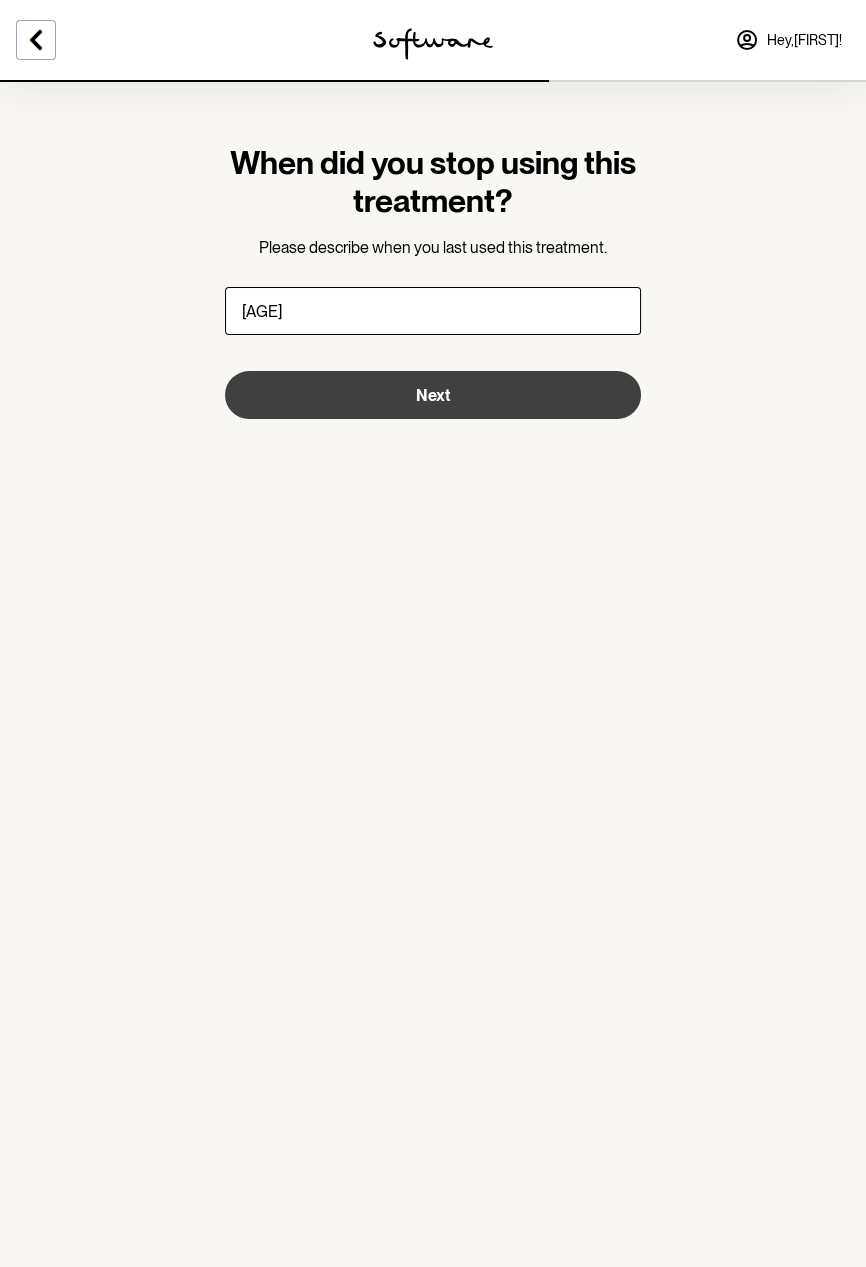 type on "20+ years" 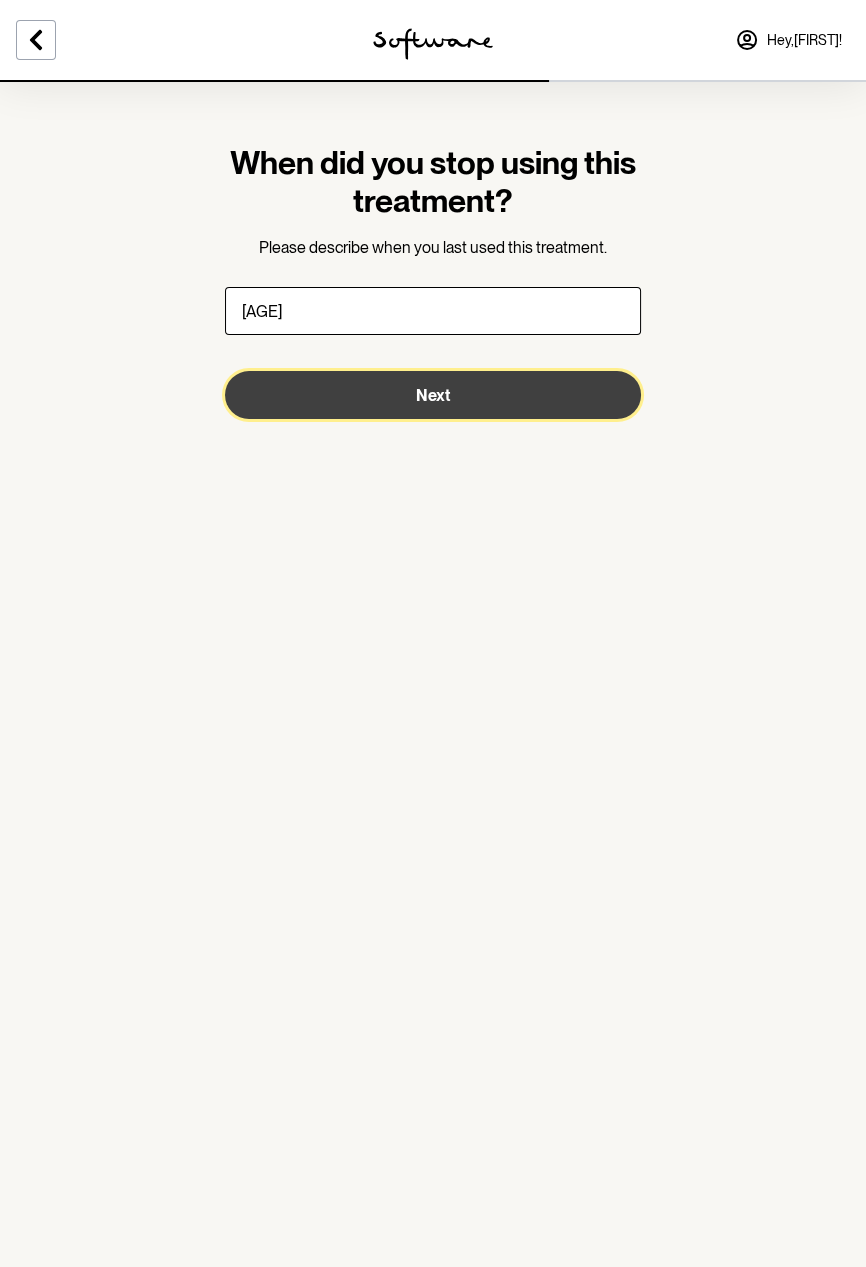 click on "Next" at bounding box center [433, 395] 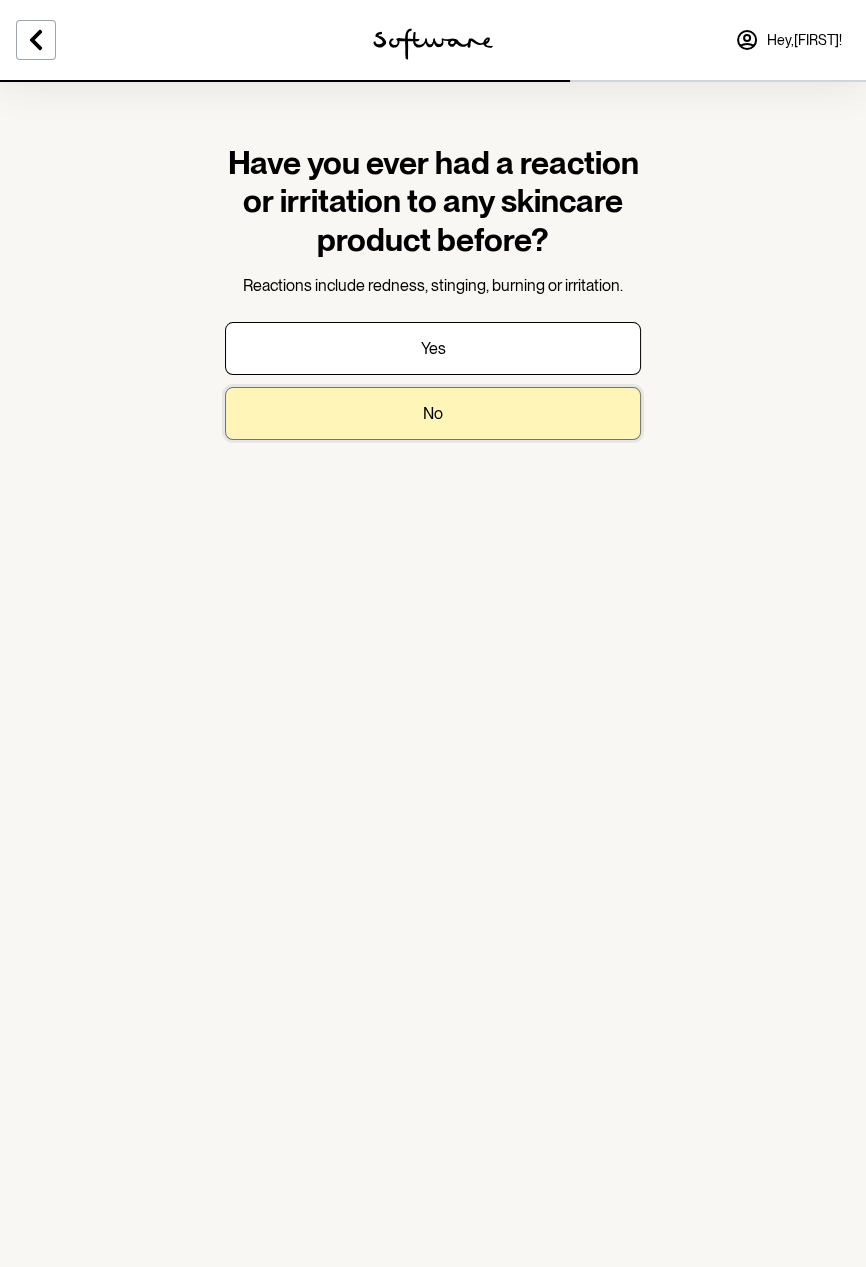 click on "No" at bounding box center (433, 413) 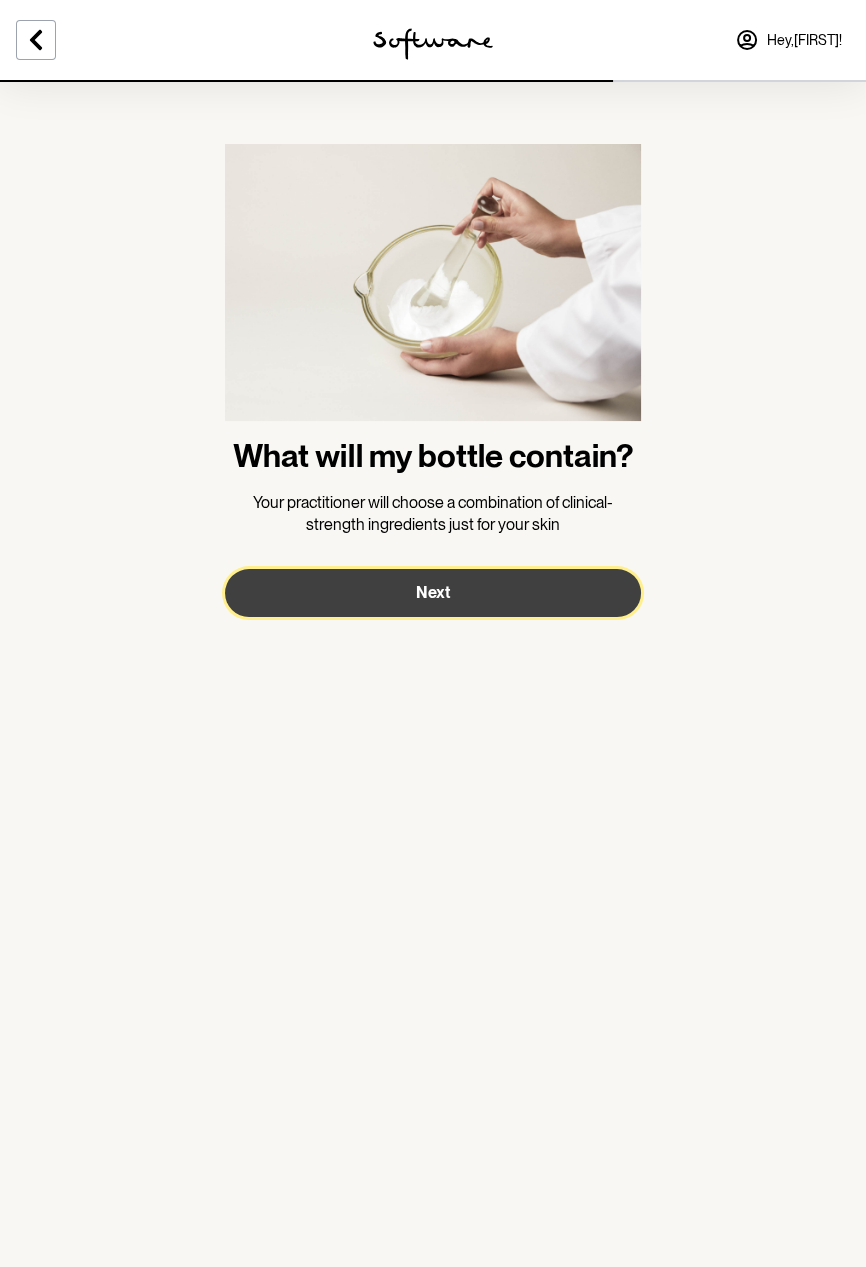 click on "Next" at bounding box center [433, 593] 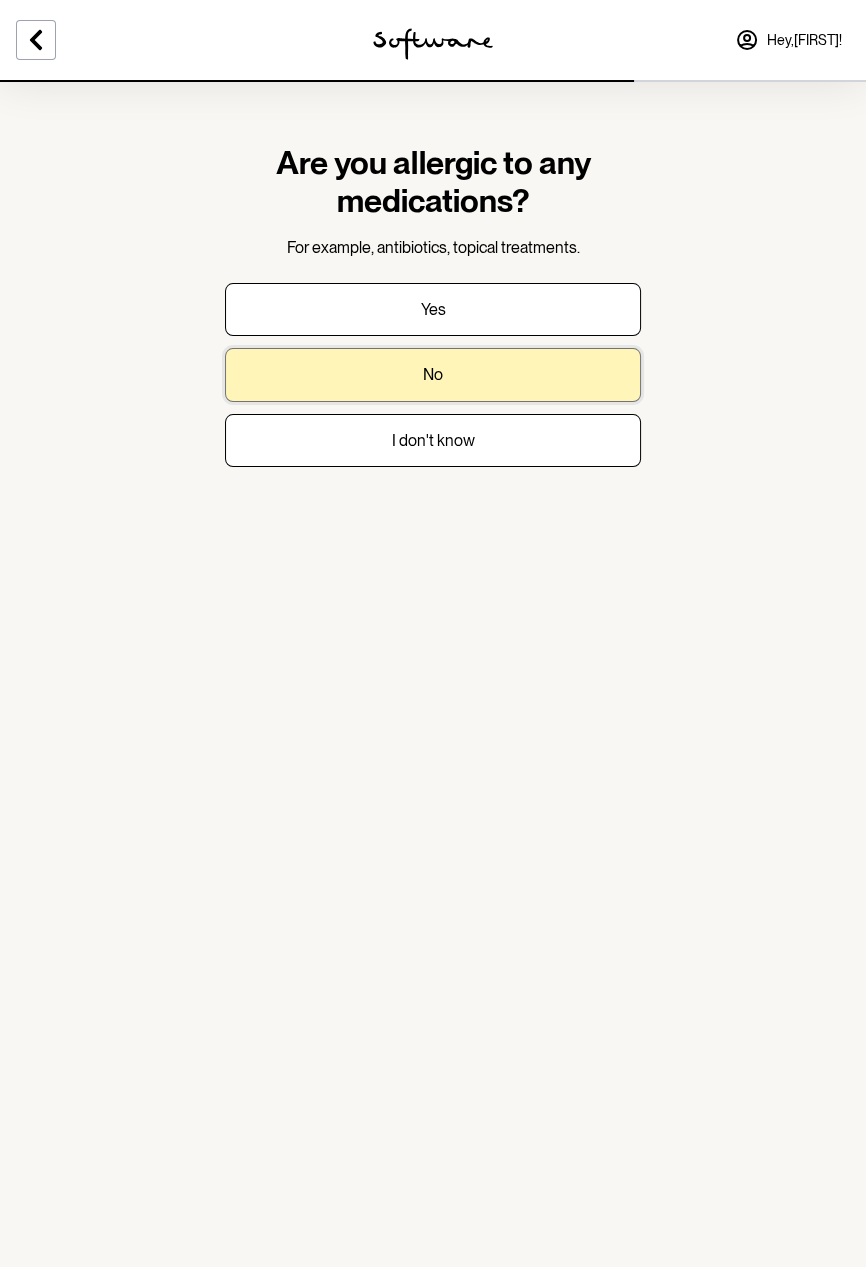click on "No" at bounding box center [433, 374] 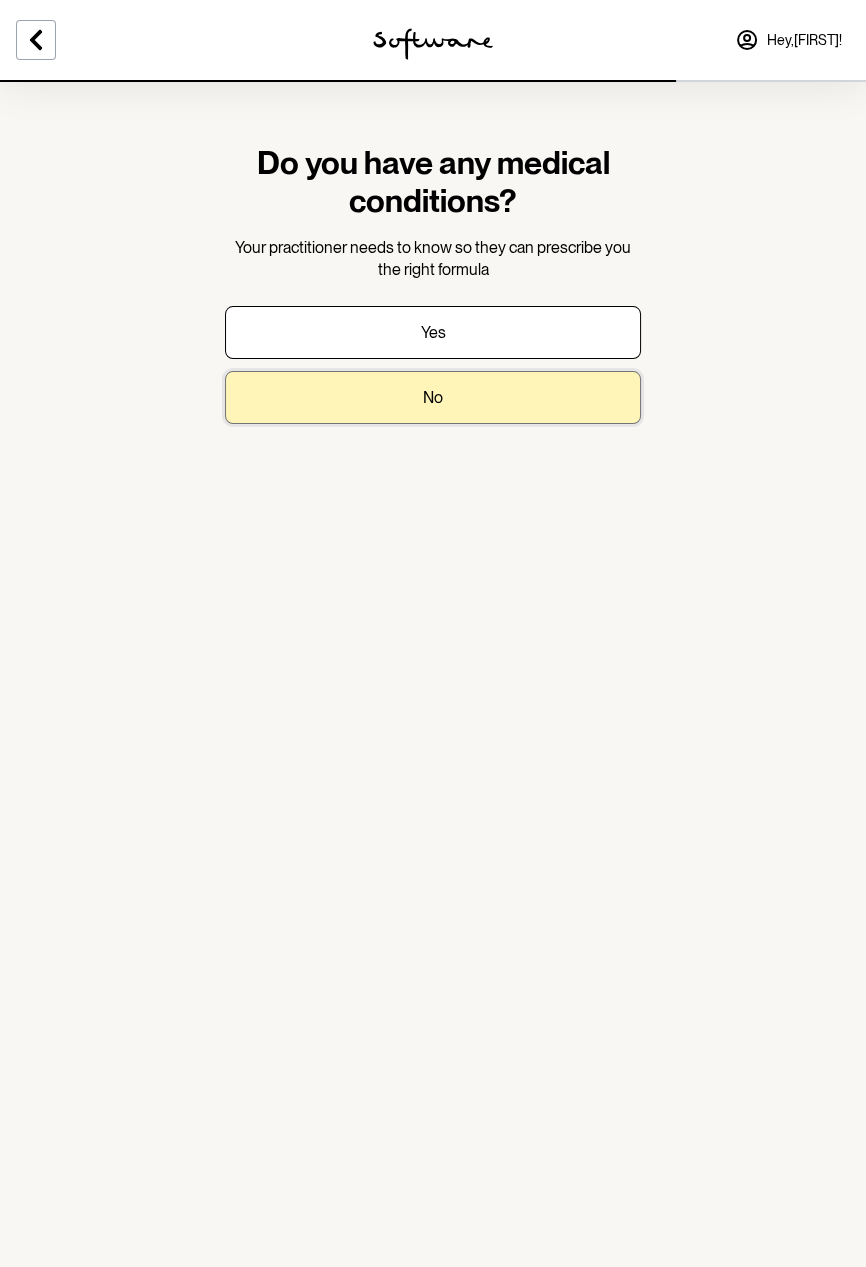 click on "No" at bounding box center (433, 397) 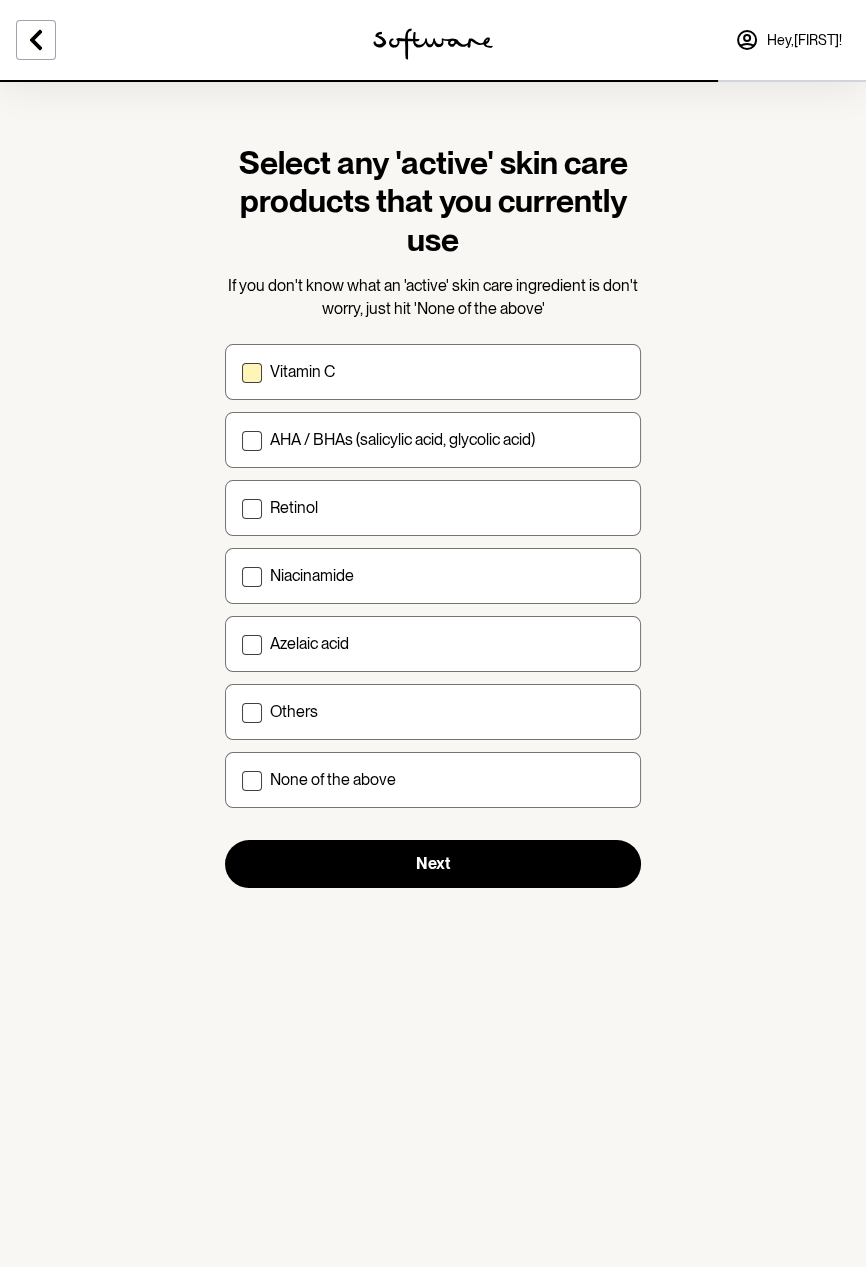 click on "Vitamin C" at bounding box center [433, 372] 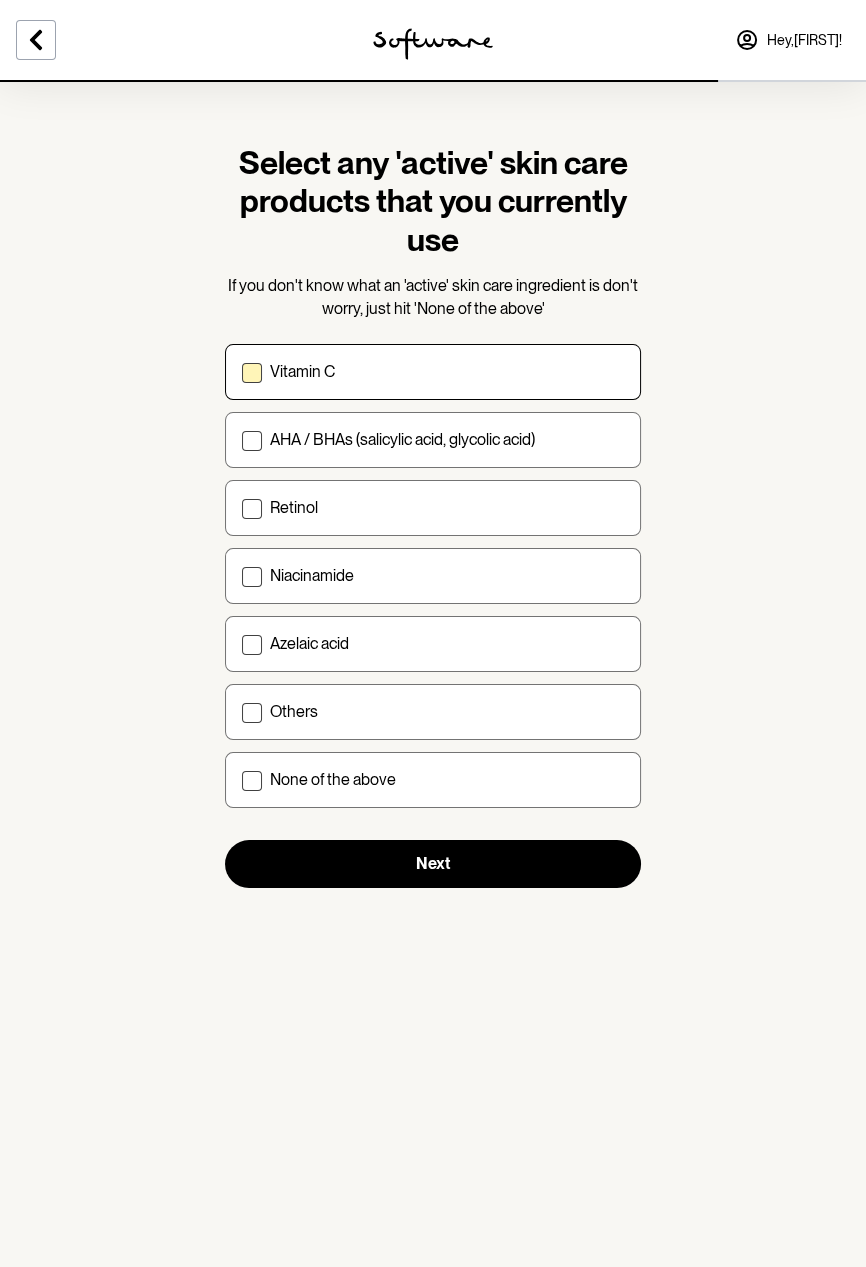 click on "Vitamin C" at bounding box center [241, 372] 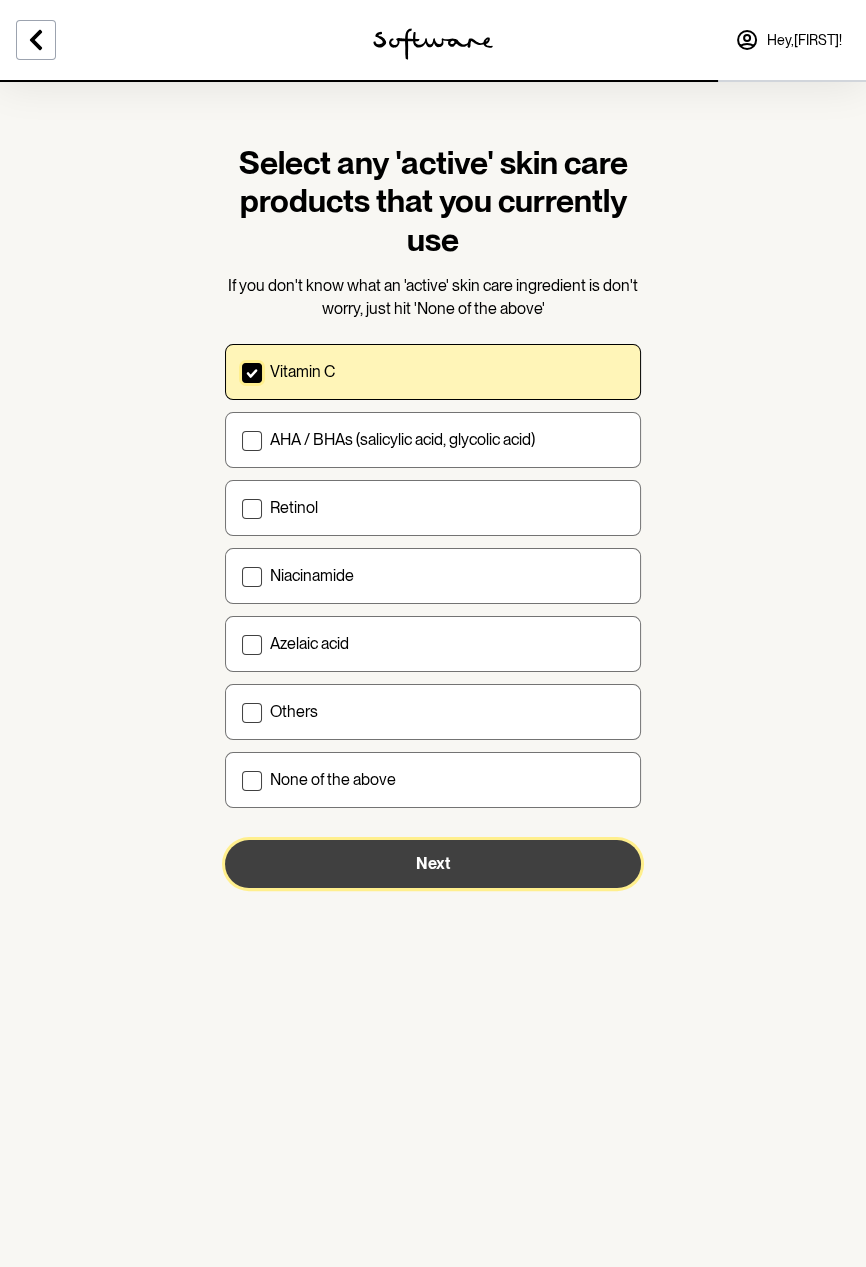 click on "Next" at bounding box center [433, 864] 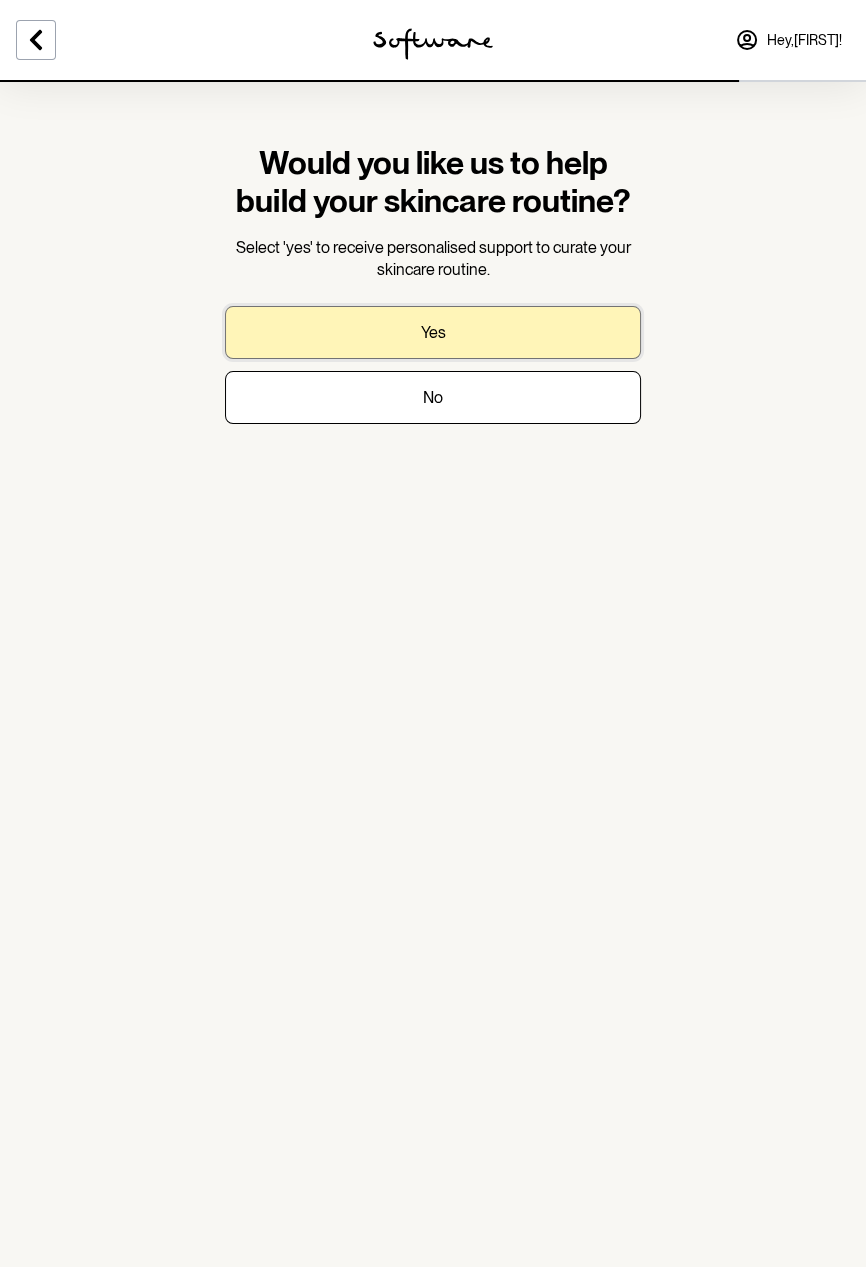click on "Yes" at bounding box center [433, 332] 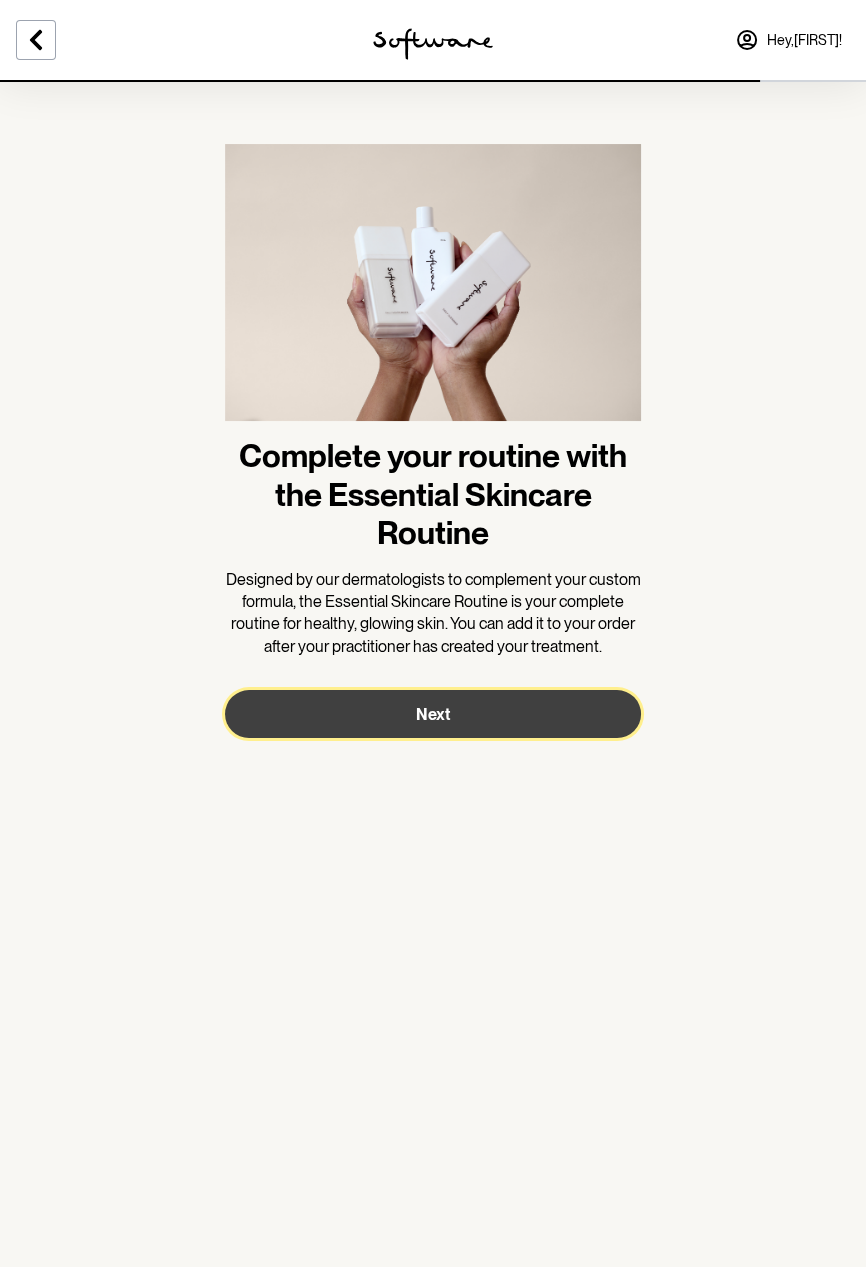 click on "Next" at bounding box center [433, 714] 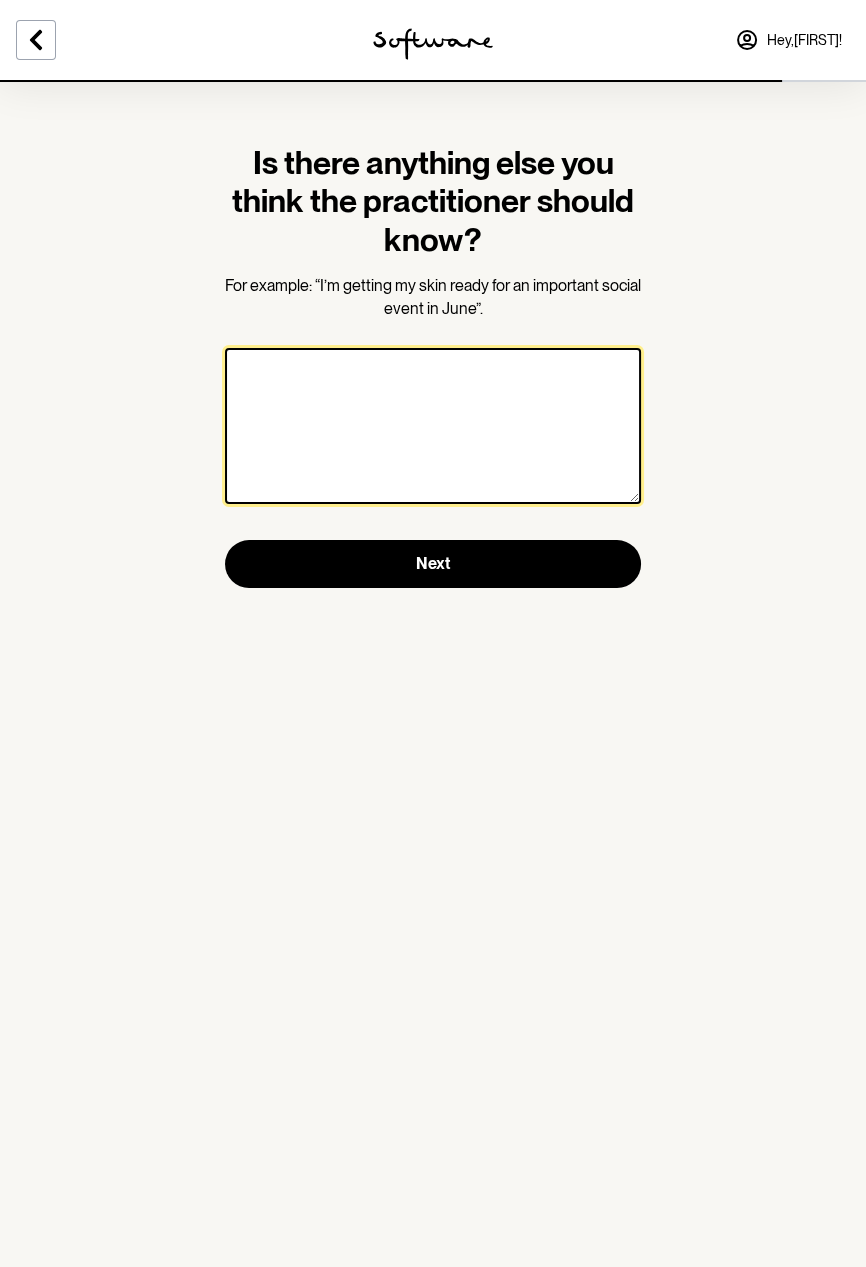 click at bounding box center (433, 426) 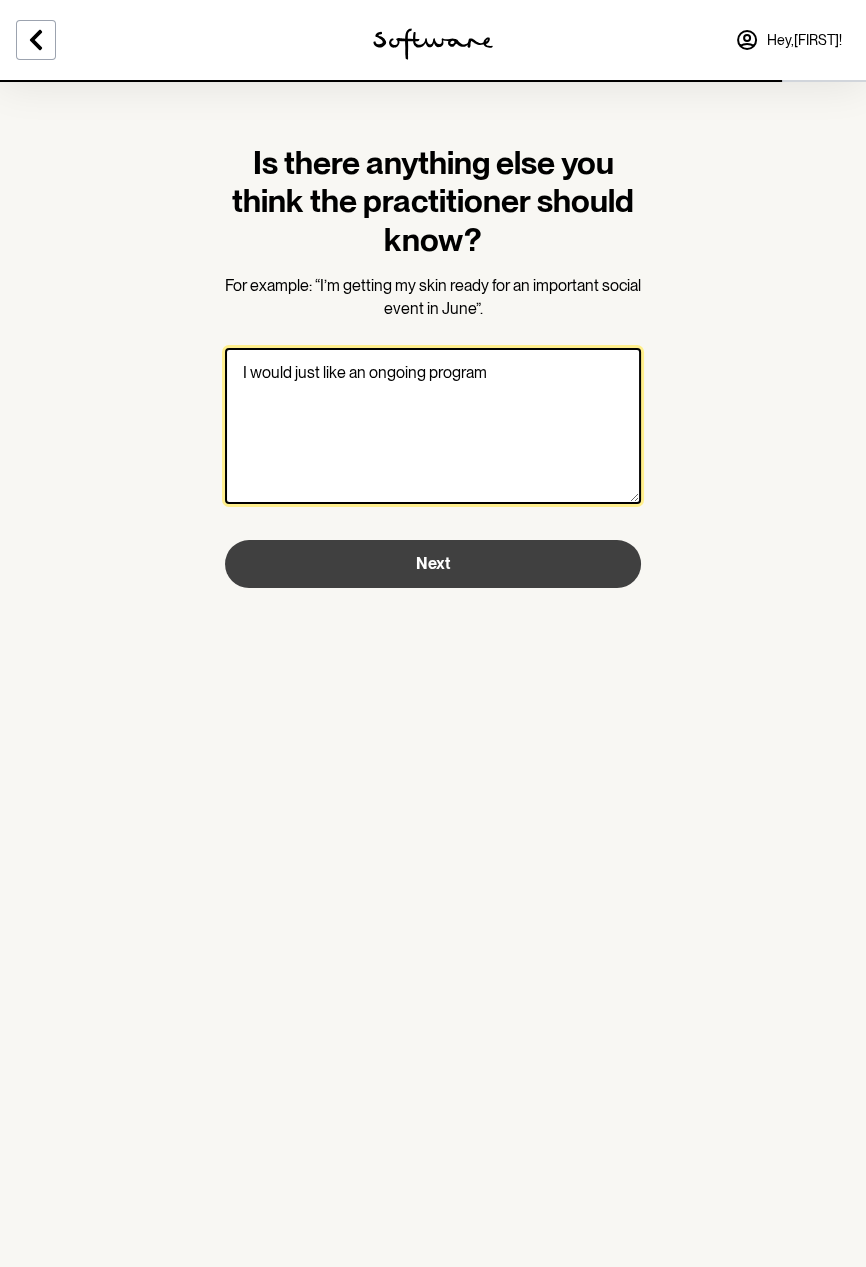 type on "I would just like an ongoing program" 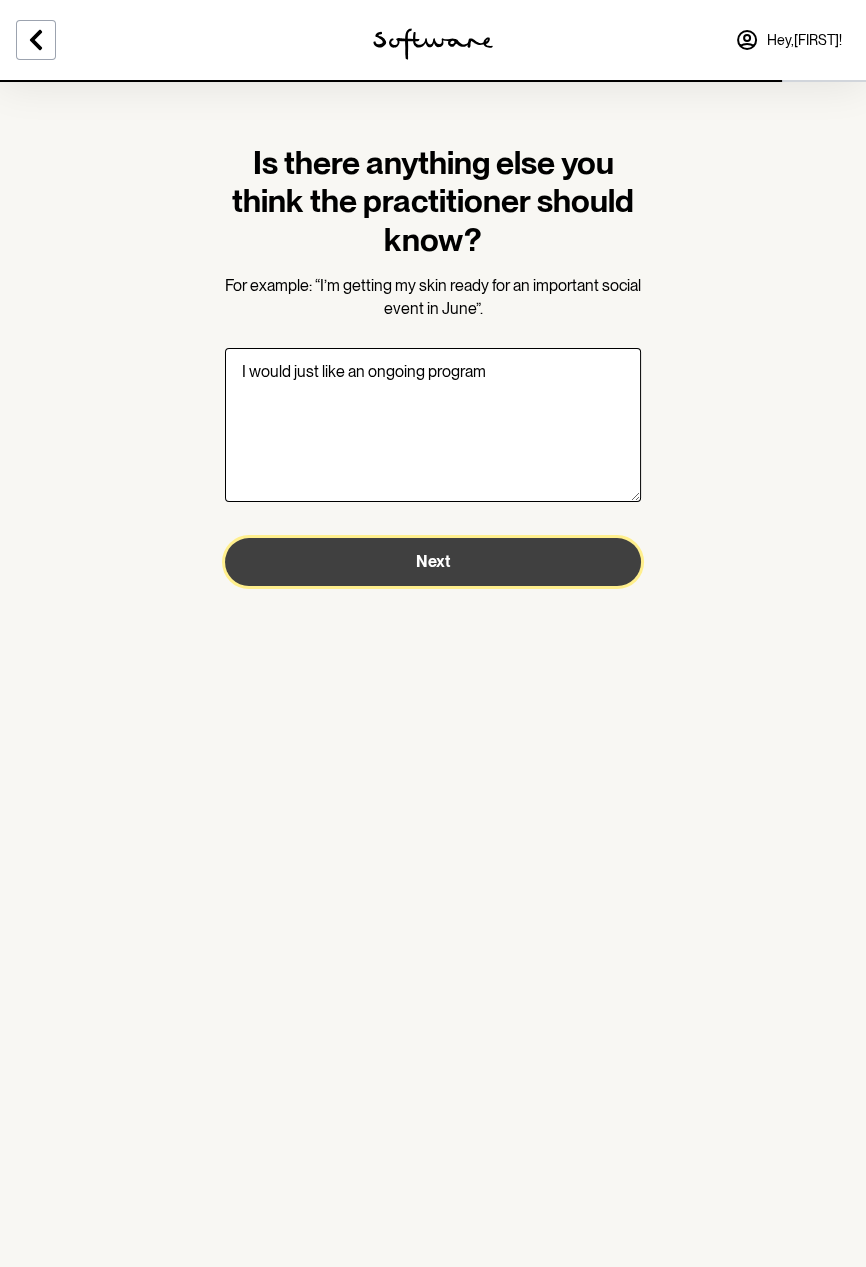 click on "Next" at bounding box center [433, 562] 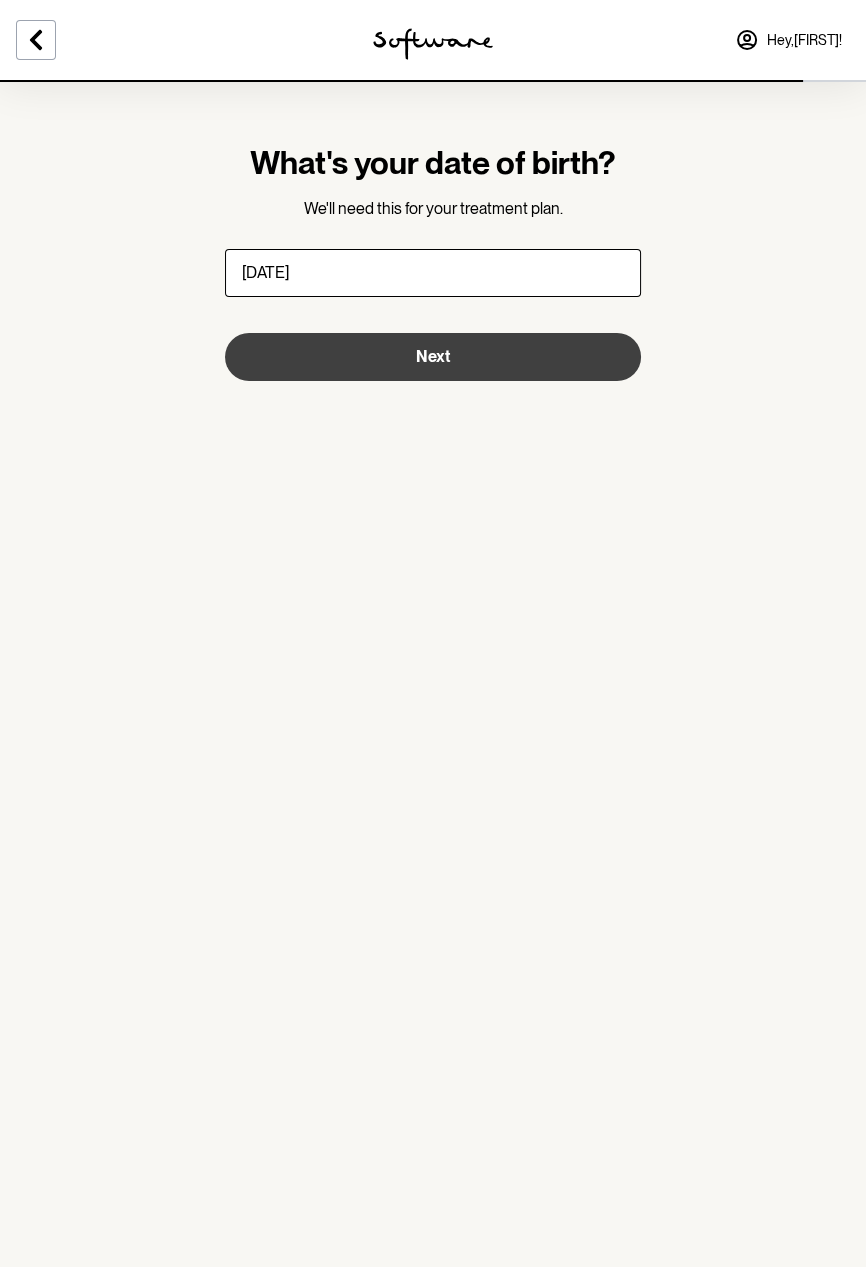 type on "[DATE]" 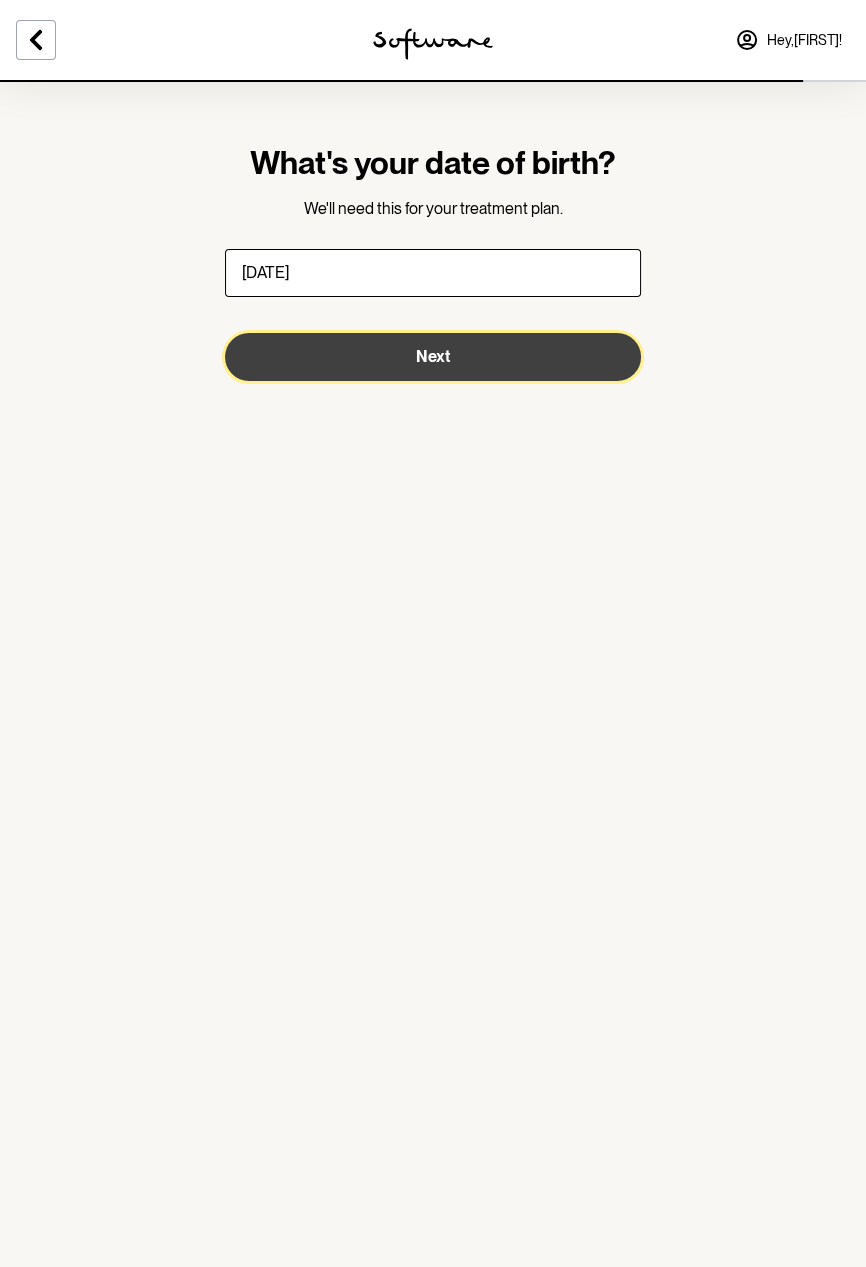 click on "Next" at bounding box center (433, 357) 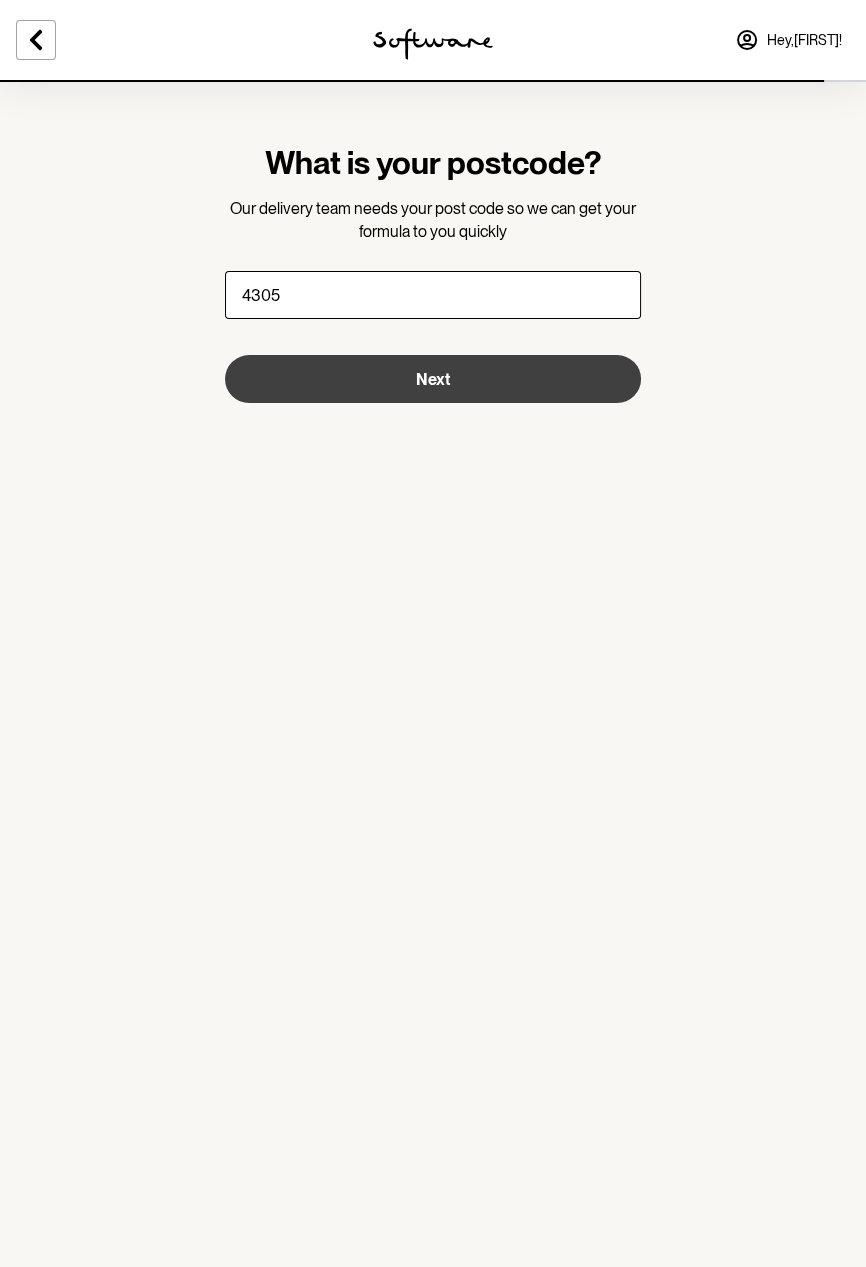 type on "4305" 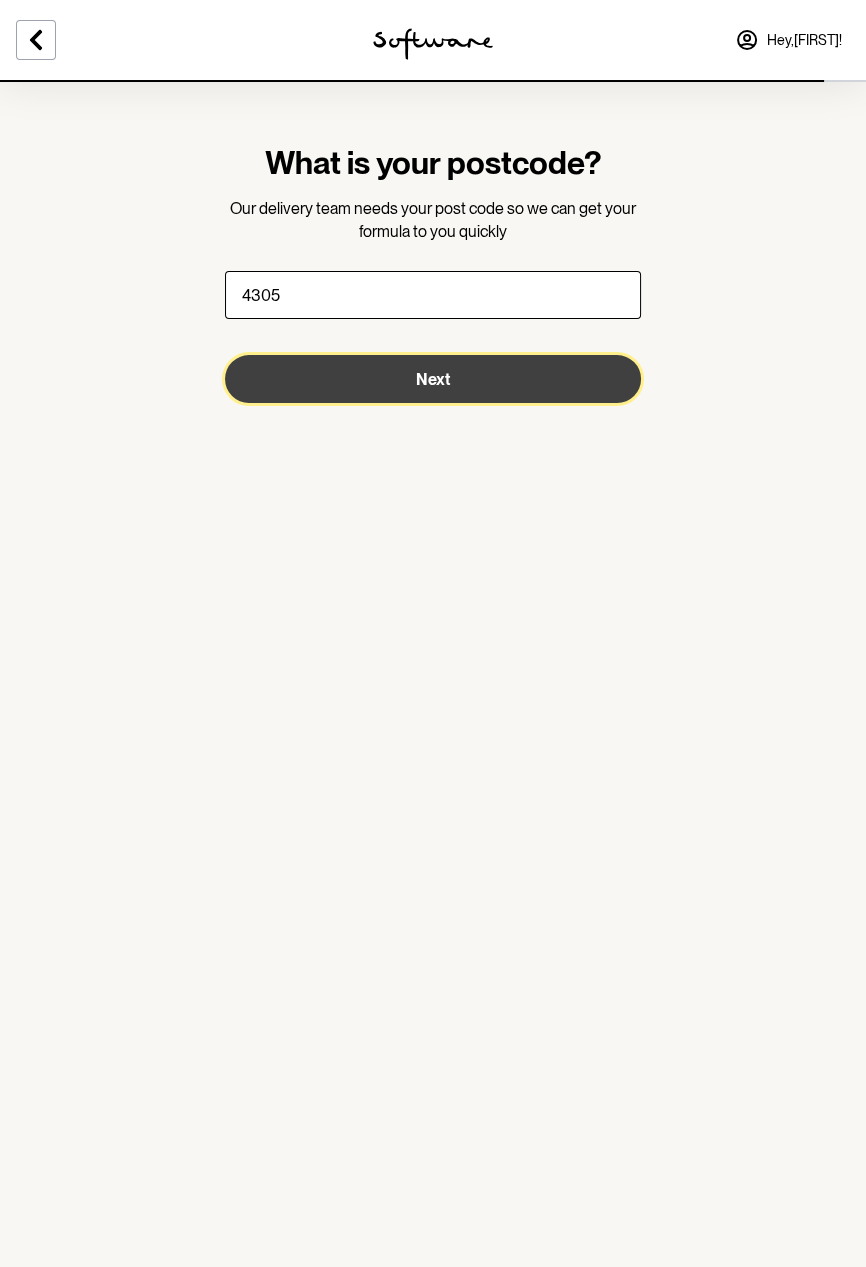click on "Next" at bounding box center [433, 379] 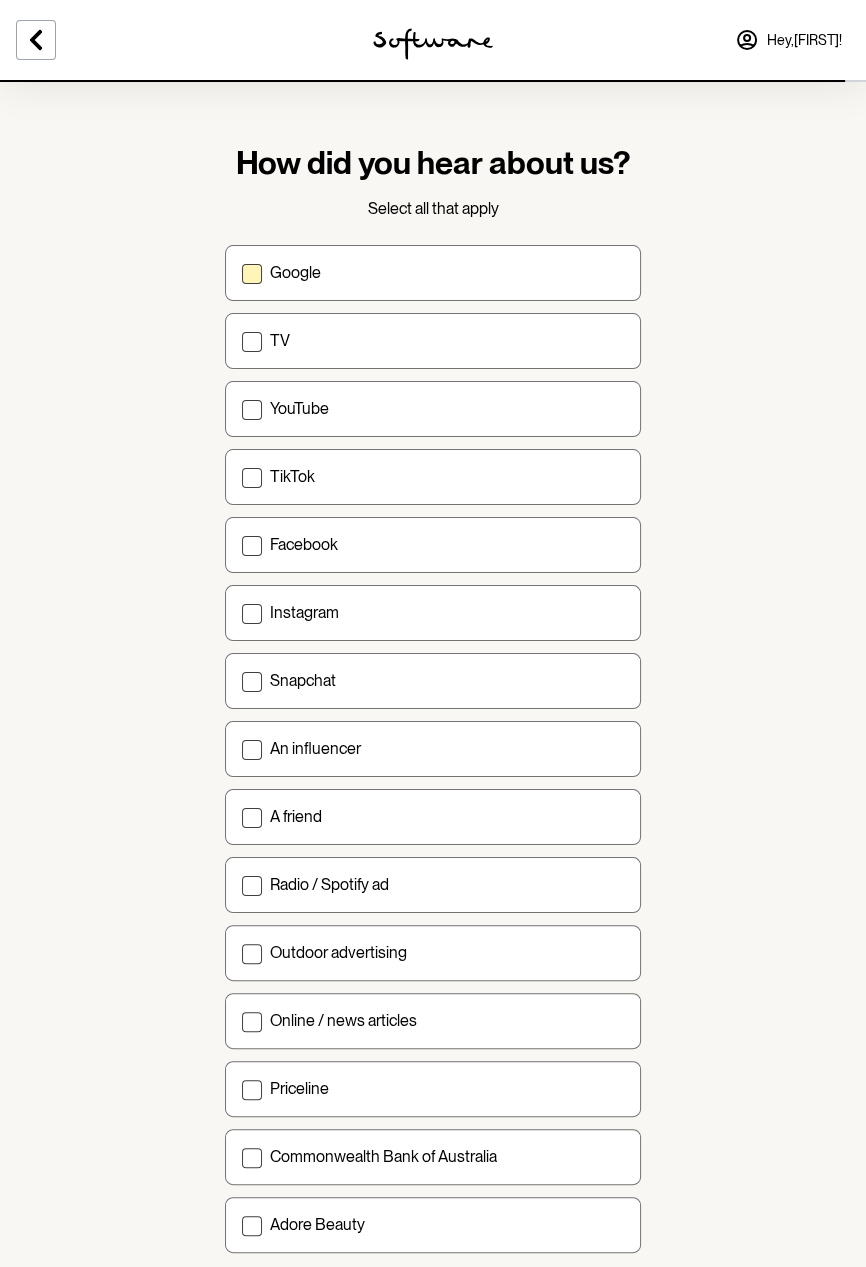 click on "Google" at bounding box center (433, 273) 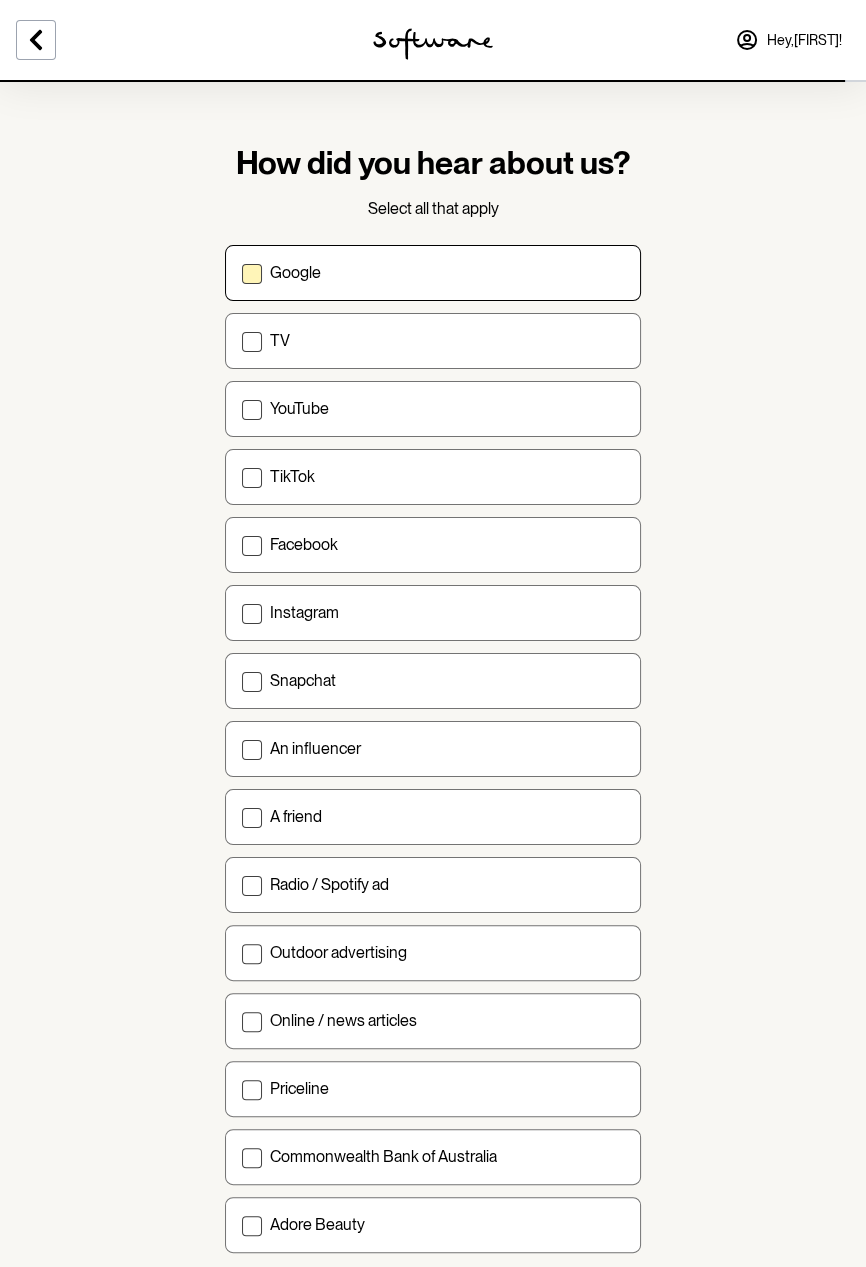 click on "Google" at bounding box center (241, 272) 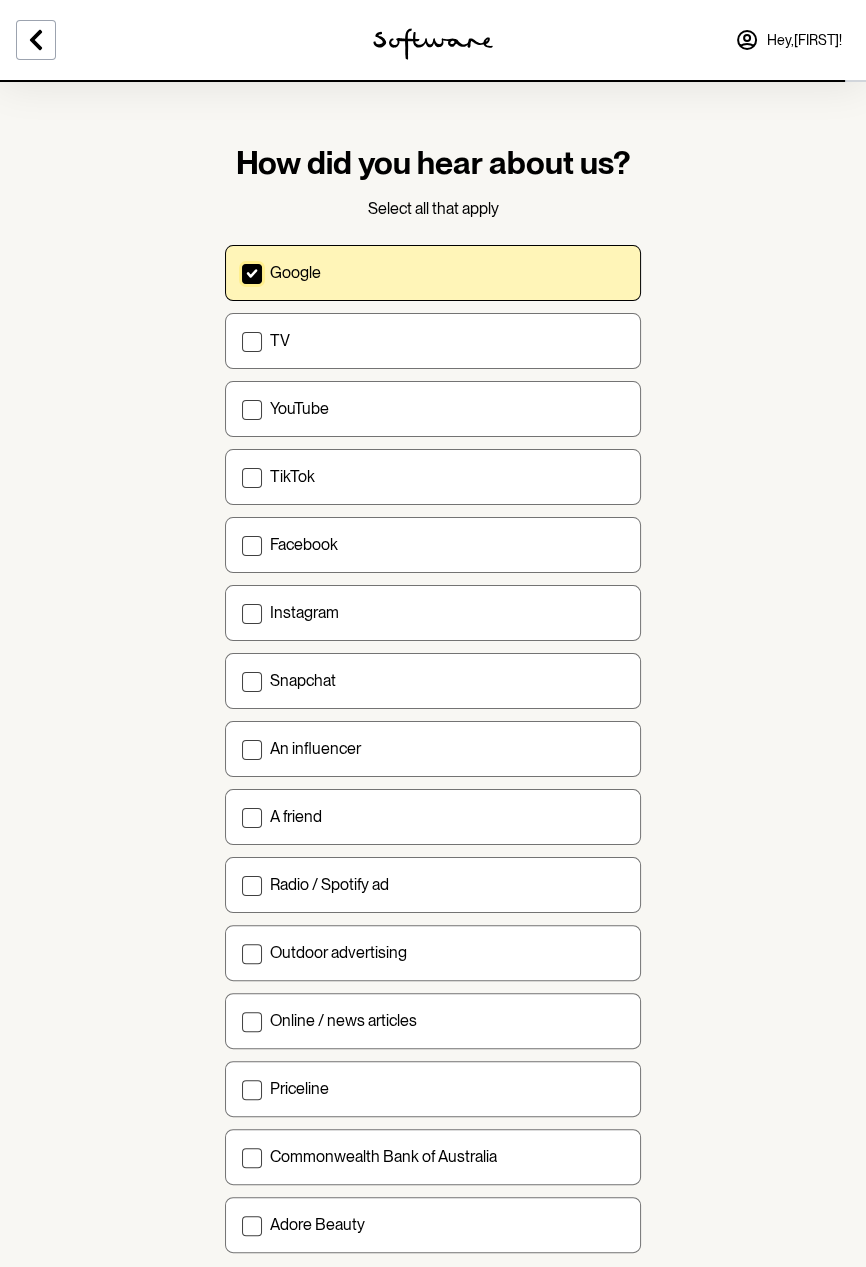 scroll, scrollTop: 127, scrollLeft: 0, axis: vertical 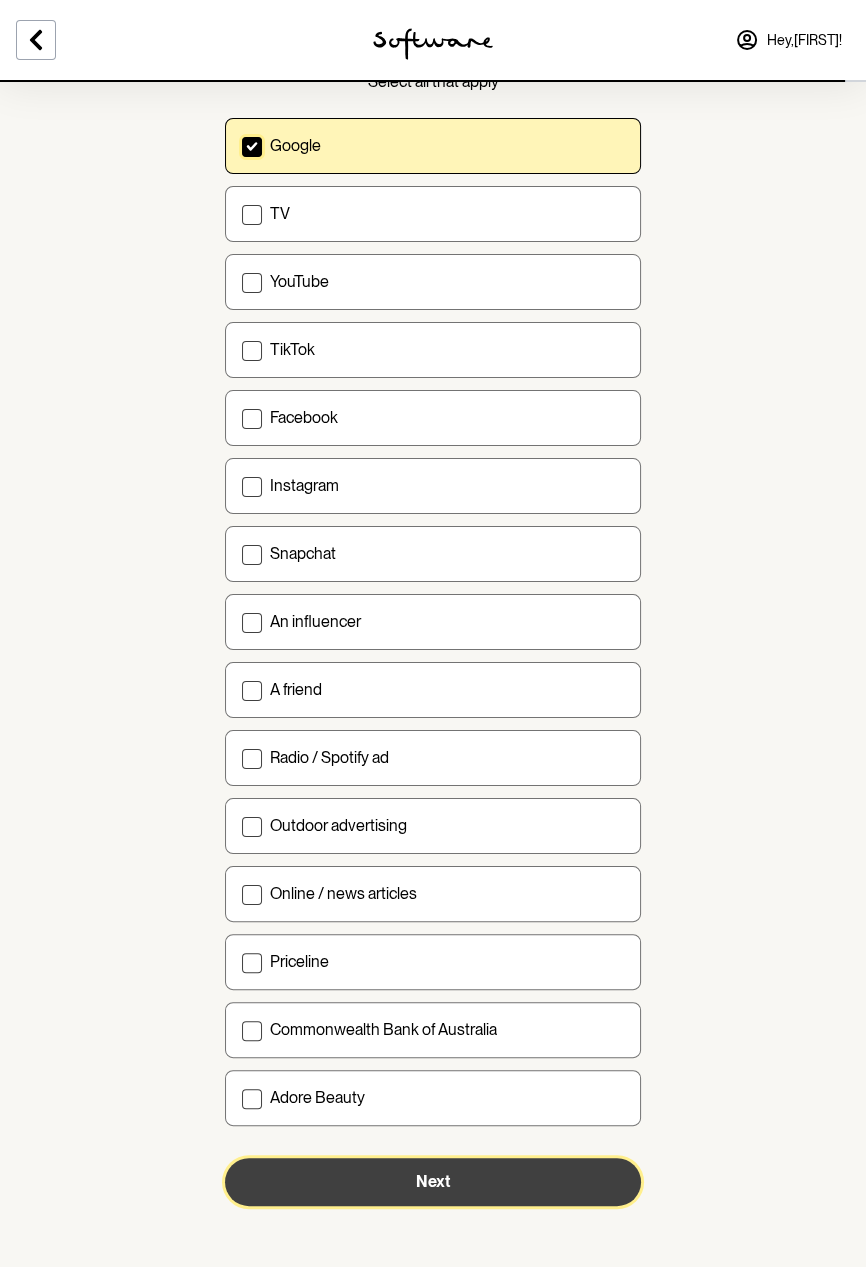 click on "Next" at bounding box center (433, 1182) 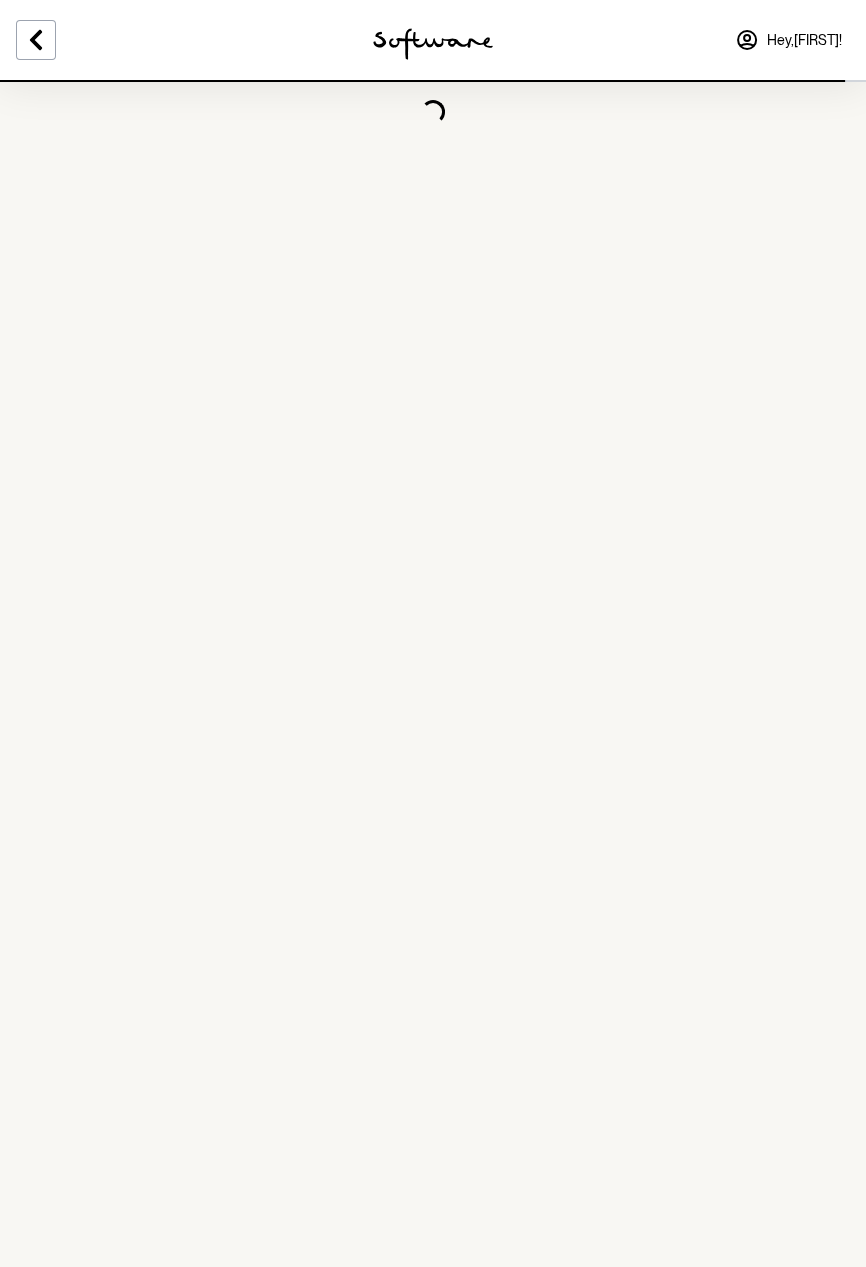 scroll, scrollTop: 0, scrollLeft: 0, axis: both 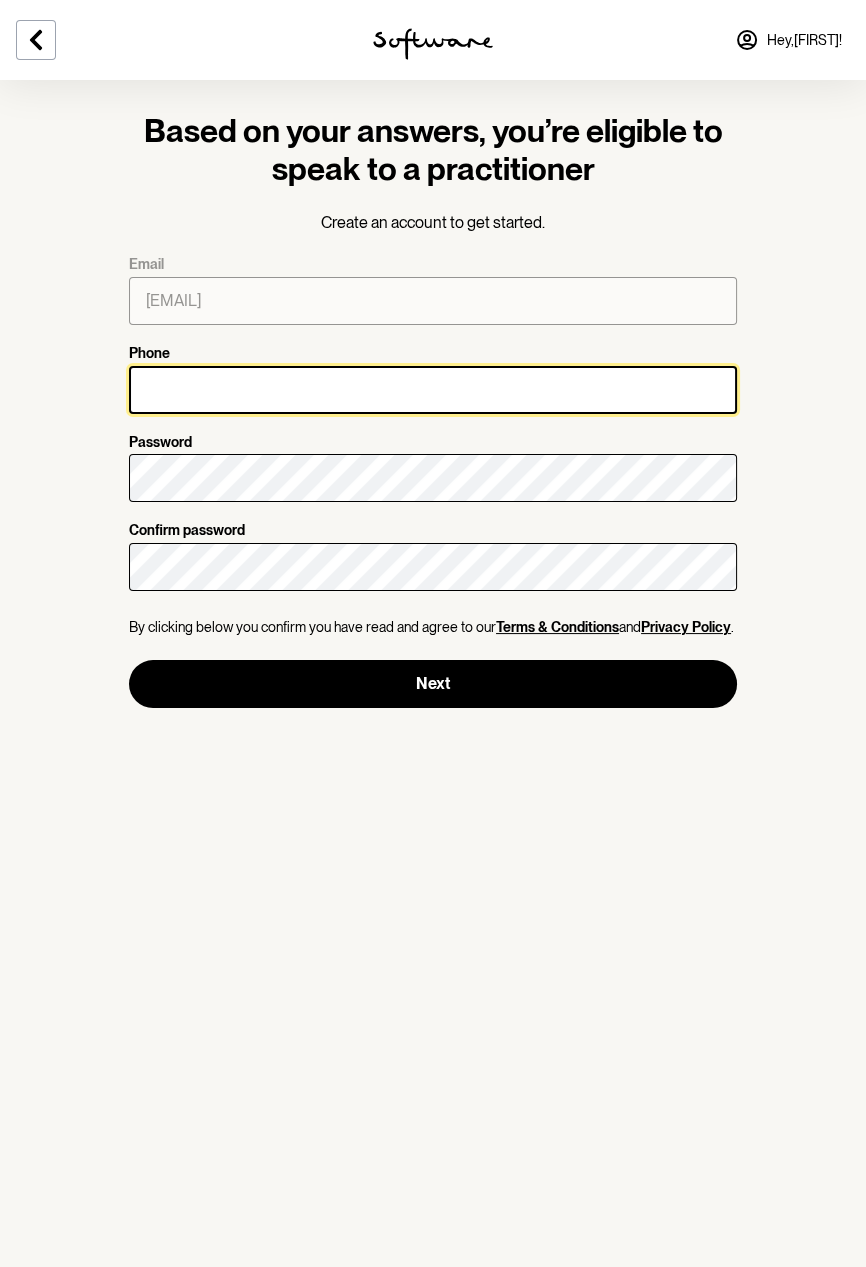 click on "Phone" at bounding box center (433, 390) 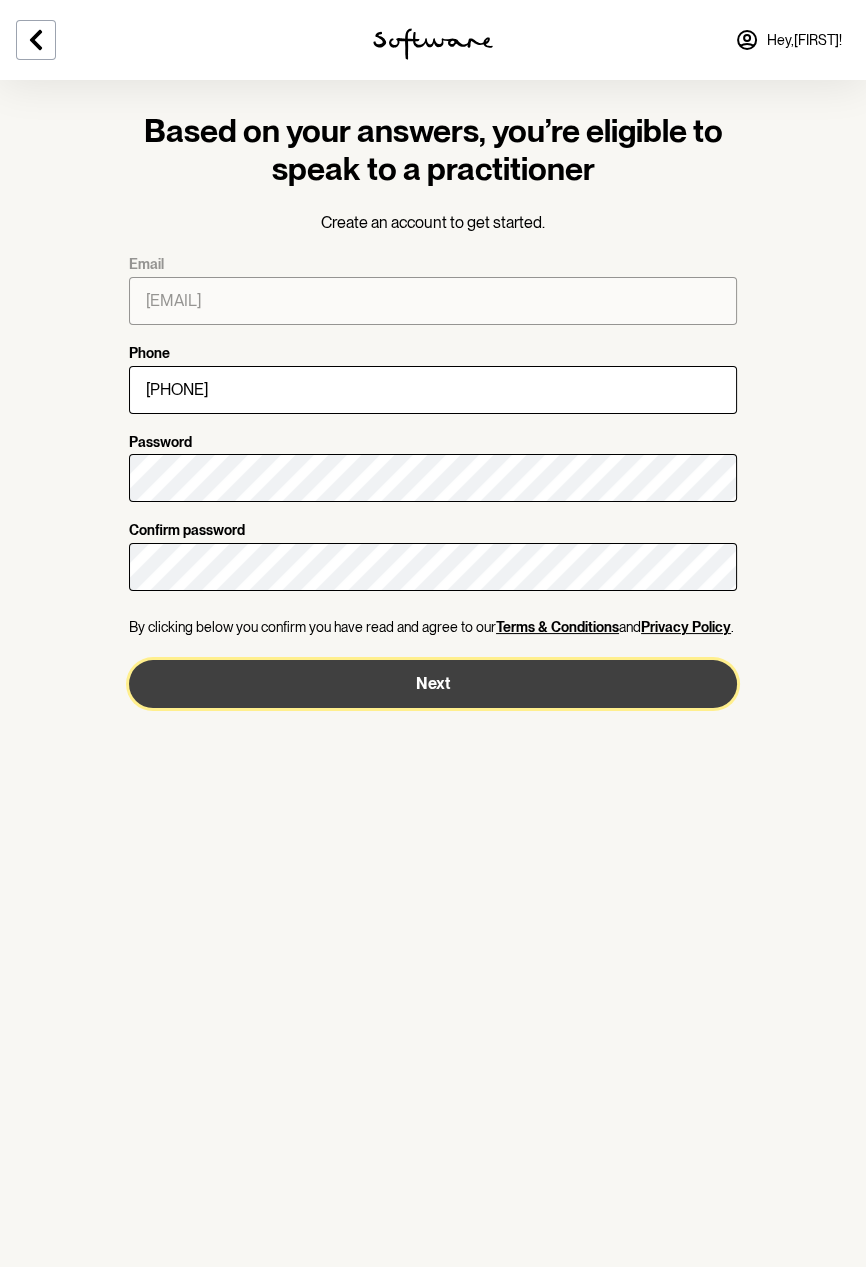 click on "Next" at bounding box center [433, 684] 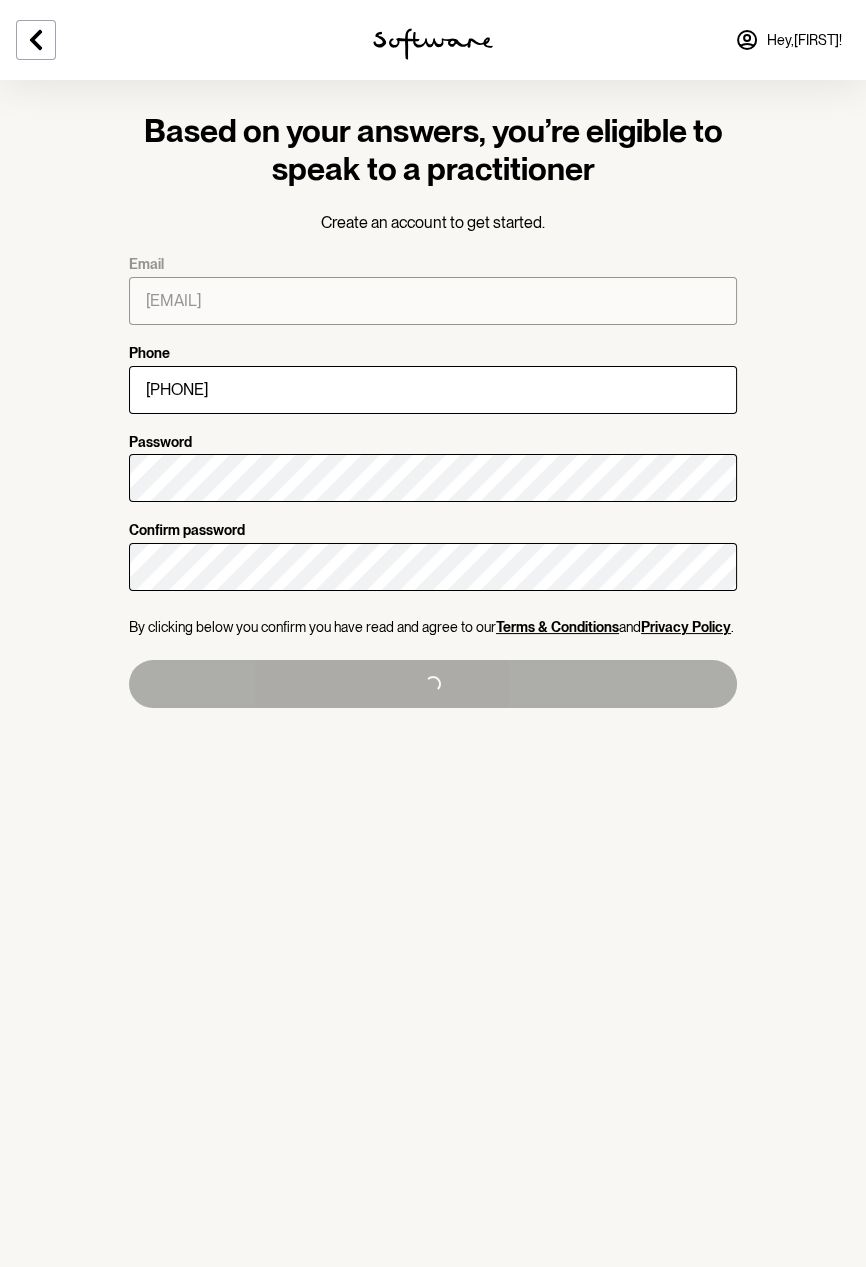 type on "[PHONE]" 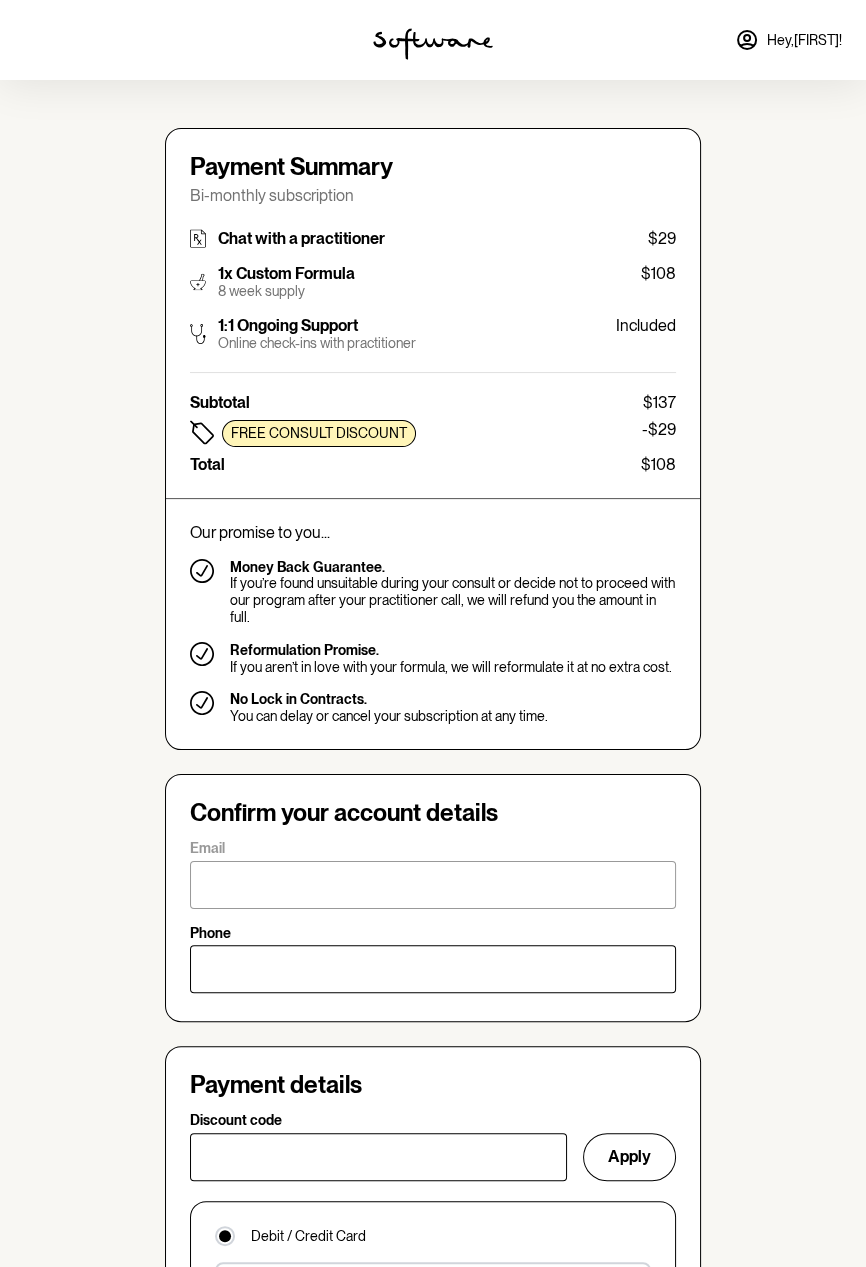 type on "[EMAIL]" 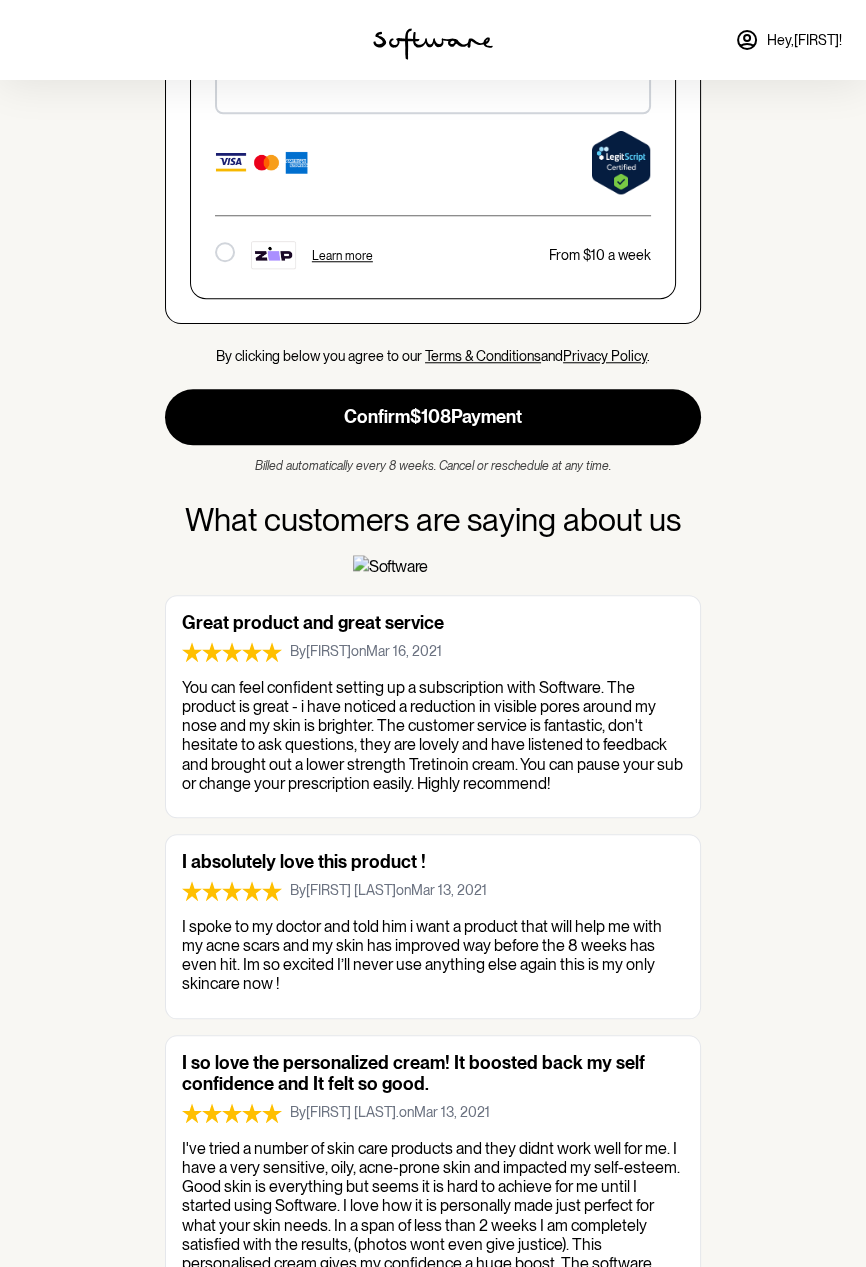 scroll, scrollTop: 1730, scrollLeft: 0, axis: vertical 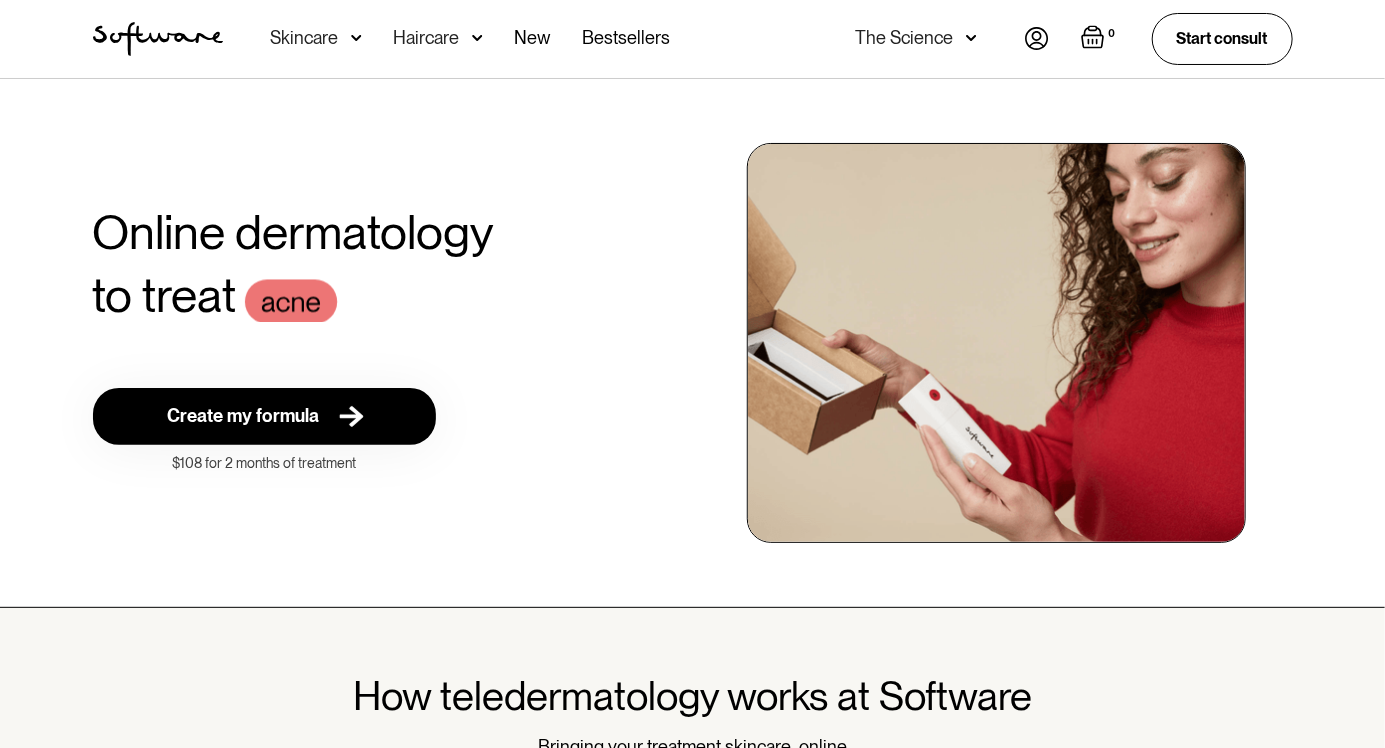 click on "Acne Ageing Pigmentation Everyday care Hair Loss Learn Skincare Custom Formulas For acne For ageing For pigmentation Routine Essentials Shop all For acne For ageing For pigmentation Collections Bundles Bestsellers Haircare Routine Essentials Shop all Biotin Hair Supplement Hair Growth Shampoo Hair Growth Conditioner Scalp Activating Tonic Hair Growth Routine New Bestsellers The Science Skin Journal Helpful content to address your skin concerns Ingredients The A-Z of Software’s skincare ingredients Start consult" at bounding box center (624, 39) 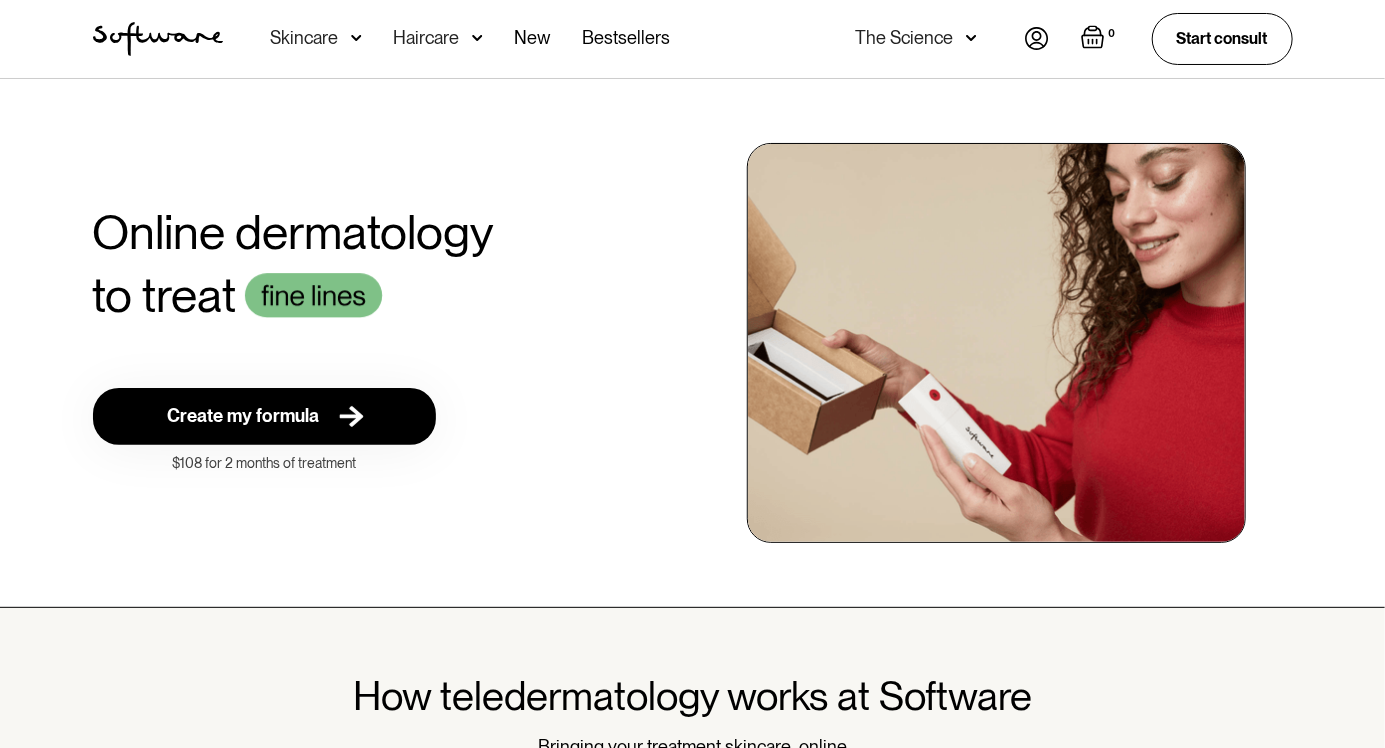click at bounding box center [1037, 38] 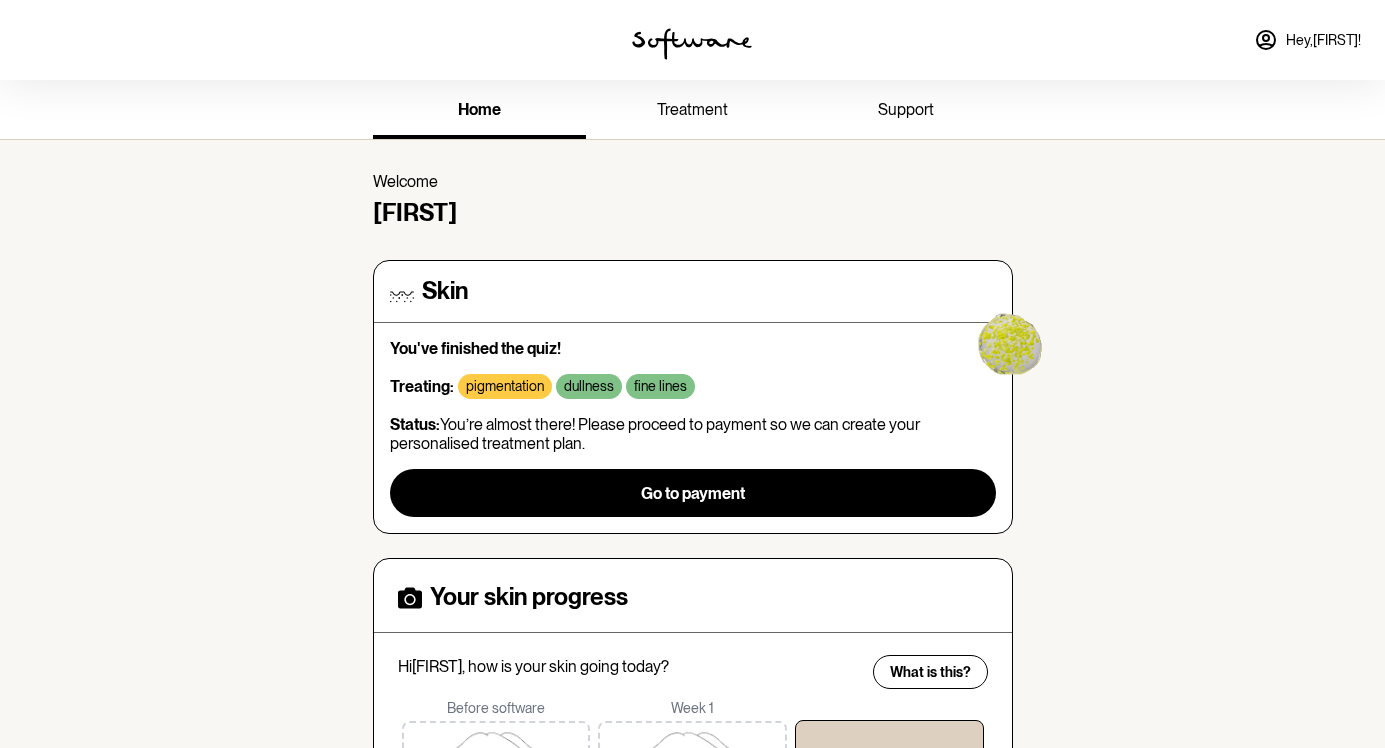 scroll, scrollTop: 0, scrollLeft: 0, axis: both 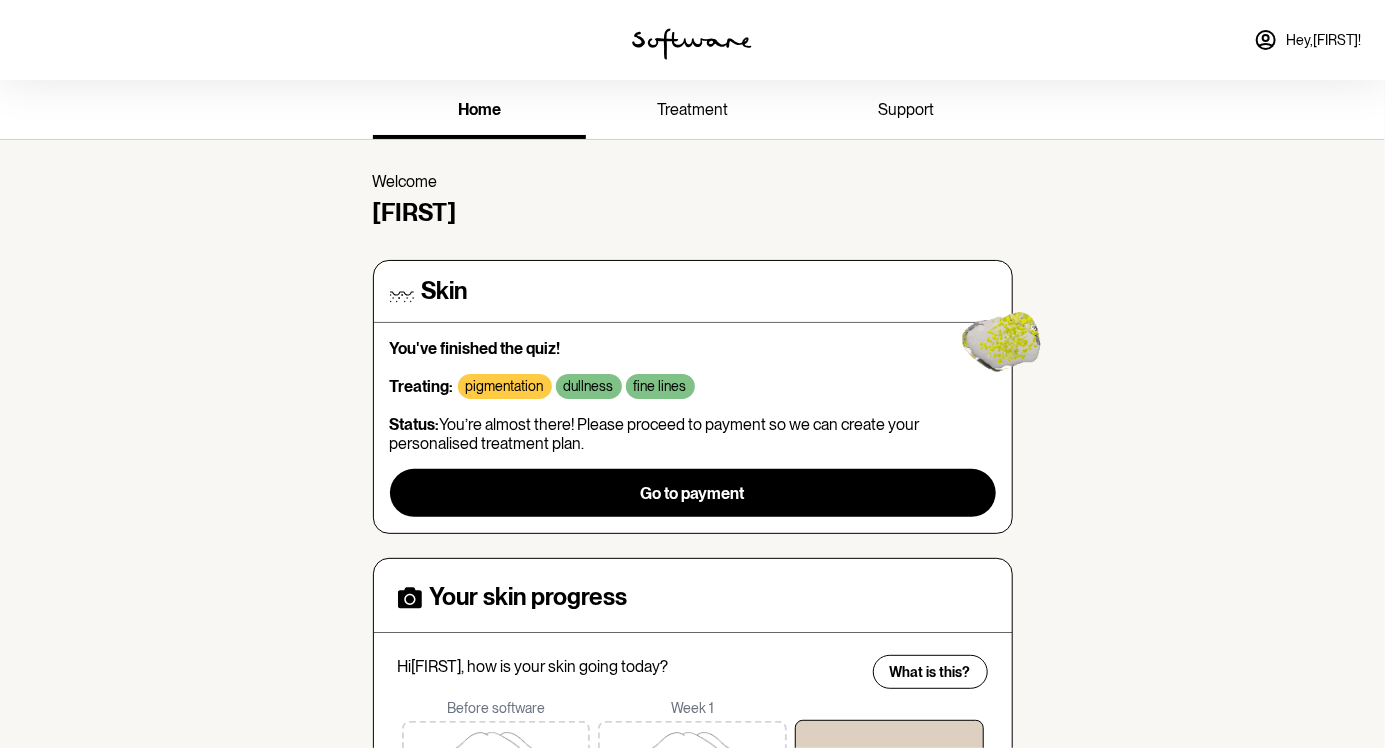 click on "pigmentation" at bounding box center [505, 386] 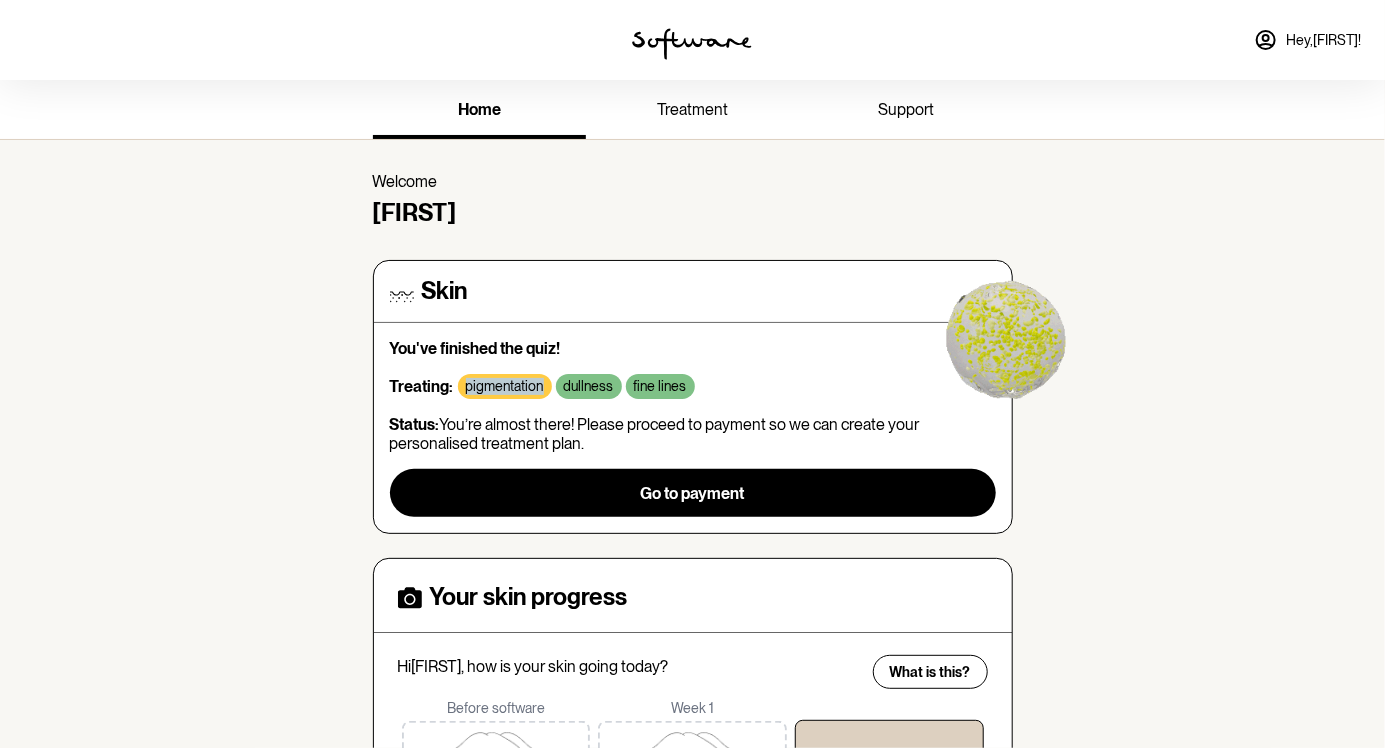 click on "dullness" at bounding box center (589, 386) 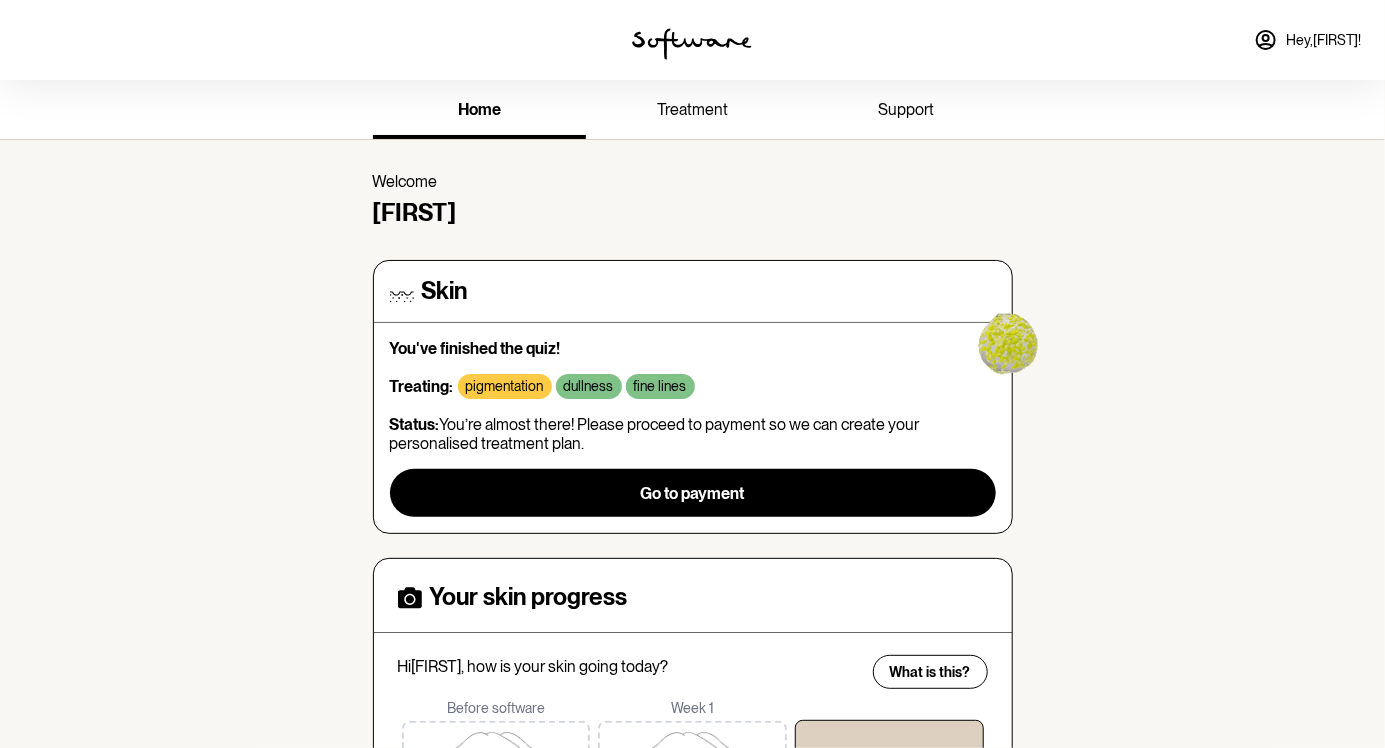 click on "home" at bounding box center [479, 111] 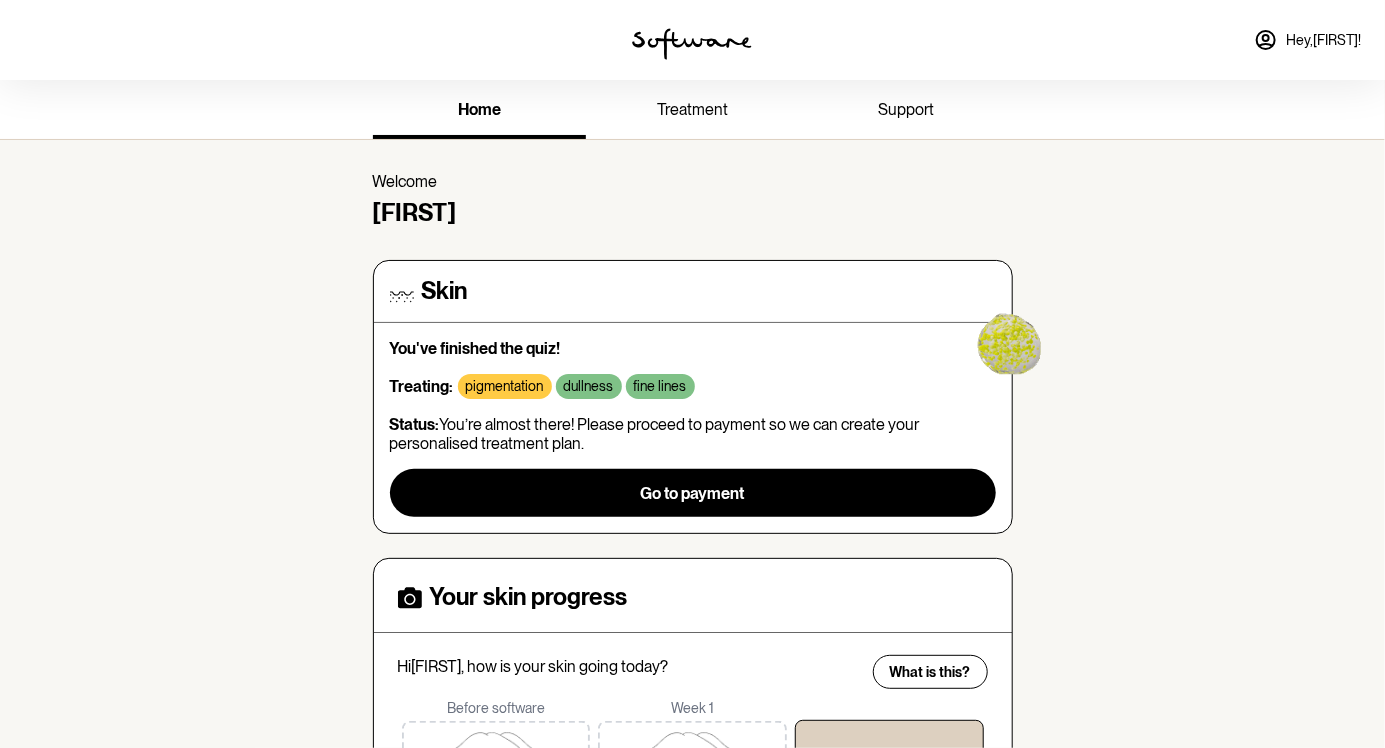 click on "treatment" at bounding box center (692, 111) 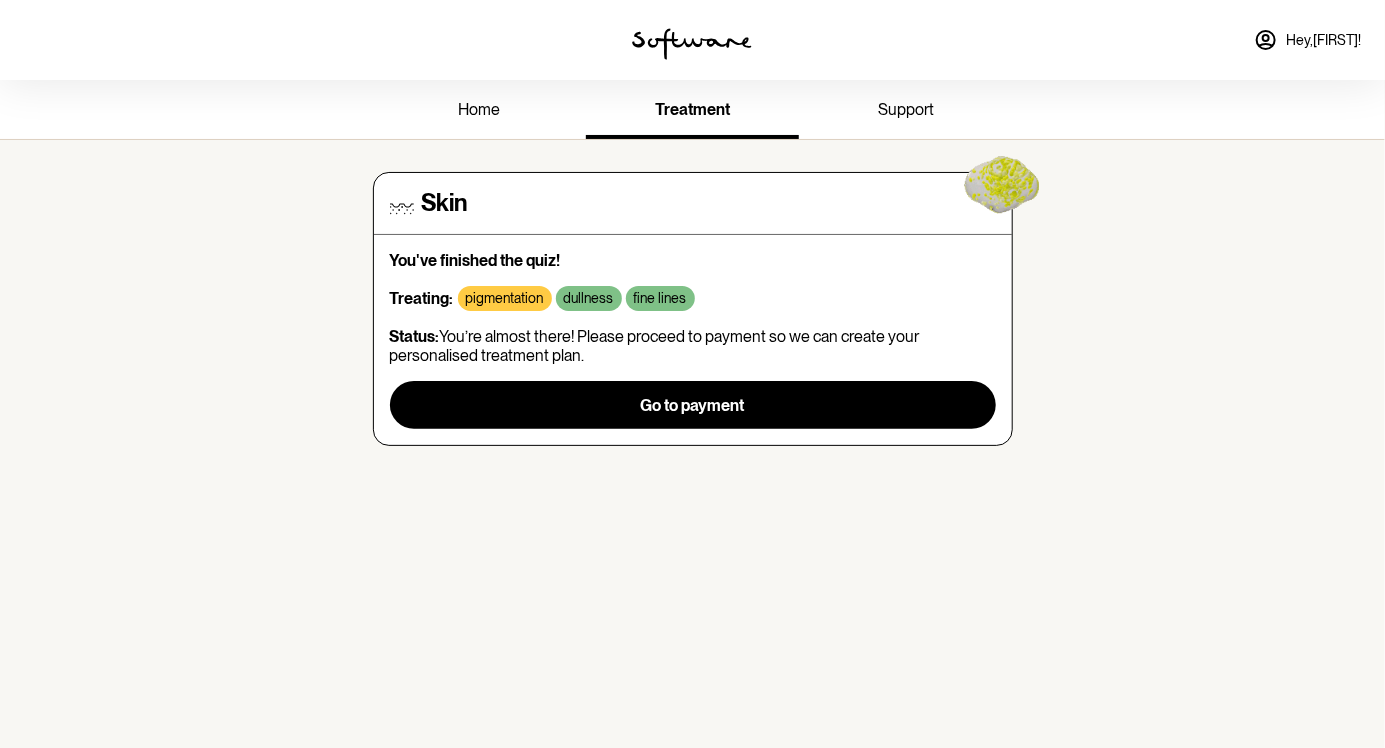 click 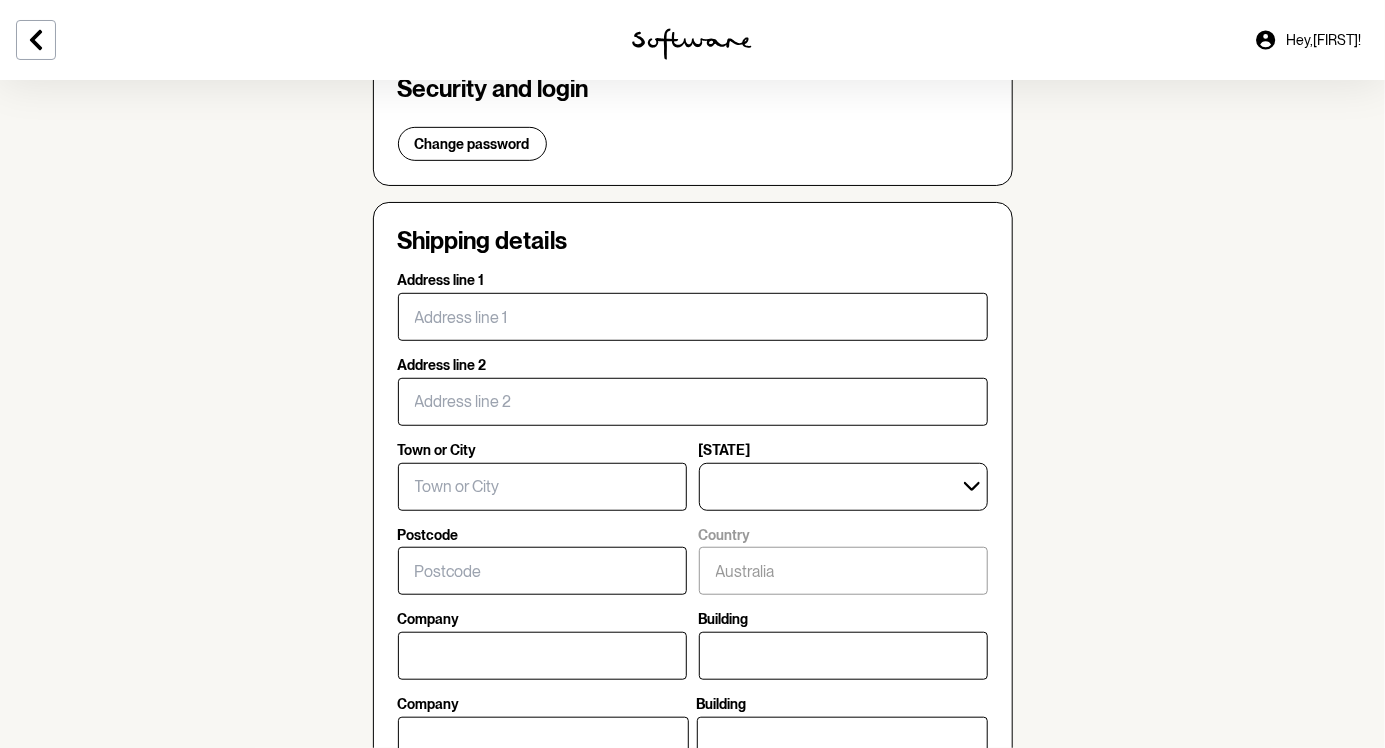 scroll, scrollTop: 365, scrollLeft: 0, axis: vertical 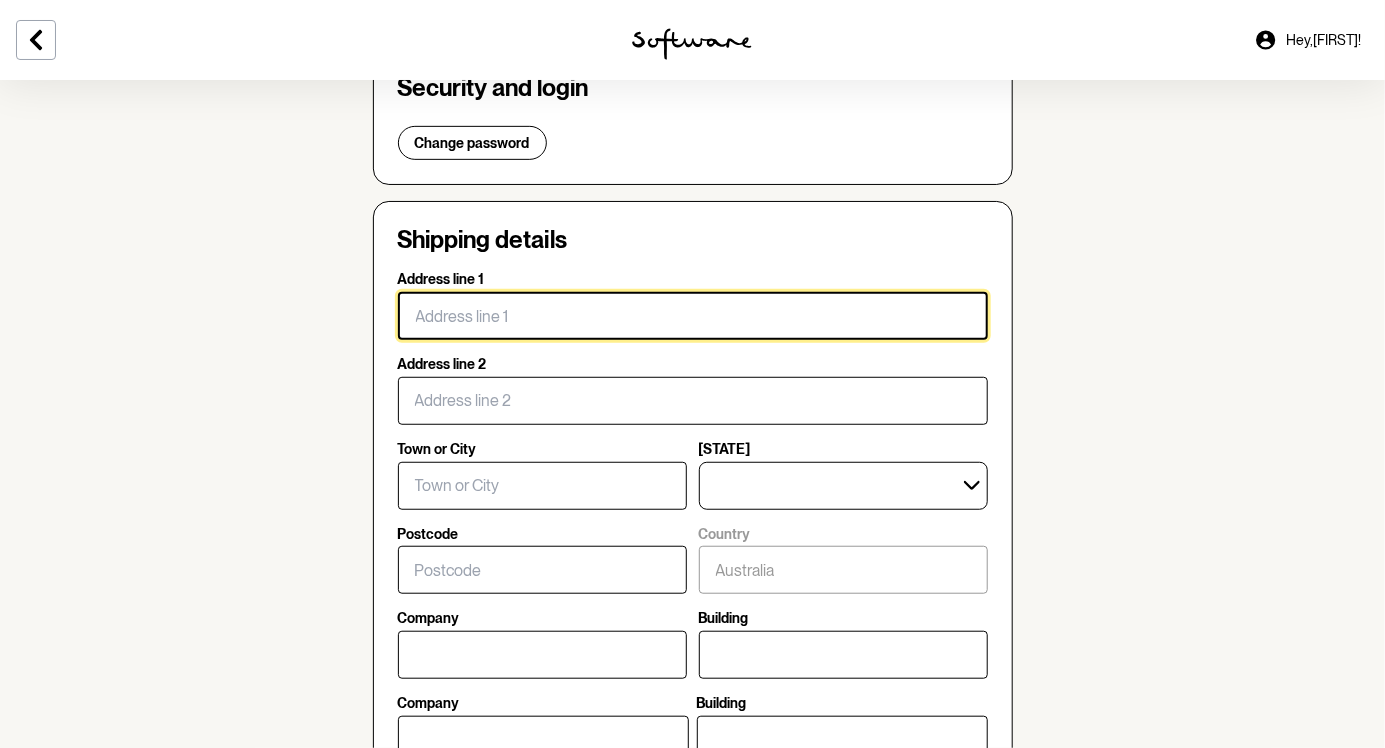 click on "Address line 1" at bounding box center [693, 316] 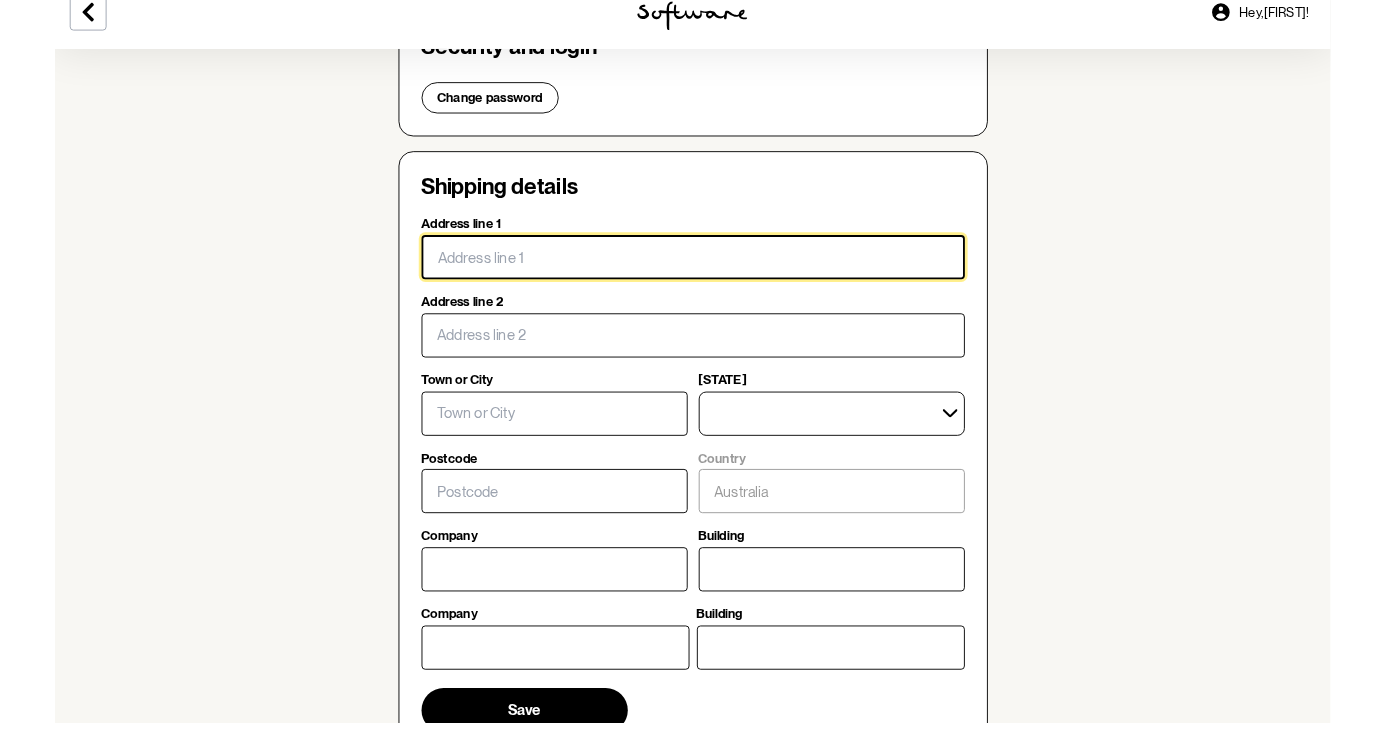 scroll, scrollTop: 376, scrollLeft: 0, axis: vertical 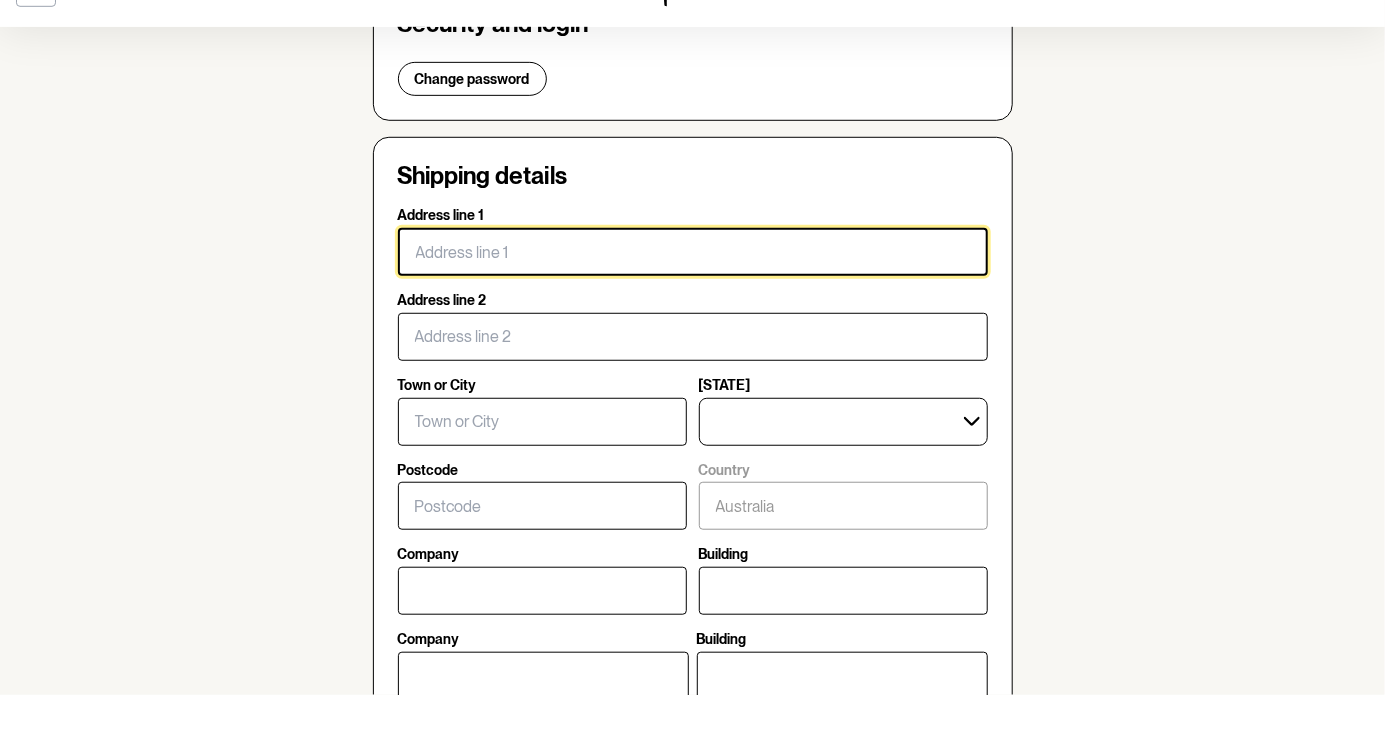 type on "[NUMBER] [STREET], [CITY] [STATE] [POSTAL_CODE]" 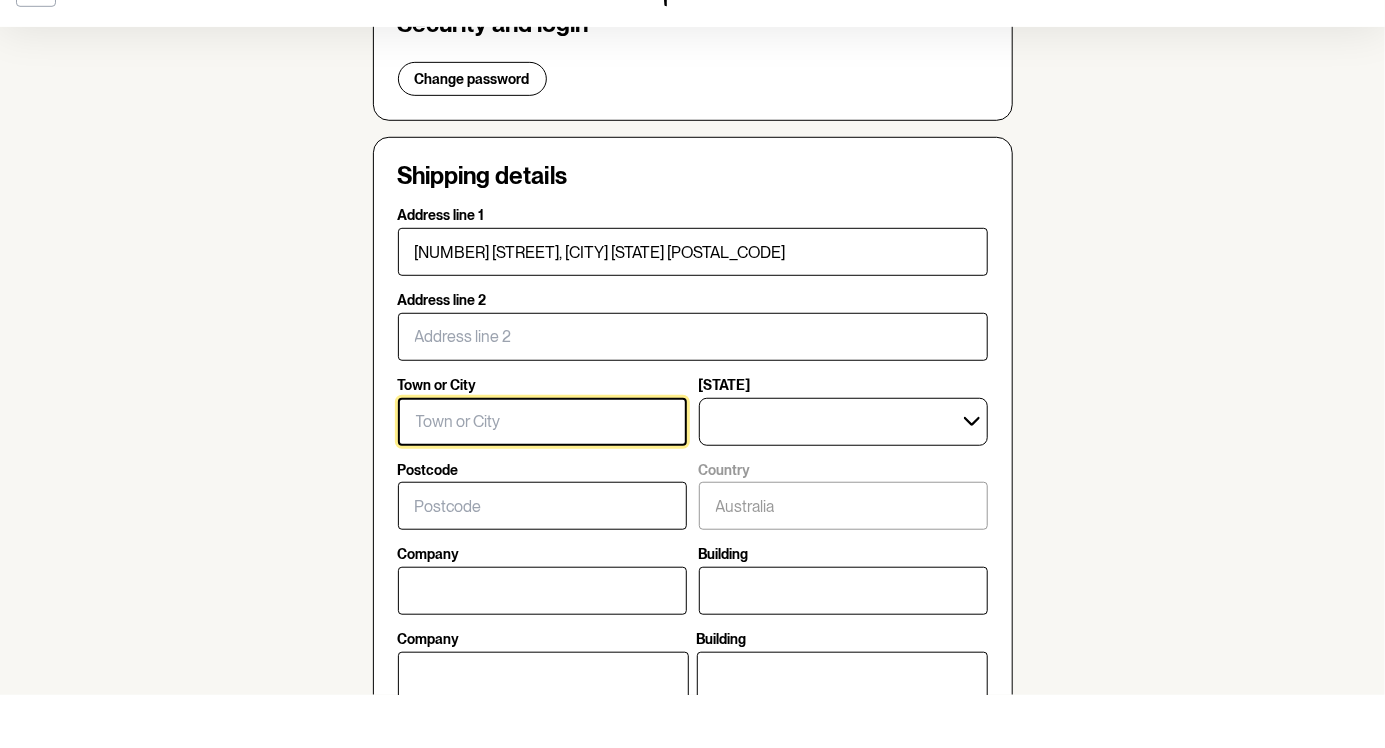 type on "Ipswich" 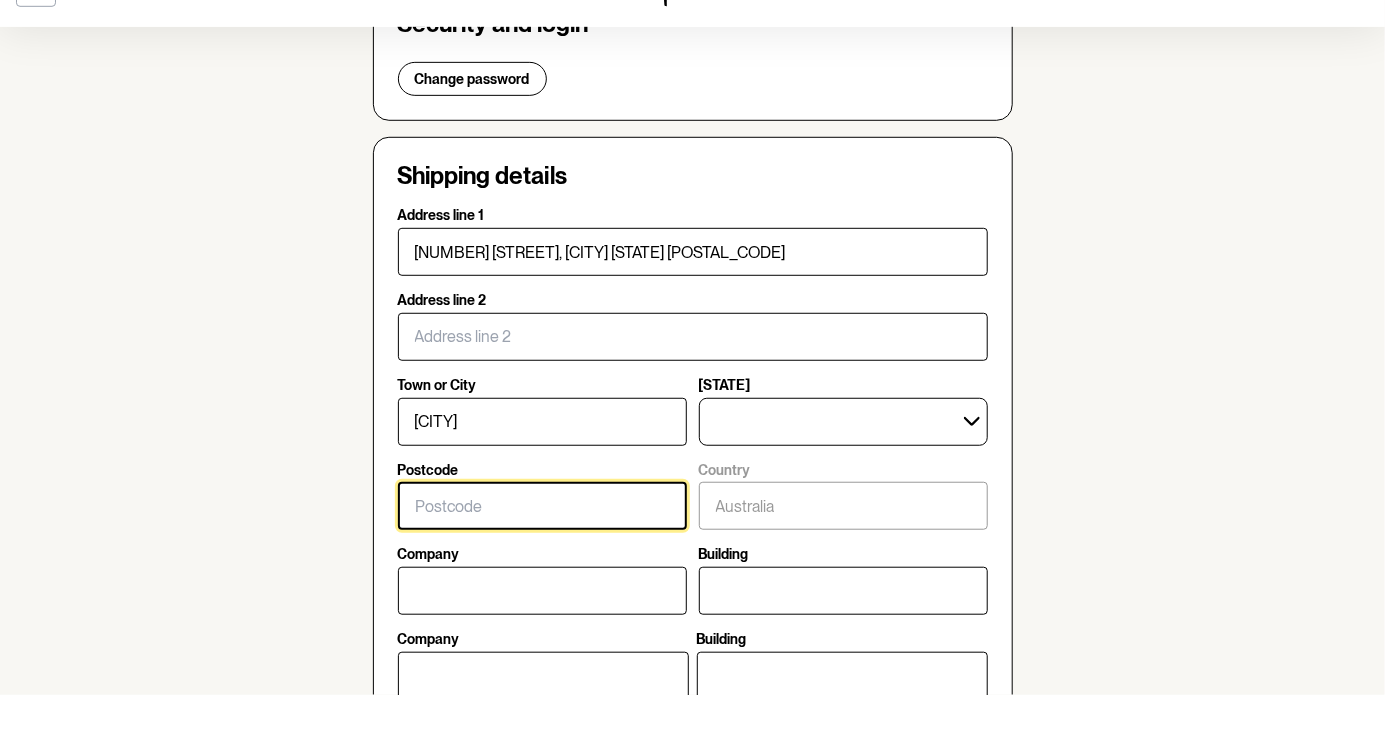 type on "4305" 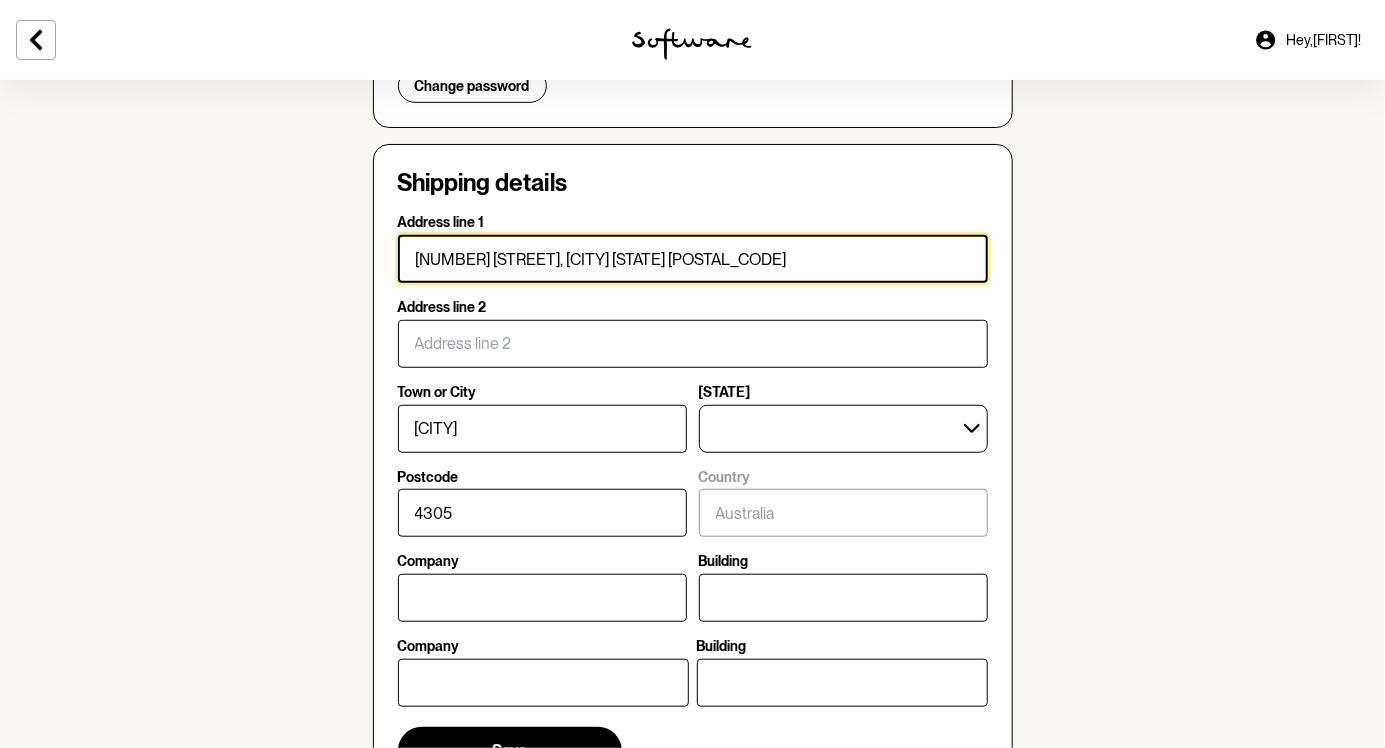 scroll, scrollTop: 454, scrollLeft: 0, axis: vertical 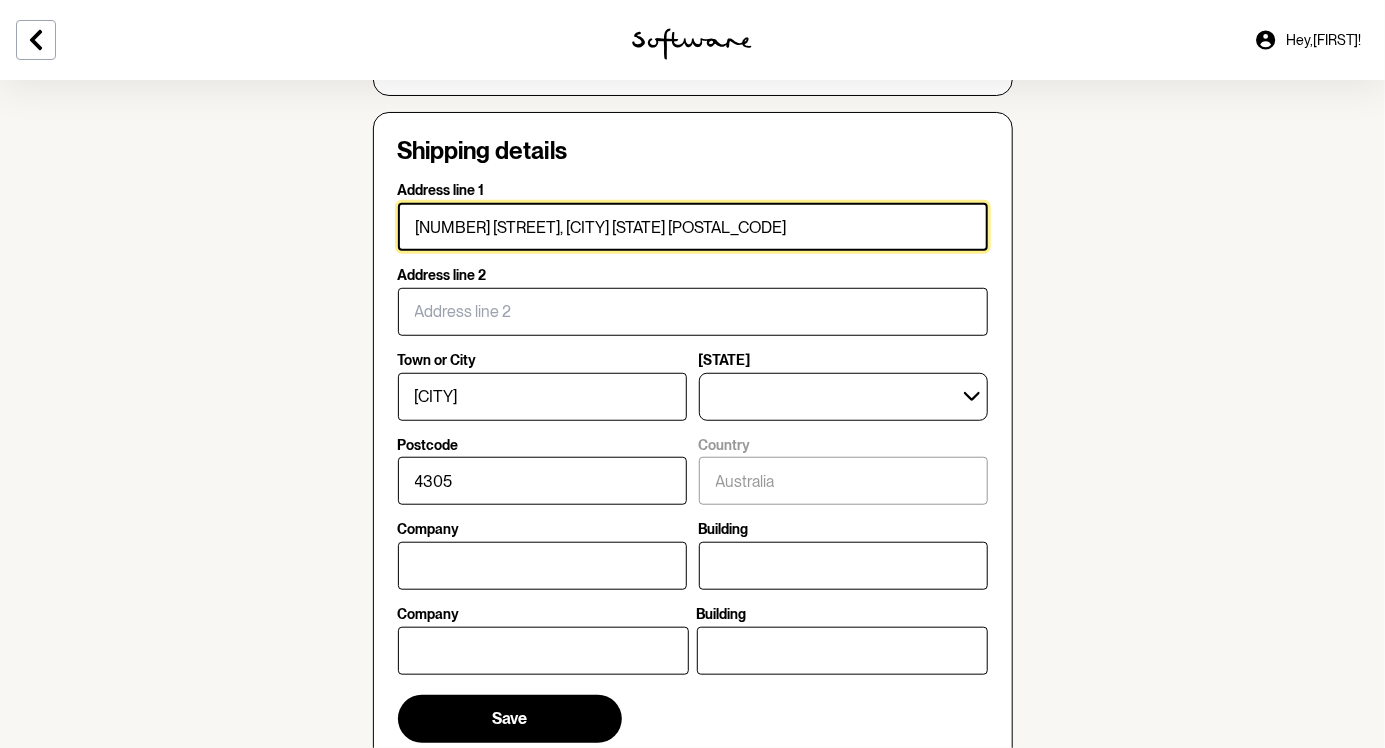 click on "29 BRIGGS RD, IPSWICH QLD 4305" at bounding box center (693, 227) 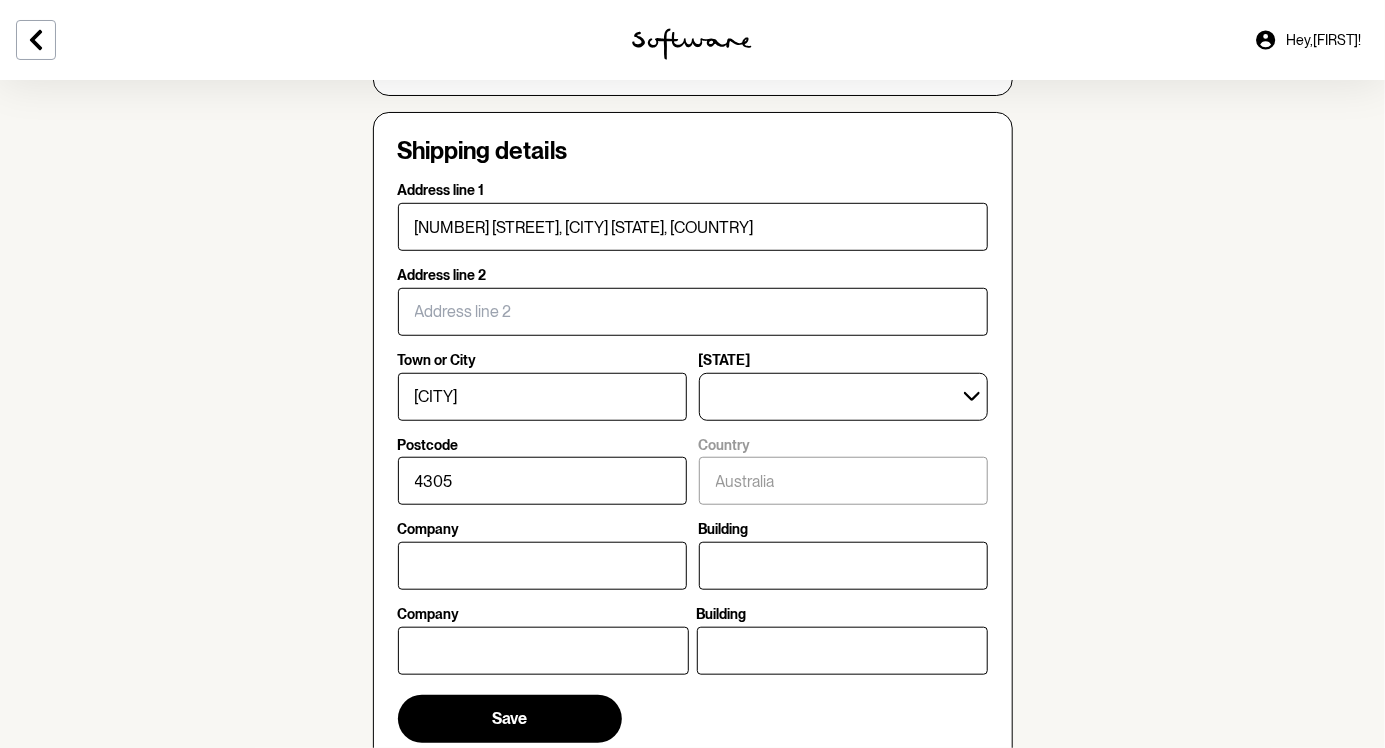 type on "29 Briggs Road" 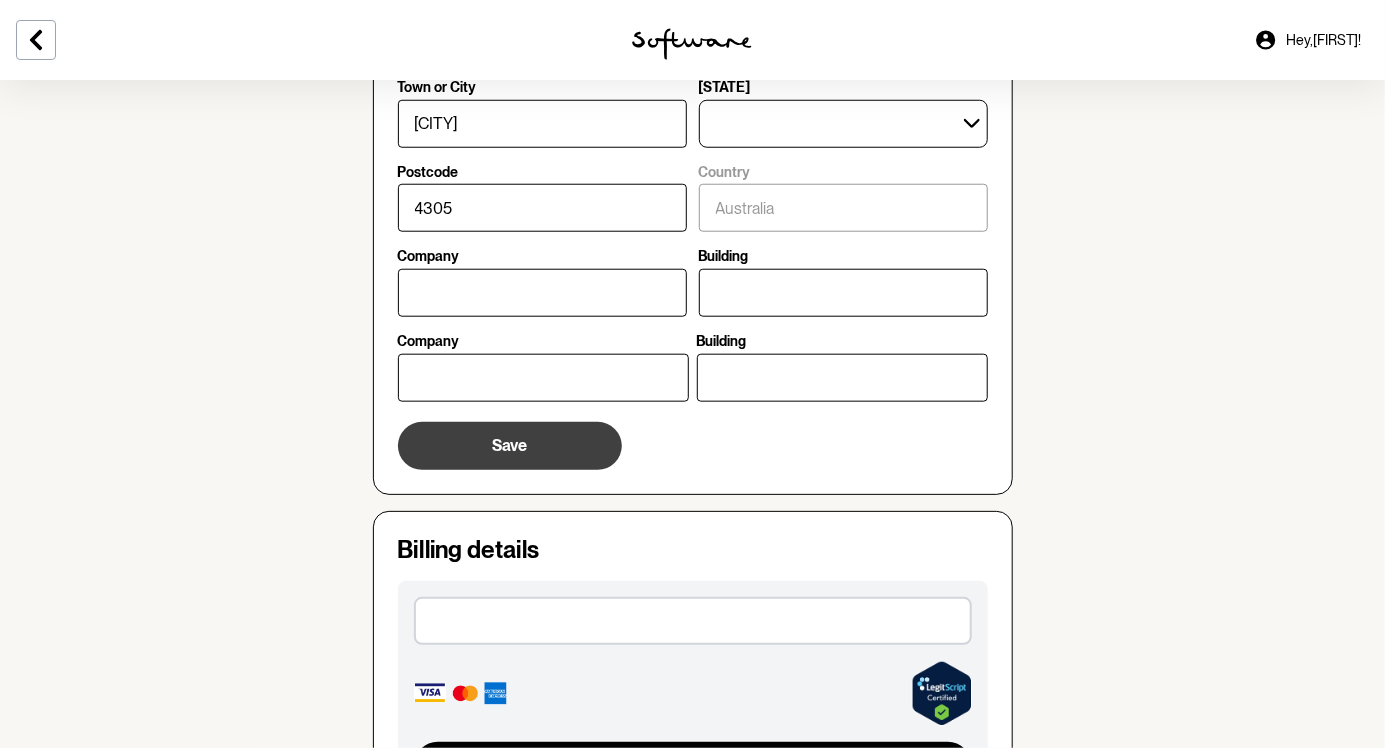 click on "Save" at bounding box center [510, 446] 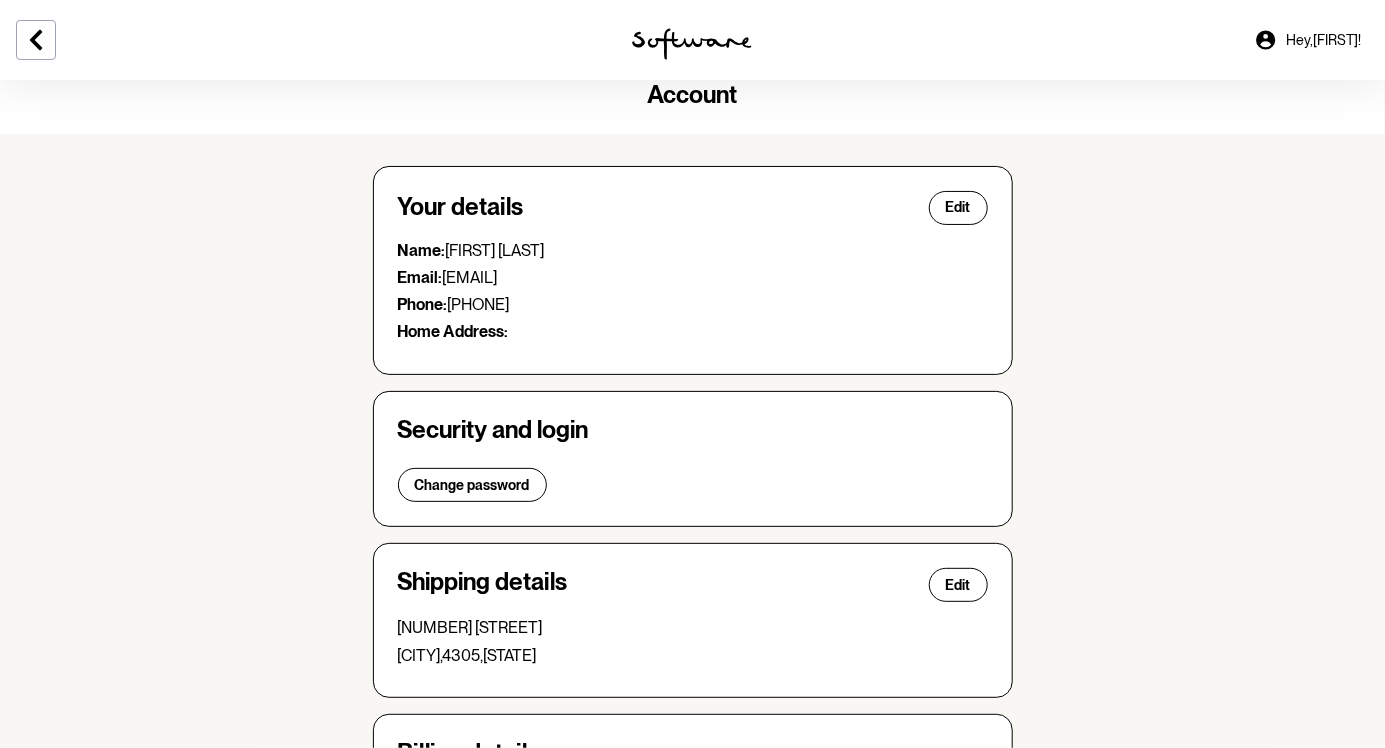 scroll, scrollTop: 0, scrollLeft: 0, axis: both 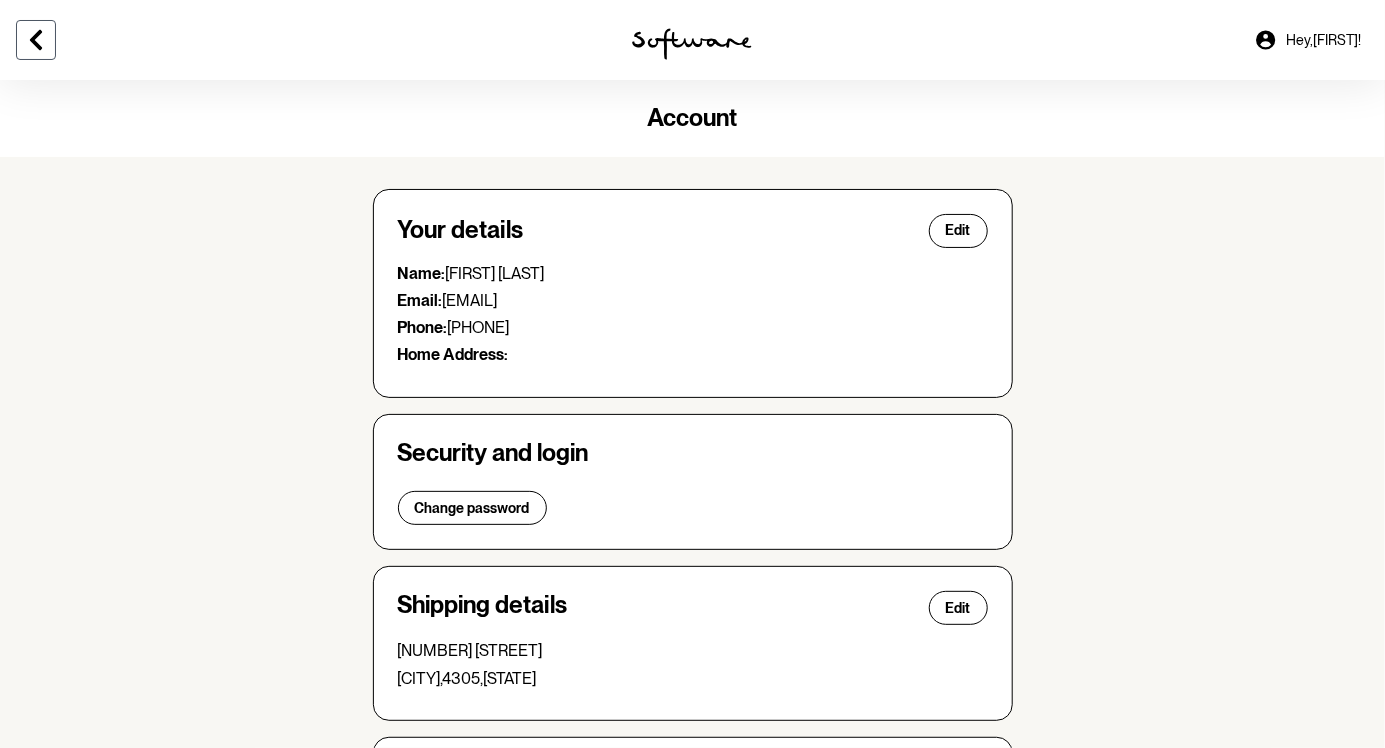 click 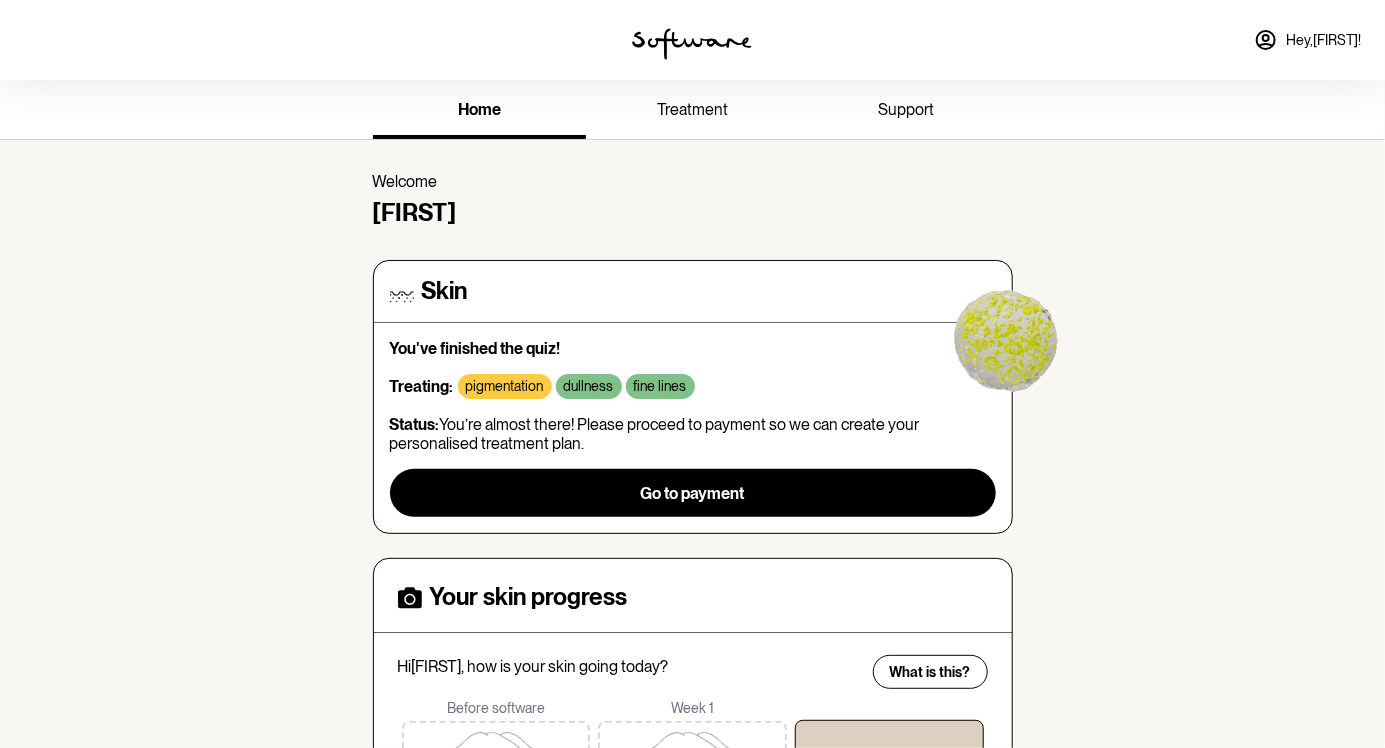 click at bounding box center [1005, 340] 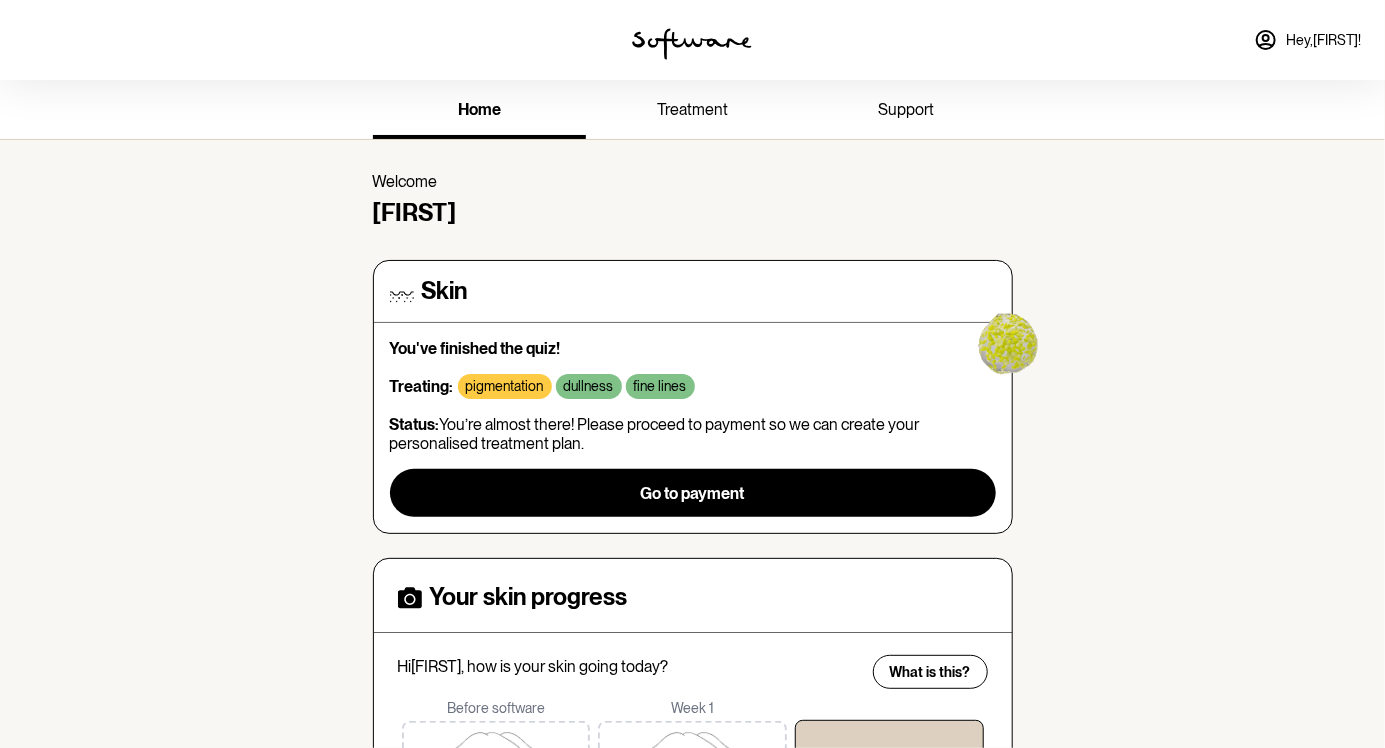 click at bounding box center [1005, 340] 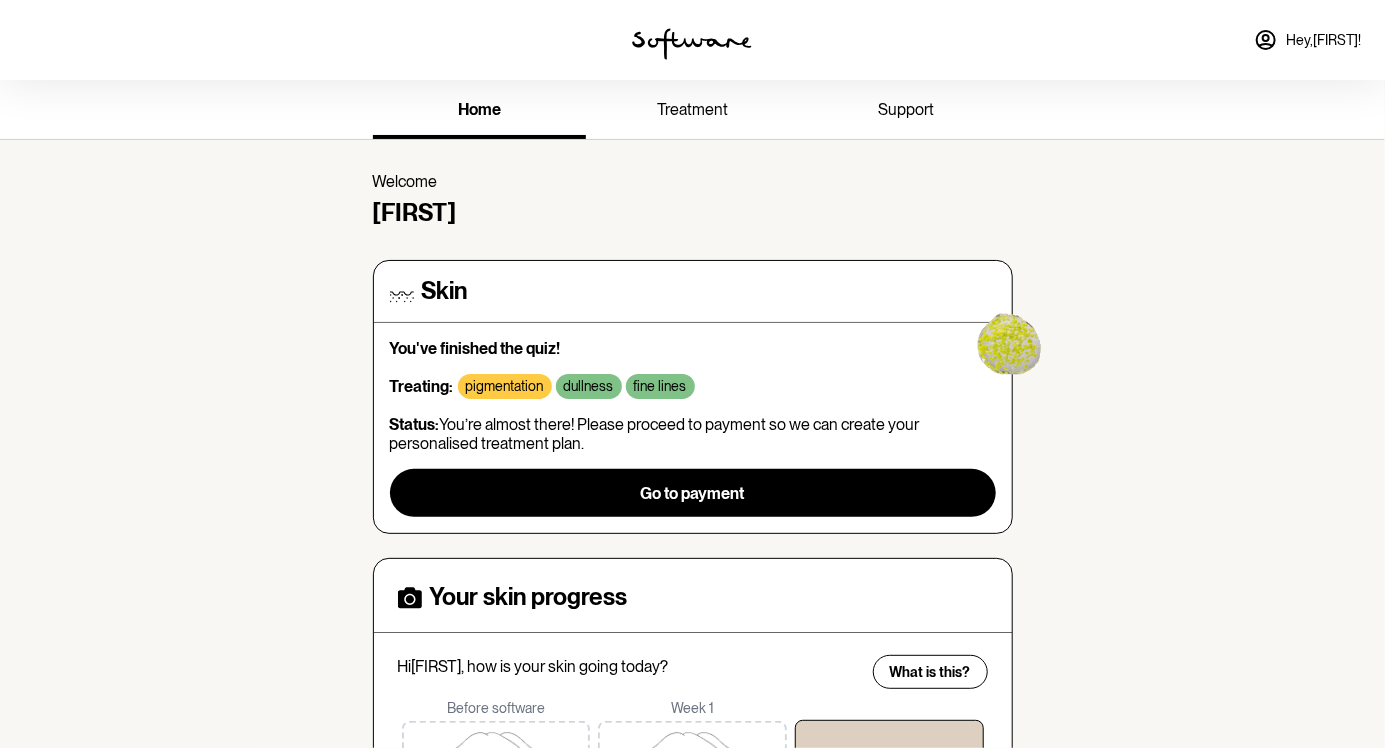 click at bounding box center (1005, 340) 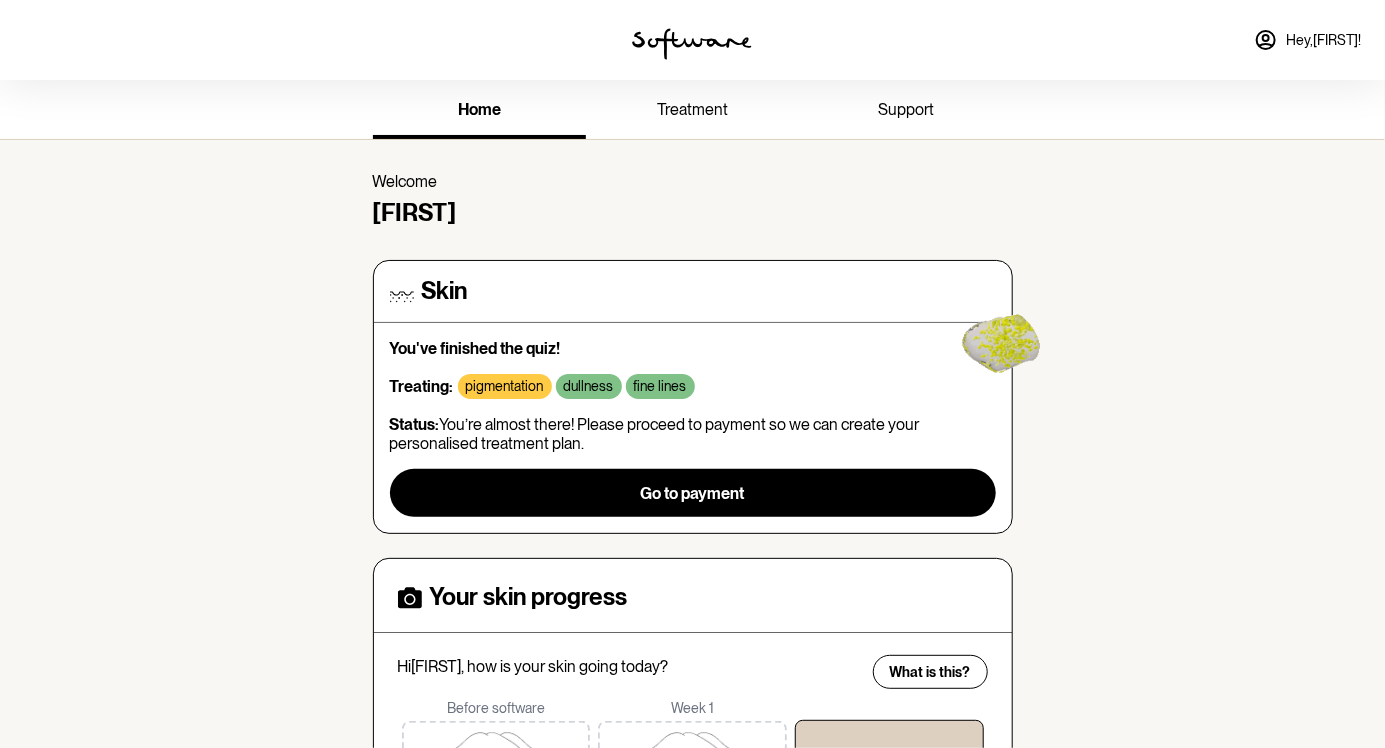 click on "treatment" at bounding box center (692, 109) 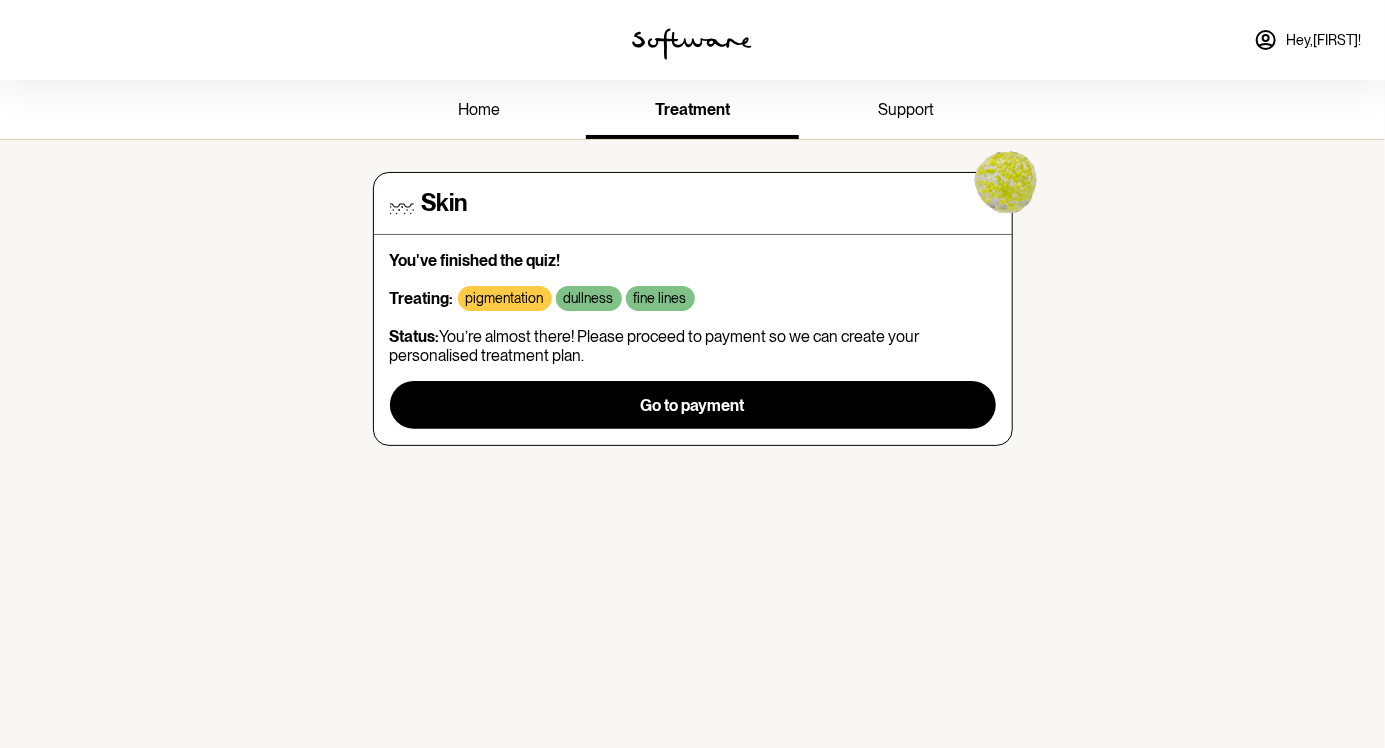 click on "support" at bounding box center [906, 109] 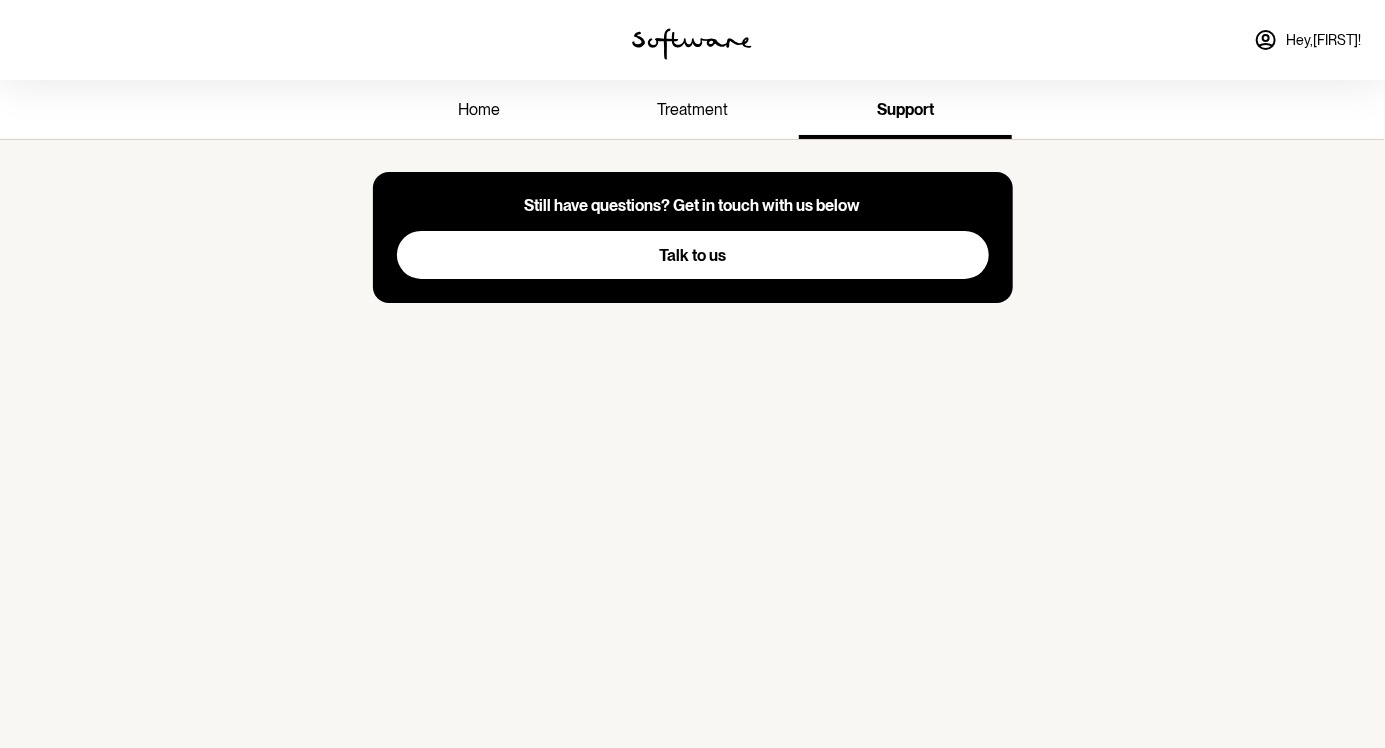click on "home" at bounding box center [479, 111] 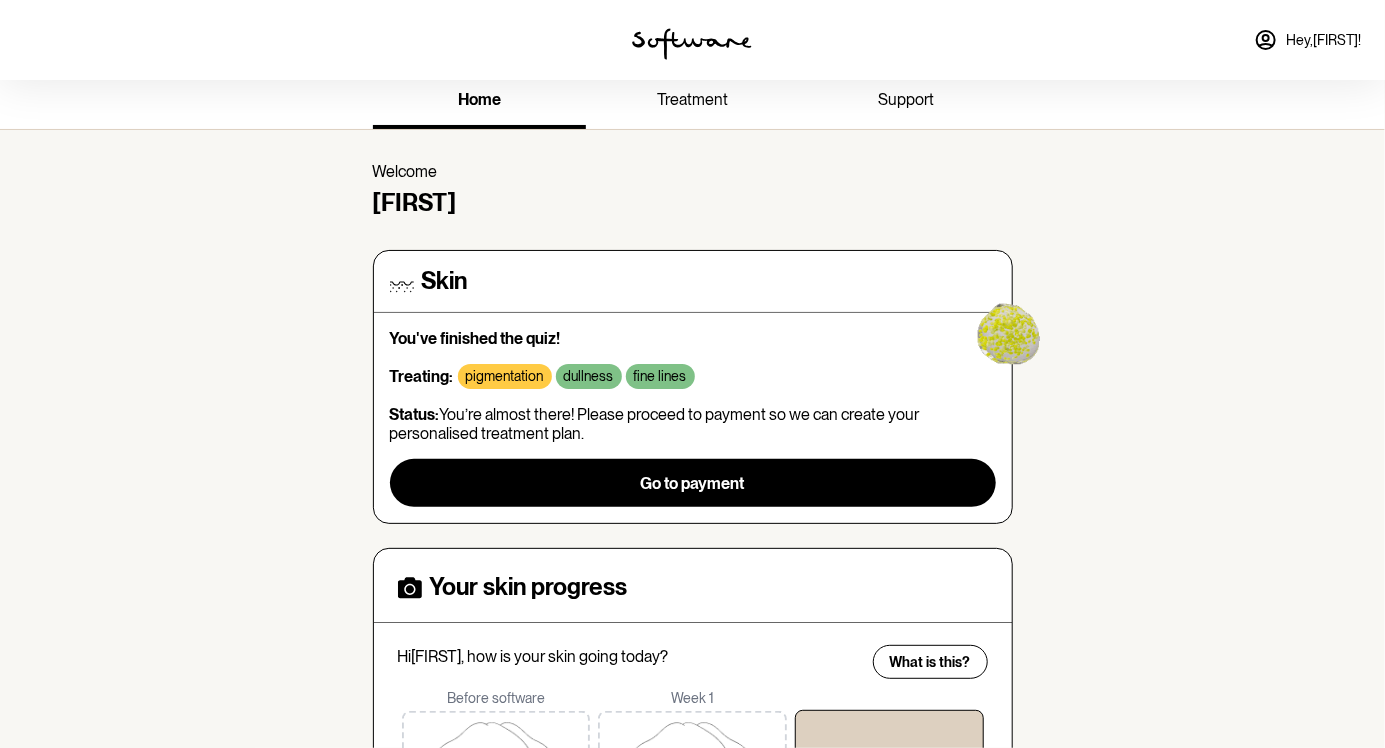 scroll, scrollTop: 0, scrollLeft: 0, axis: both 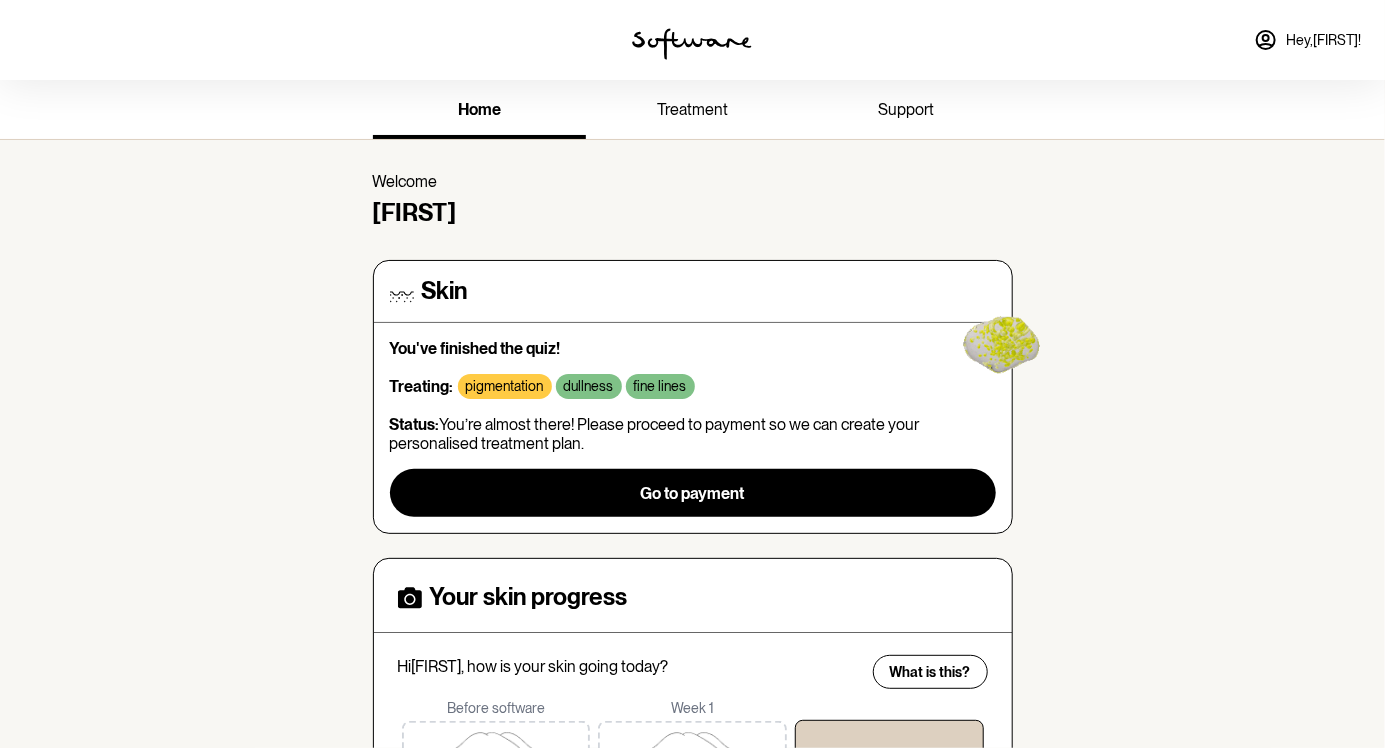 click on "treatment" at bounding box center [692, 111] 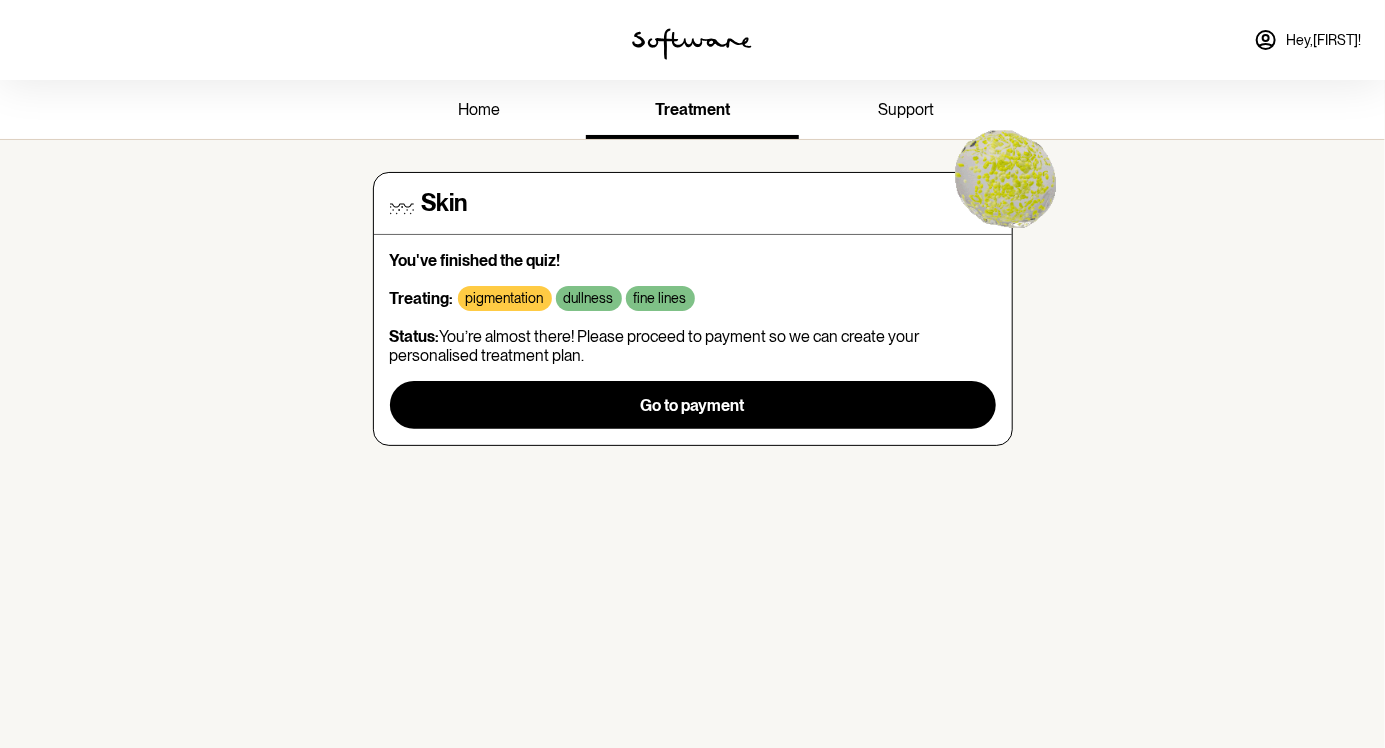click on "You've finished the quiz! Treating:  pigmentation dullness fine lines Status:  You’re almost there! Please proceed to payment so we can create your personalised treatment plan. Go to payment" at bounding box center [693, 340] 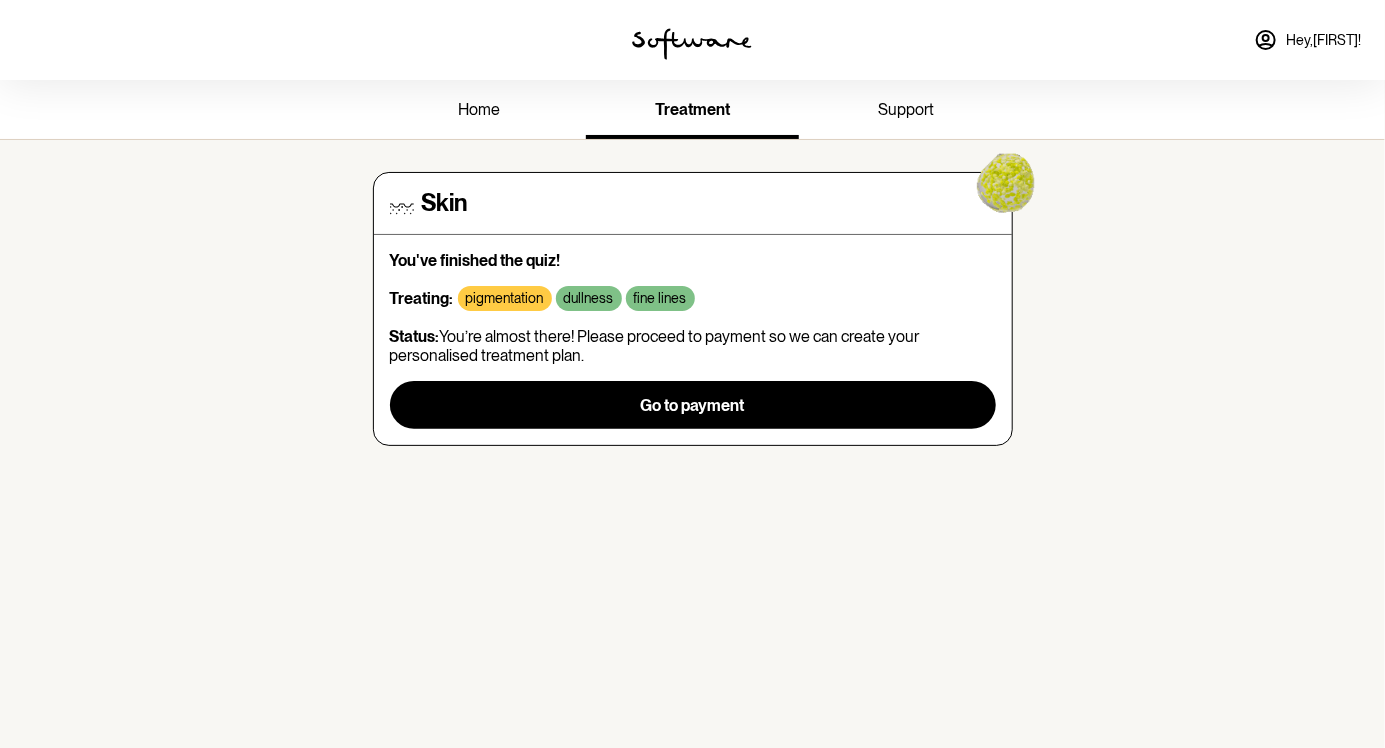 click on "You've finished the quiz! Treating:  pigmentation dullness fine lines Status:  You’re almost there! Please proceed to payment so we can create your personalised treatment plan. Go to payment" at bounding box center [693, 340] 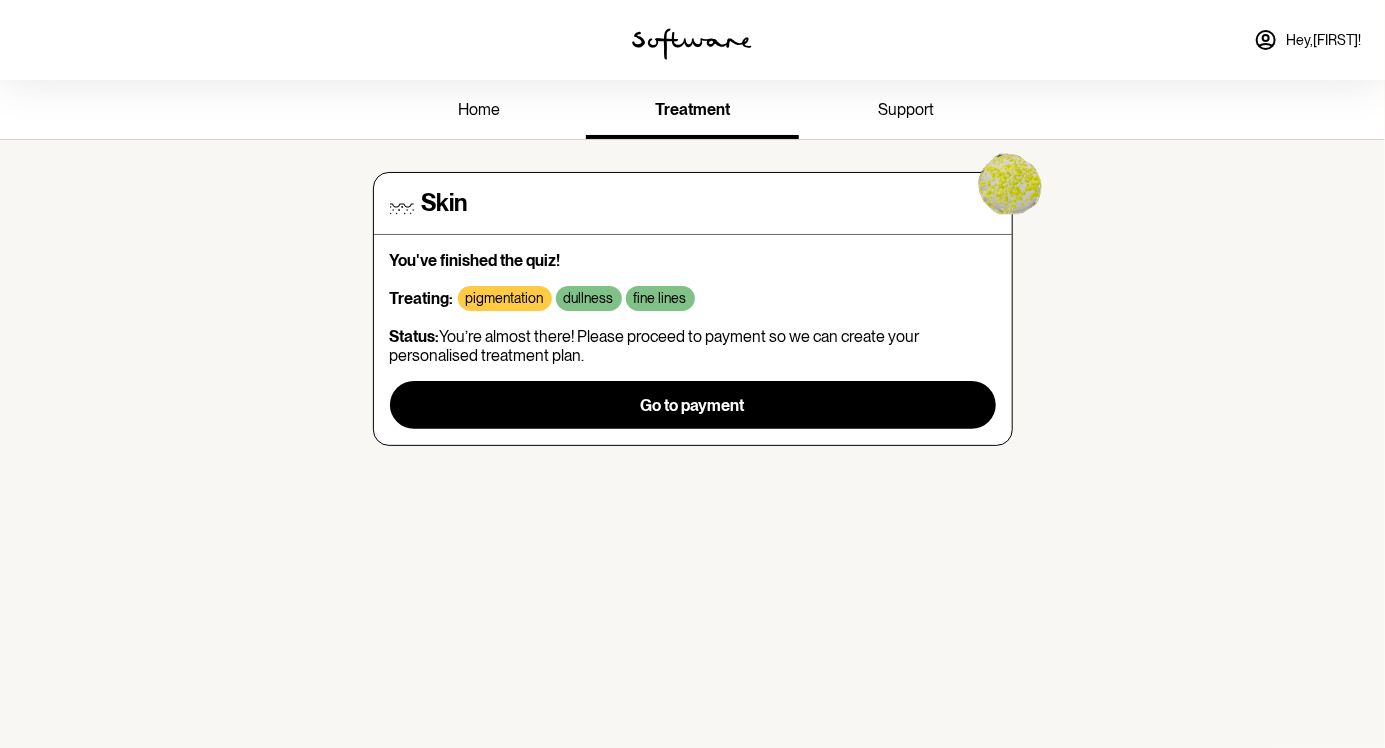 click on "Status:  You’re almost there! Please proceed to payment so we can create your personalised treatment plan." at bounding box center [693, 346] 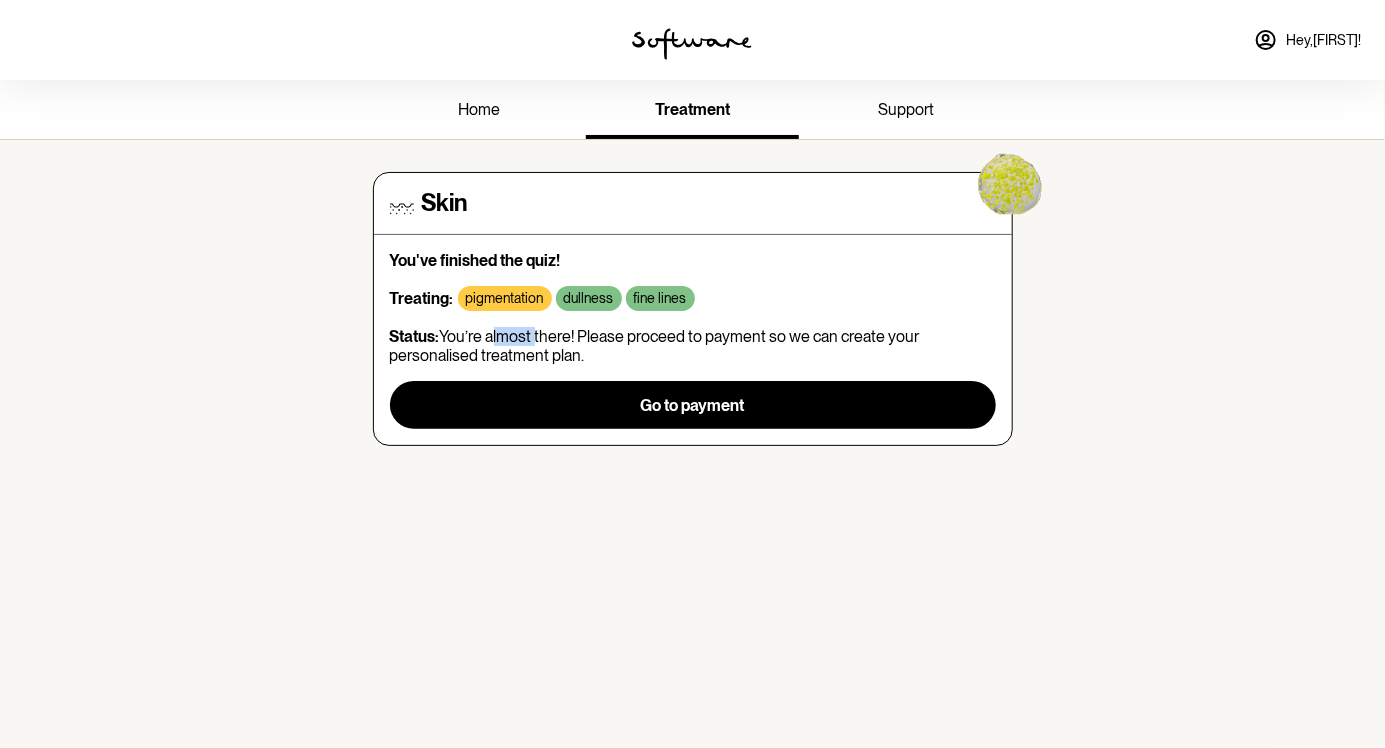 click on "Status:  You’re almost there! Please proceed to payment so we can create your personalised treatment plan." at bounding box center (693, 346) 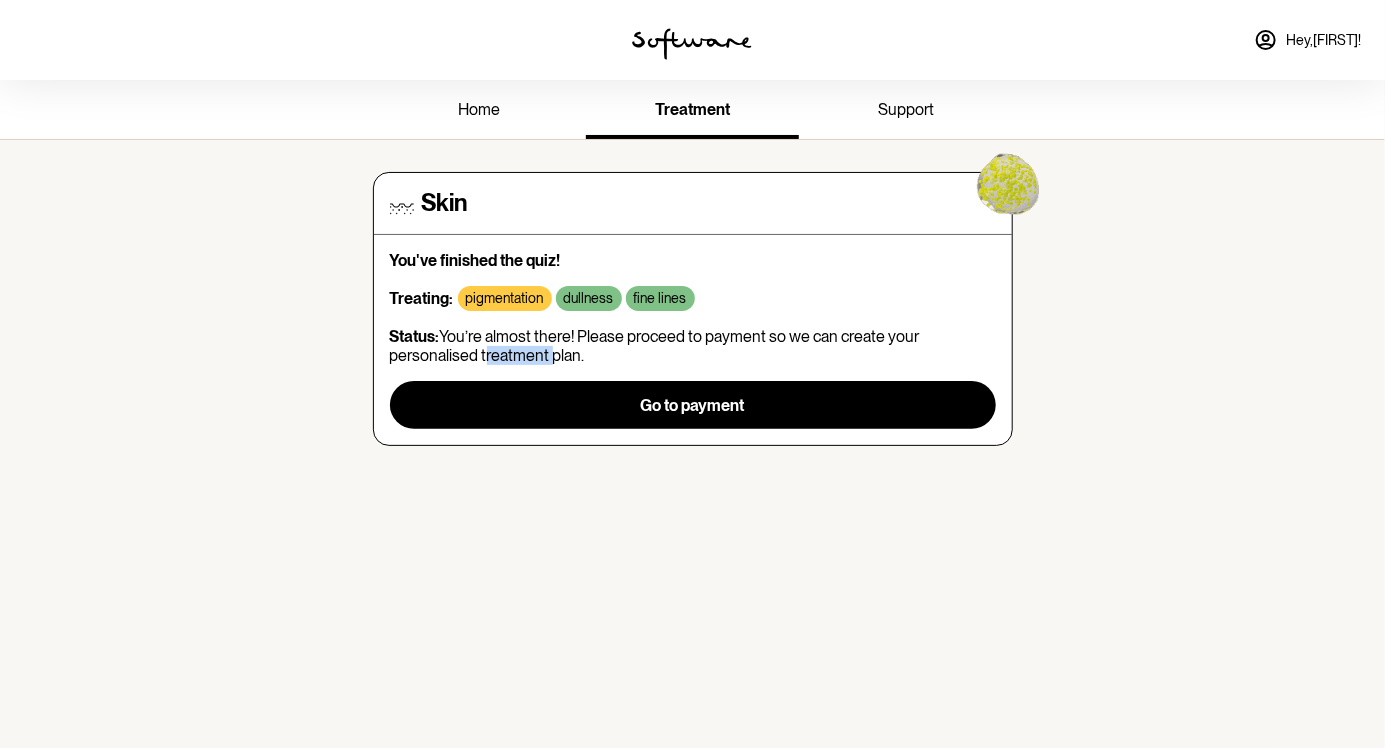 click on "Skin" at bounding box center [693, 203] 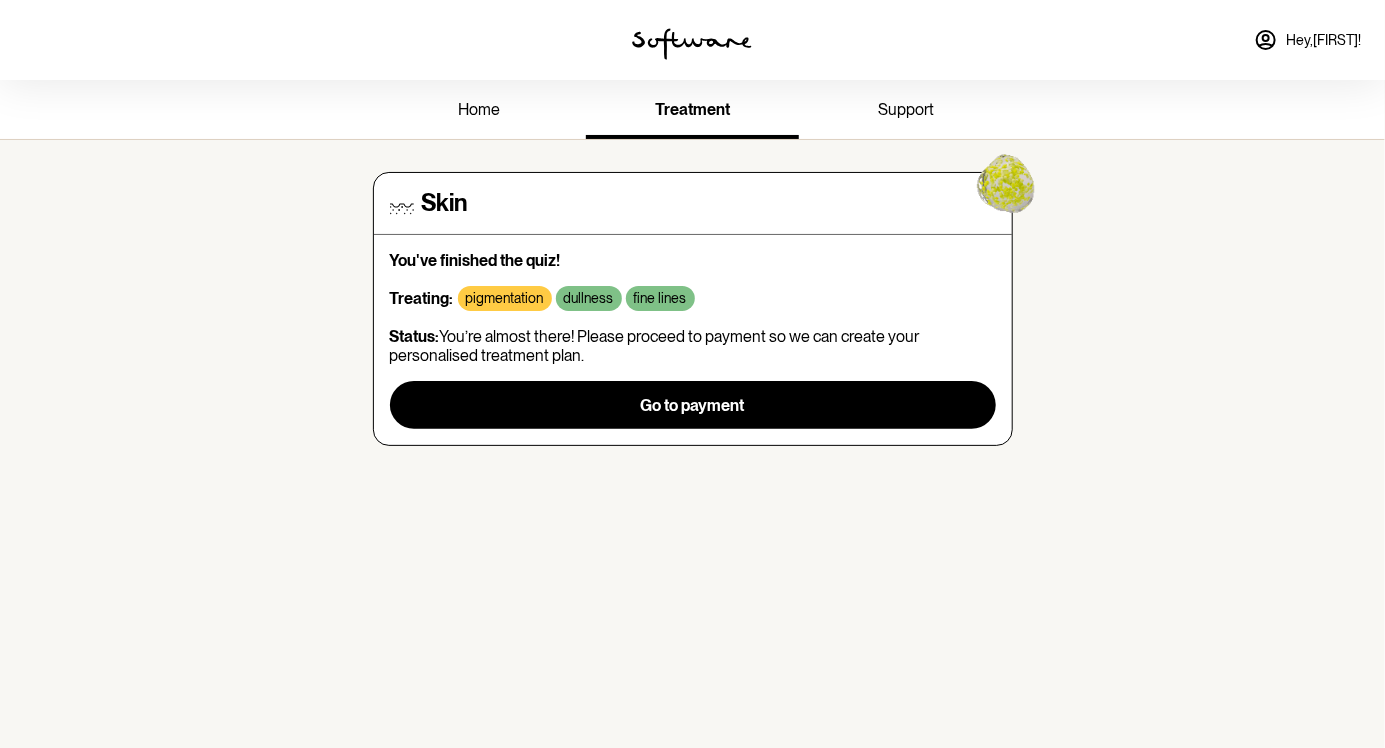 click on "Skin" at bounding box center [445, 203] 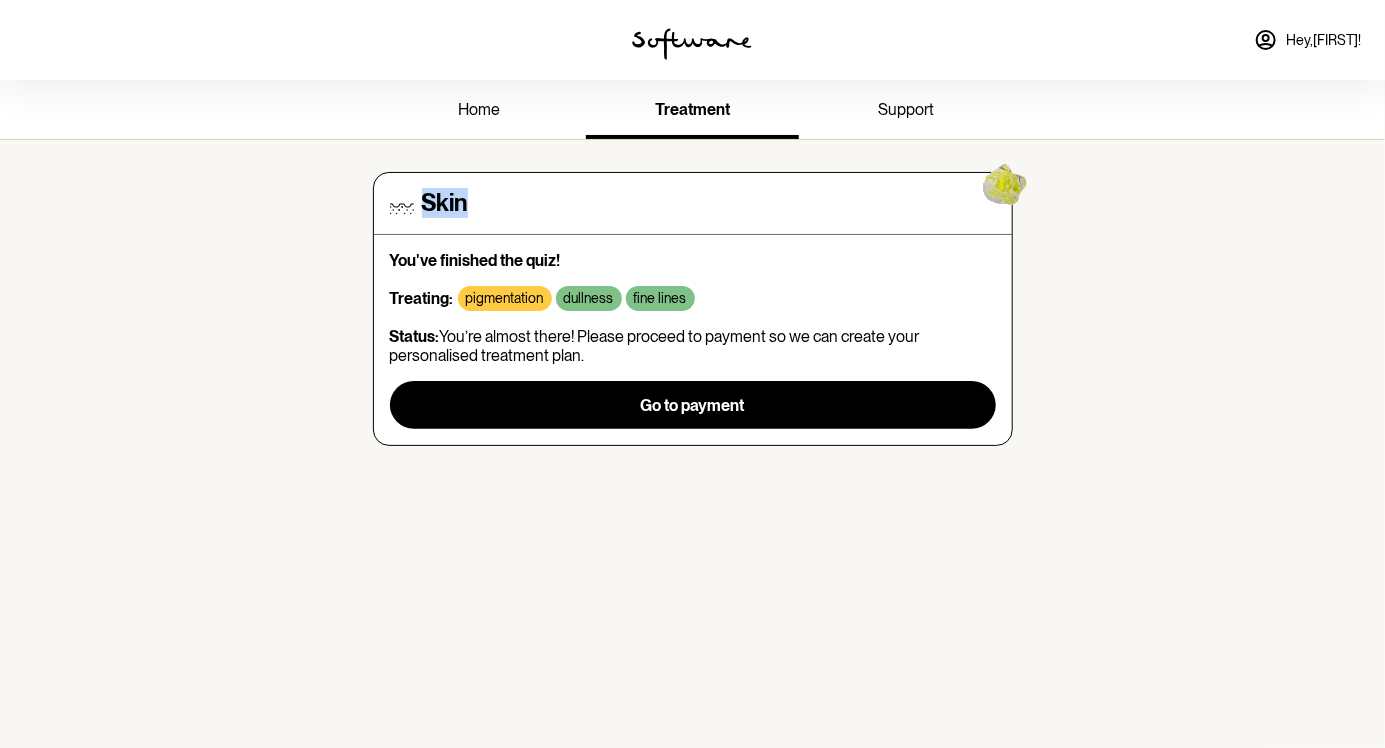 click on "Skin" at bounding box center [693, 203] 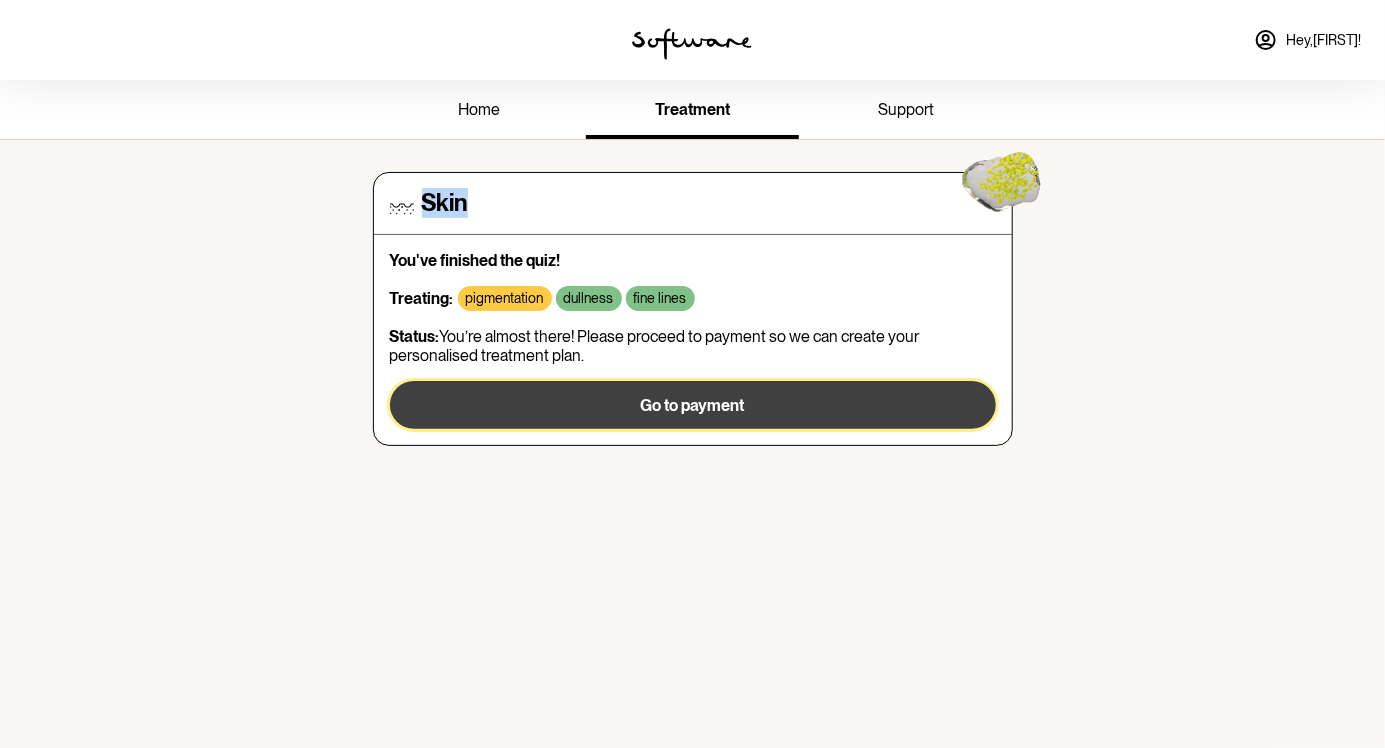 click on "Go to payment" at bounding box center (693, 405) 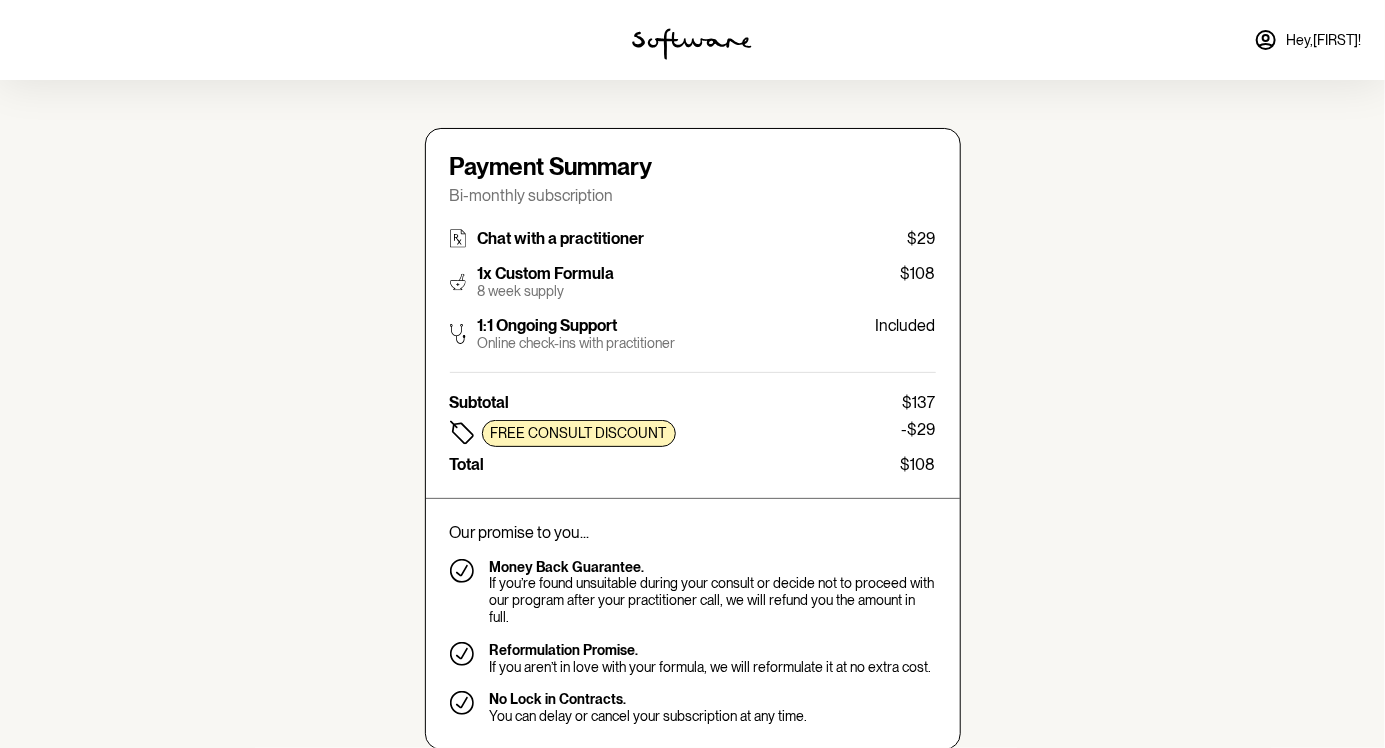 type on "diannemuller@outlook.com" 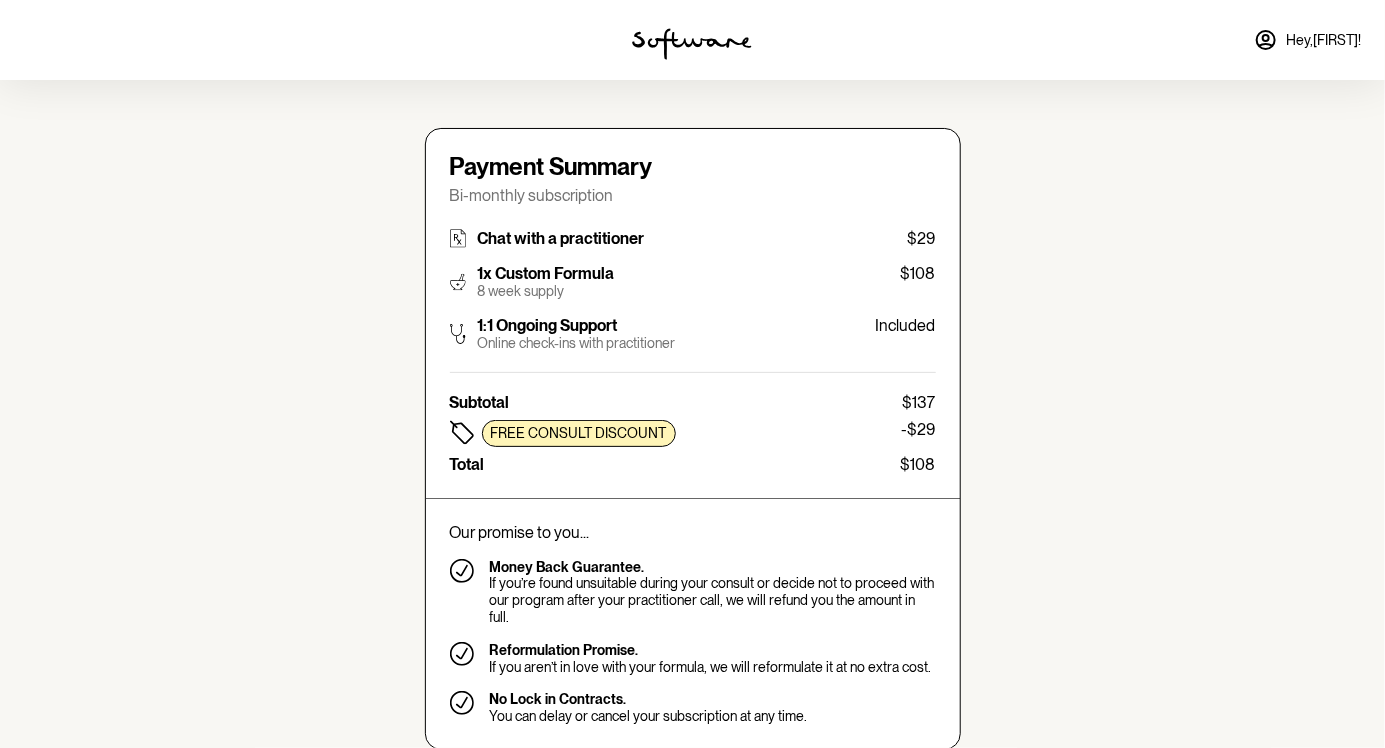 type on "+61498641057" 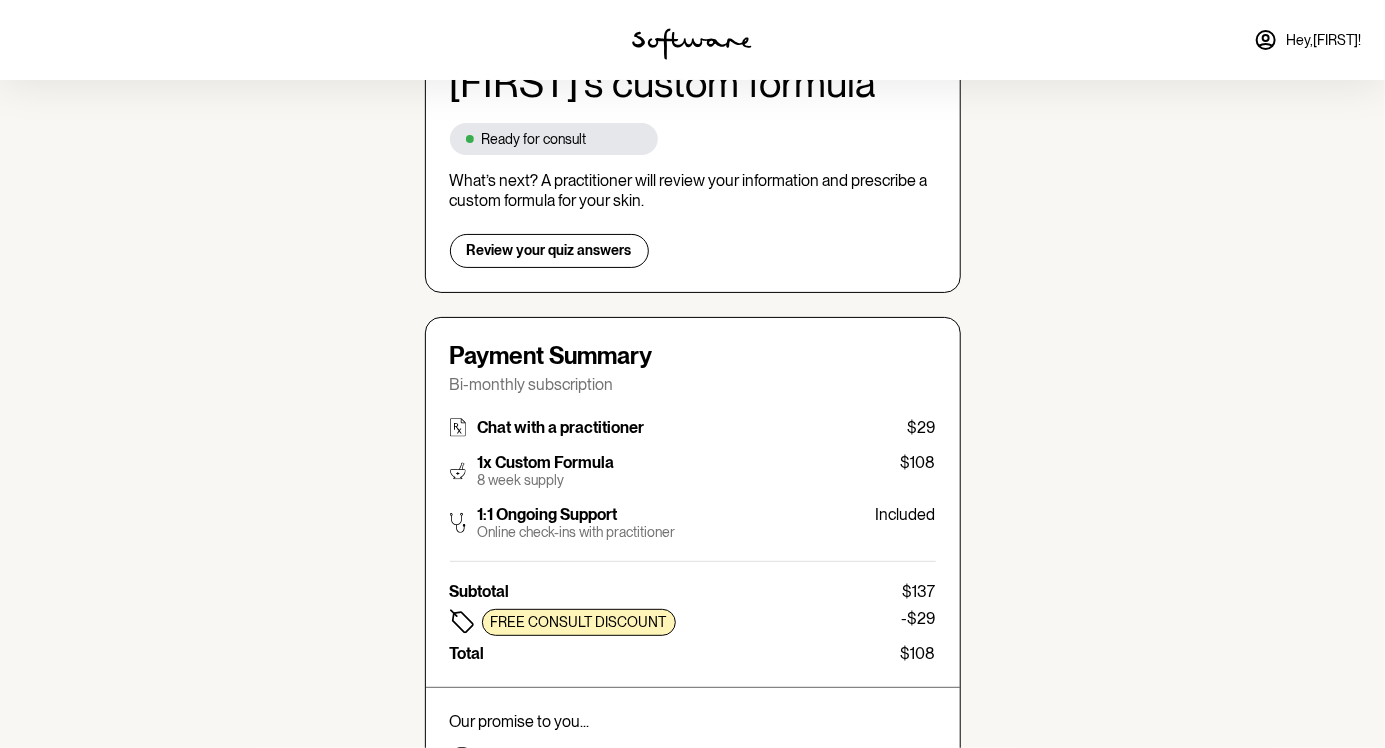 scroll, scrollTop: 0, scrollLeft: 0, axis: both 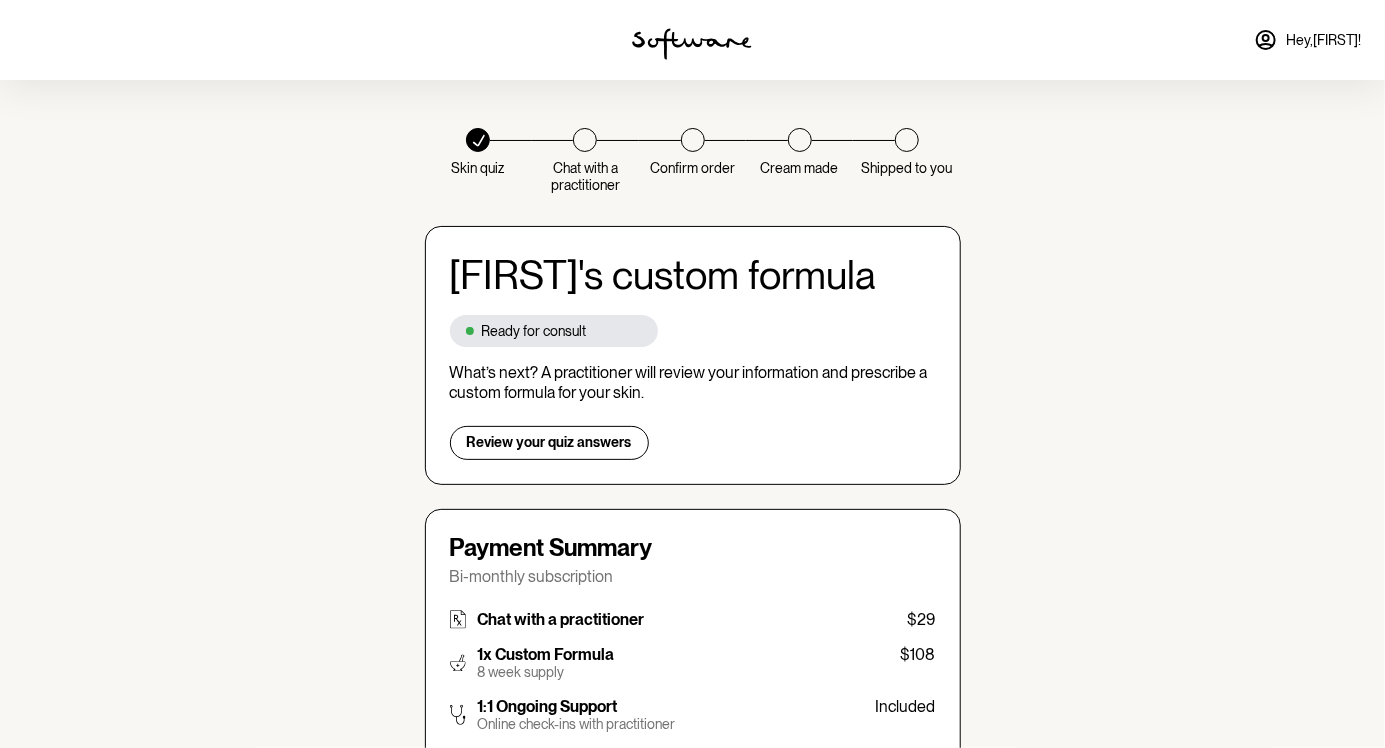 click at bounding box center [478, 140] 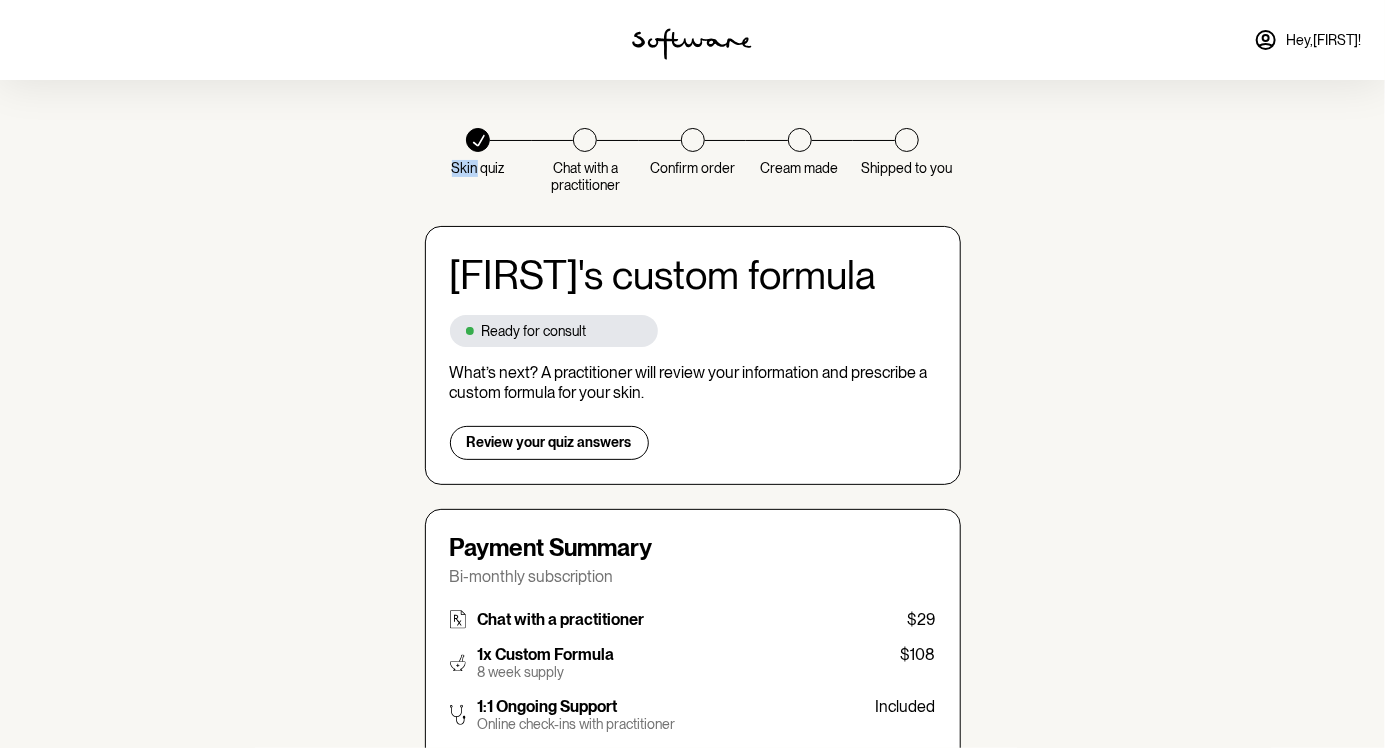 click on "Skin quiz" at bounding box center (478, 161) 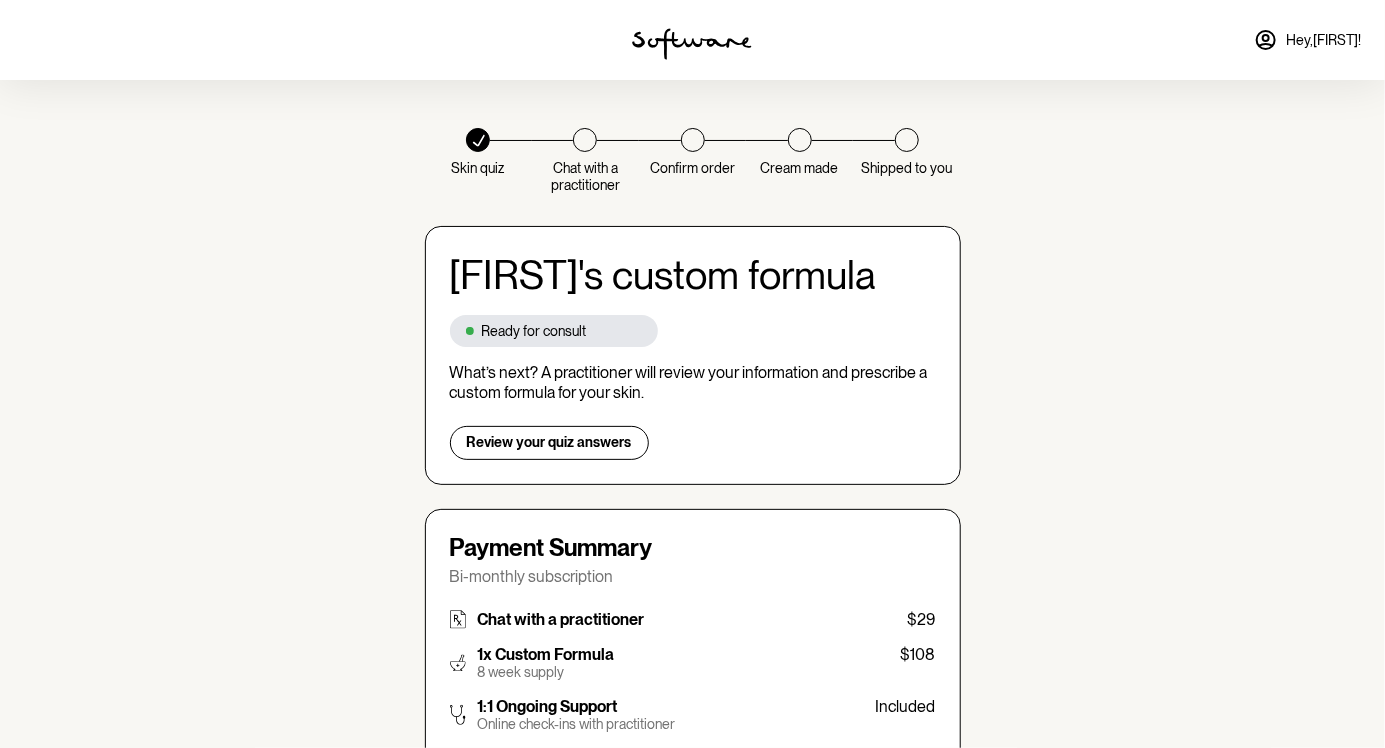 click on "Skin quiz" at bounding box center [478, 168] 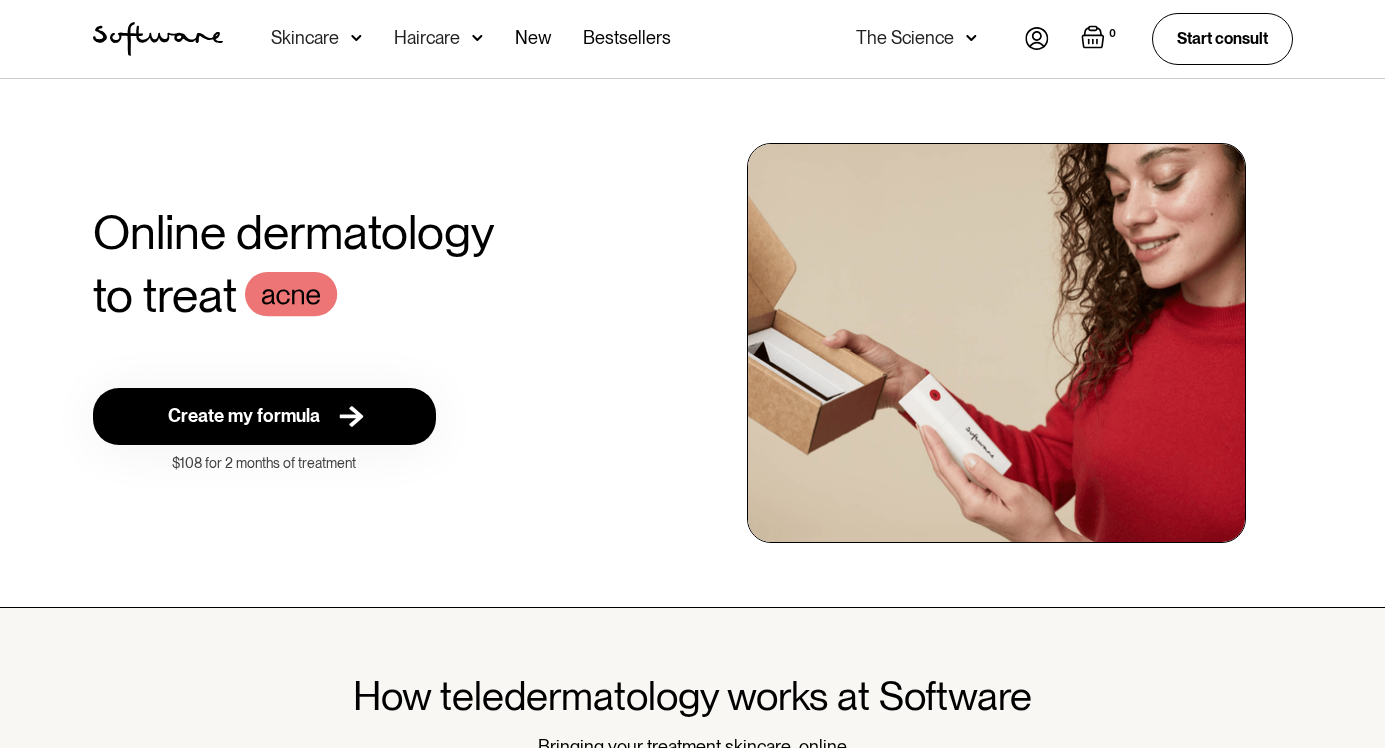 scroll, scrollTop: 0, scrollLeft: 0, axis: both 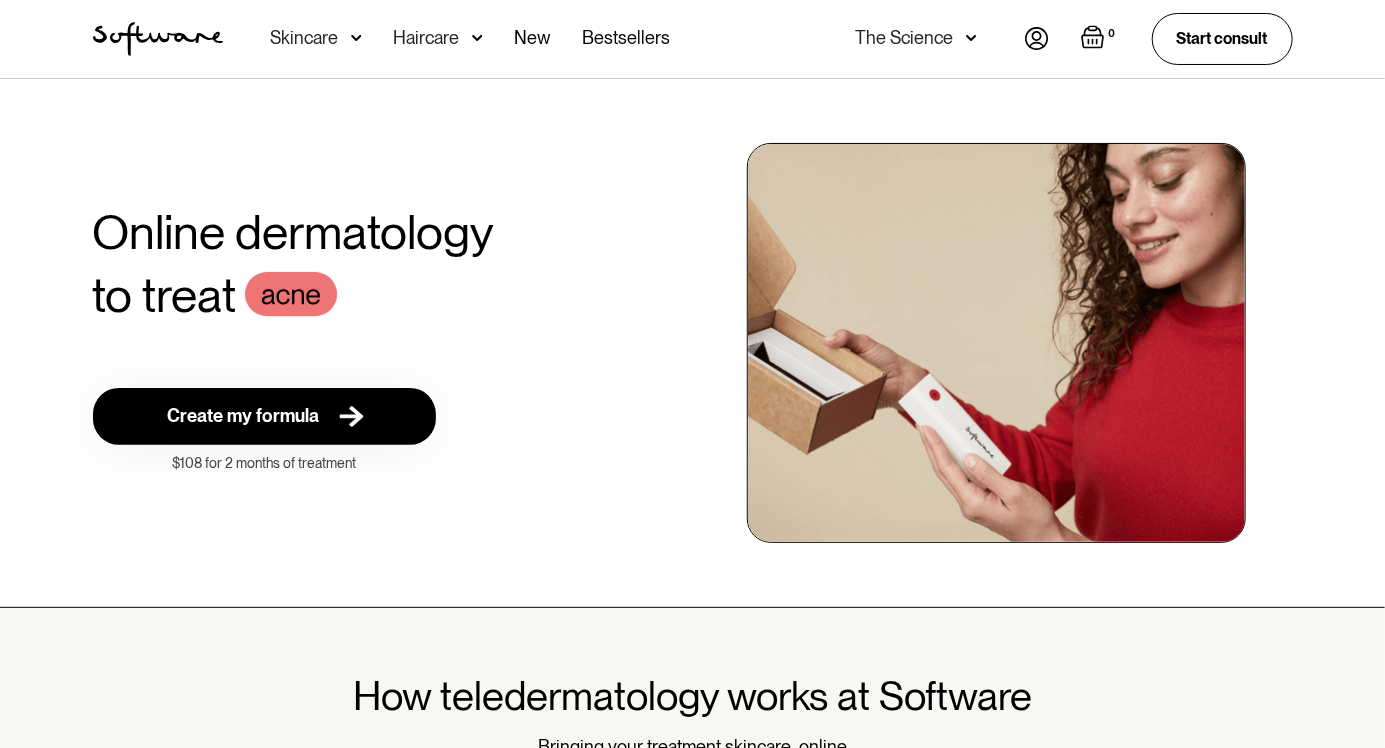 click on "Skincare" at bounding box center [305, 38] 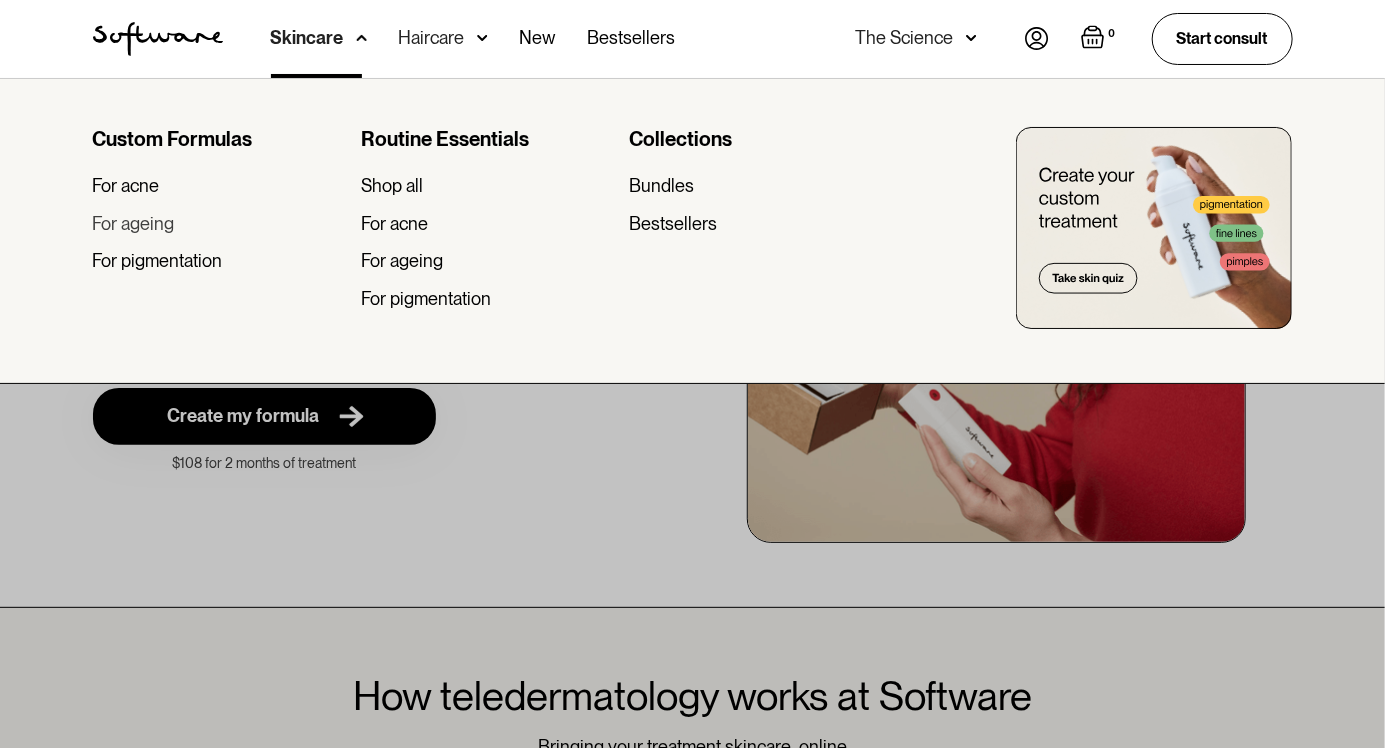 click on "For ageing" at bounding box center [134, 224] 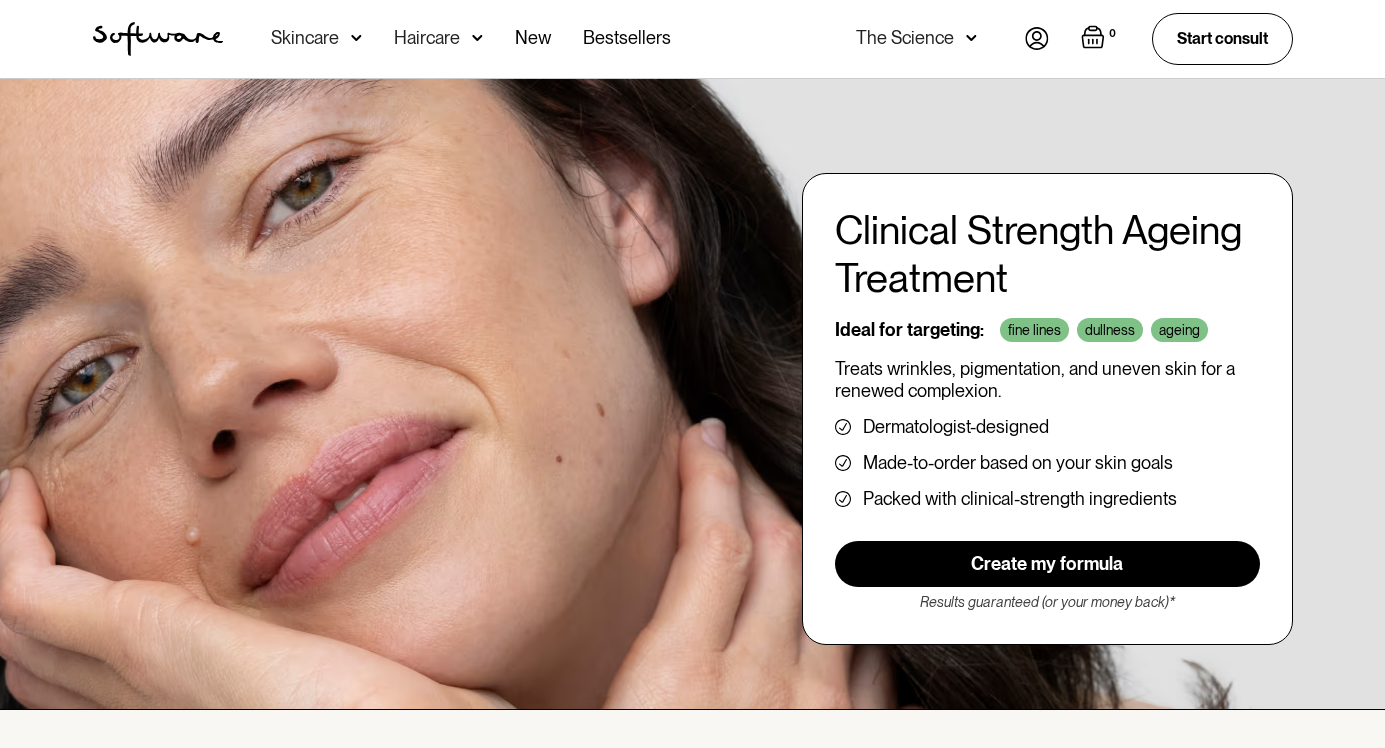 scroll, scrollTop: 0, scrollLeft: 0, axis: both 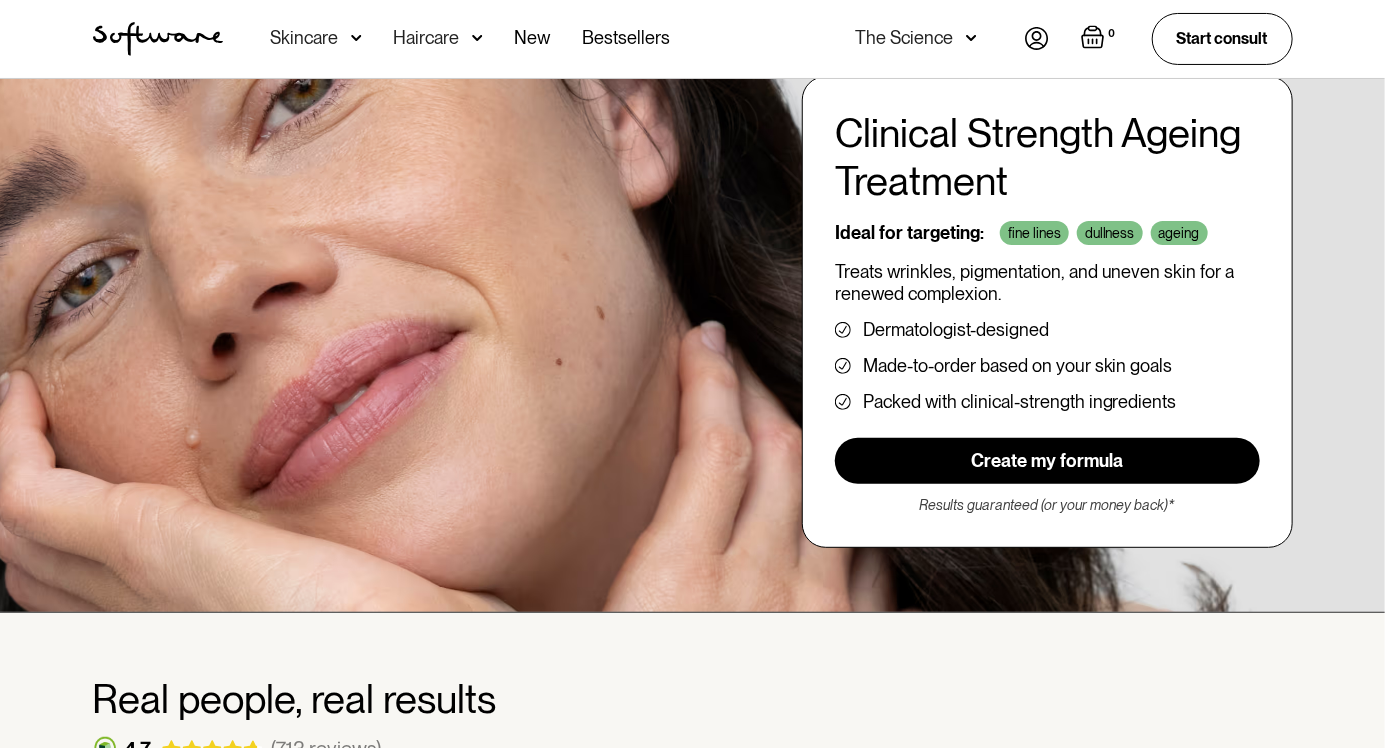 click on "Create my formula" at bounding box center (1047, 461) 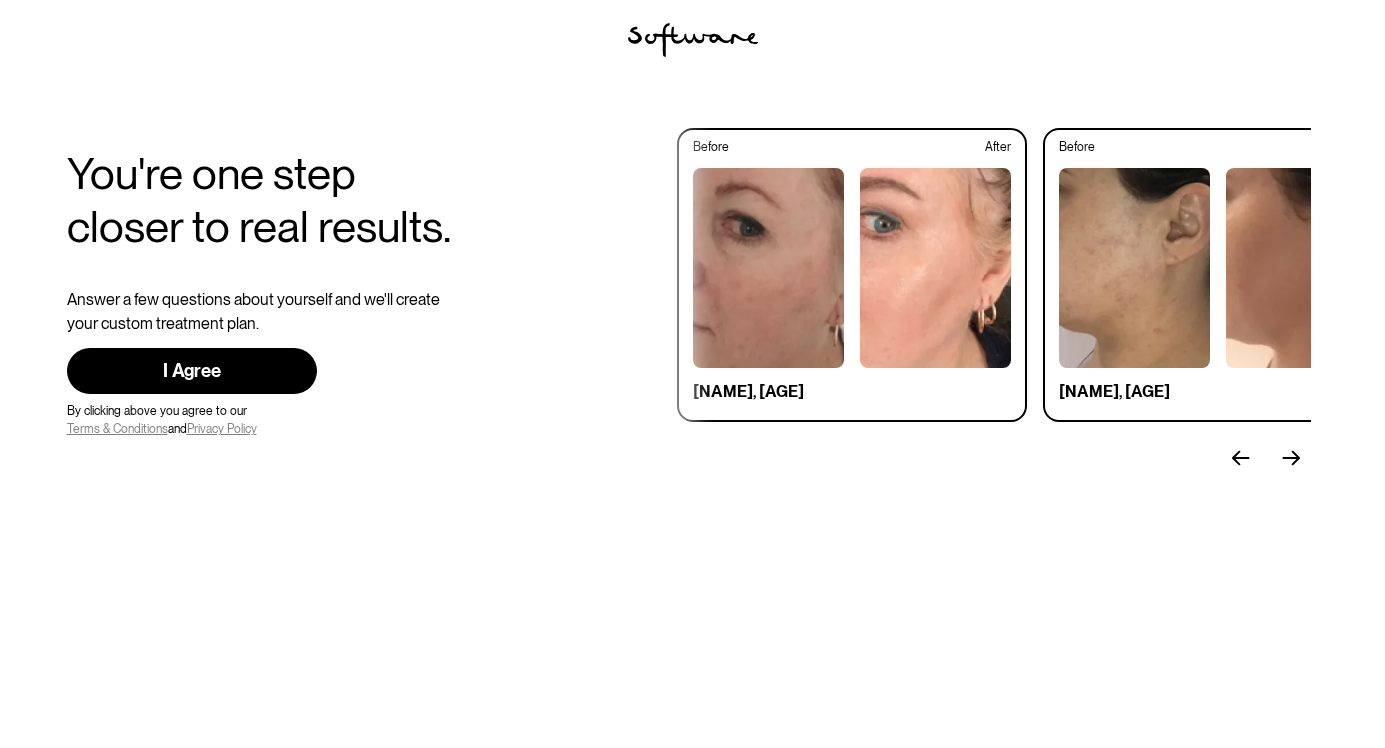 scroll, scrollTop: 0, scrollLeft: 0, axis: both 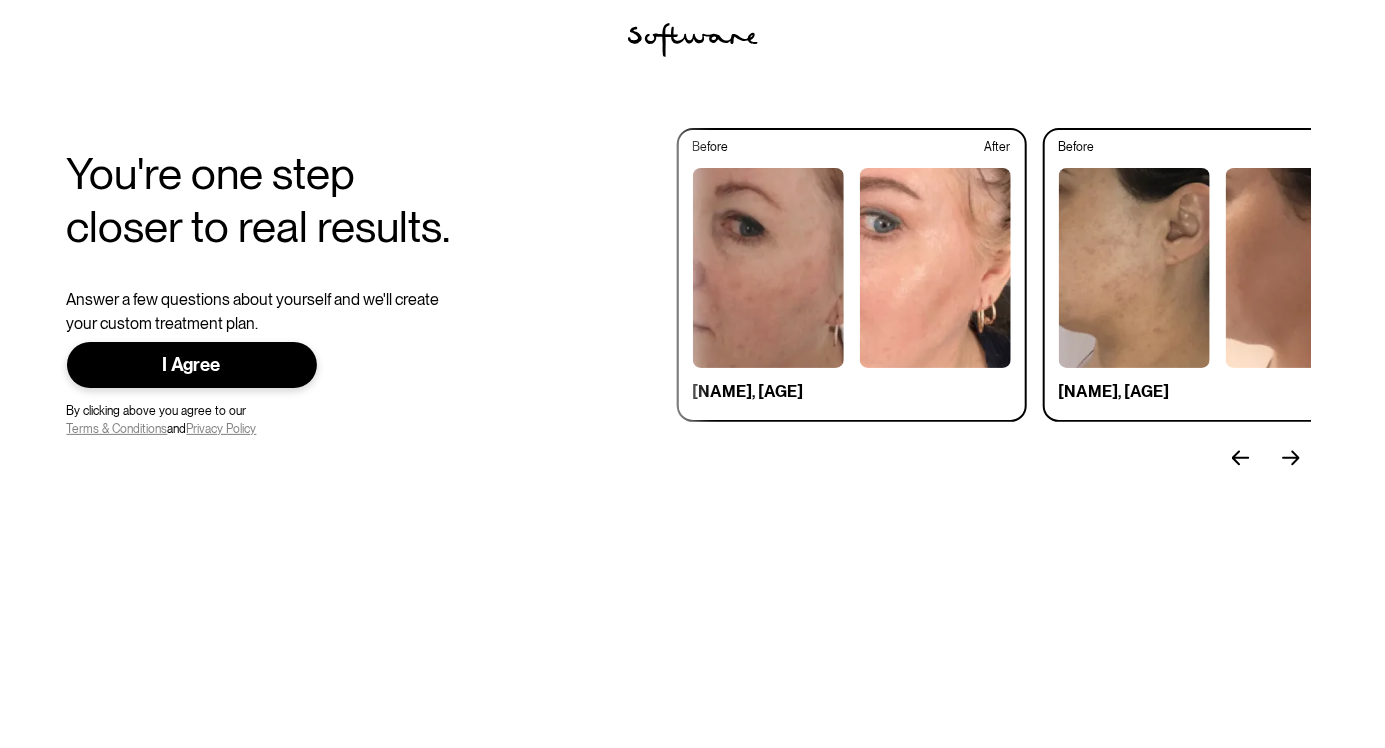 click on "I Agree" at bounding box center (192, 365) 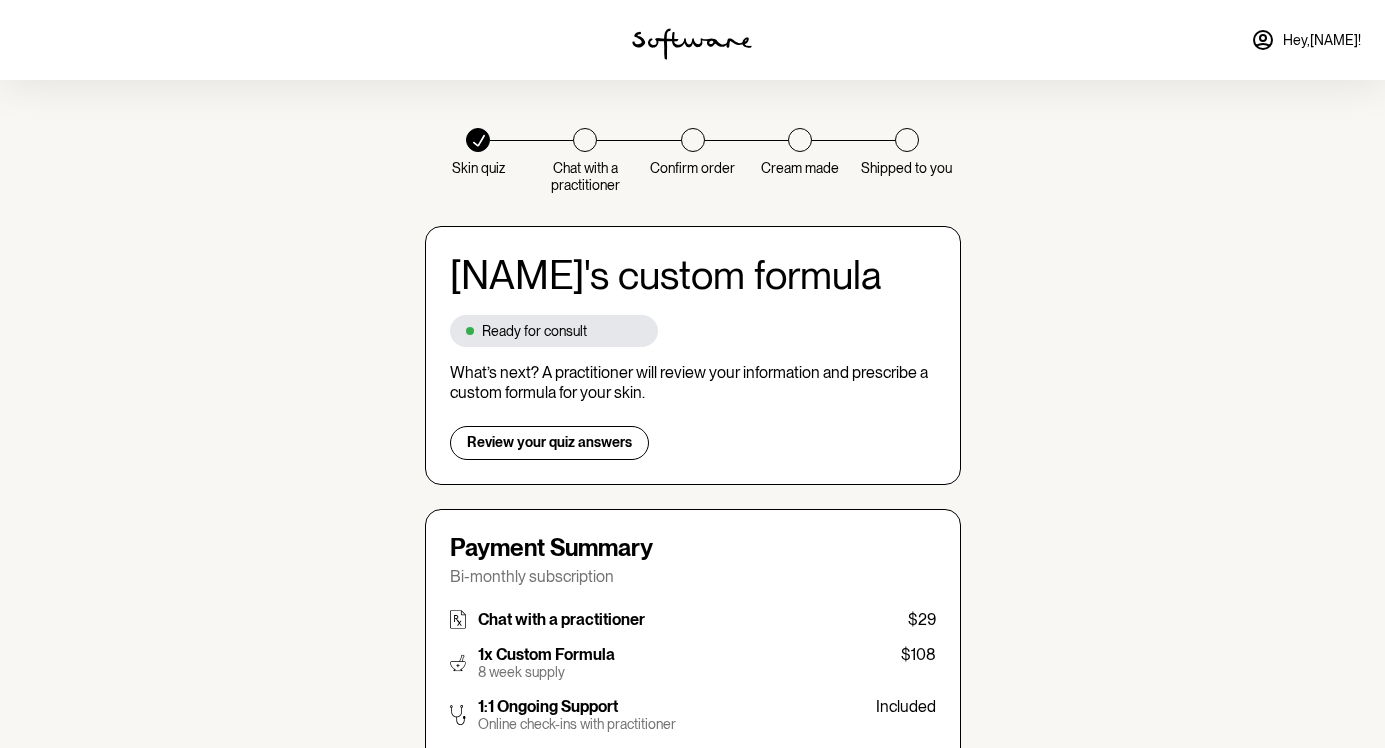 scroll, scrollTop: 0, scrollLeft: 0, axis: both 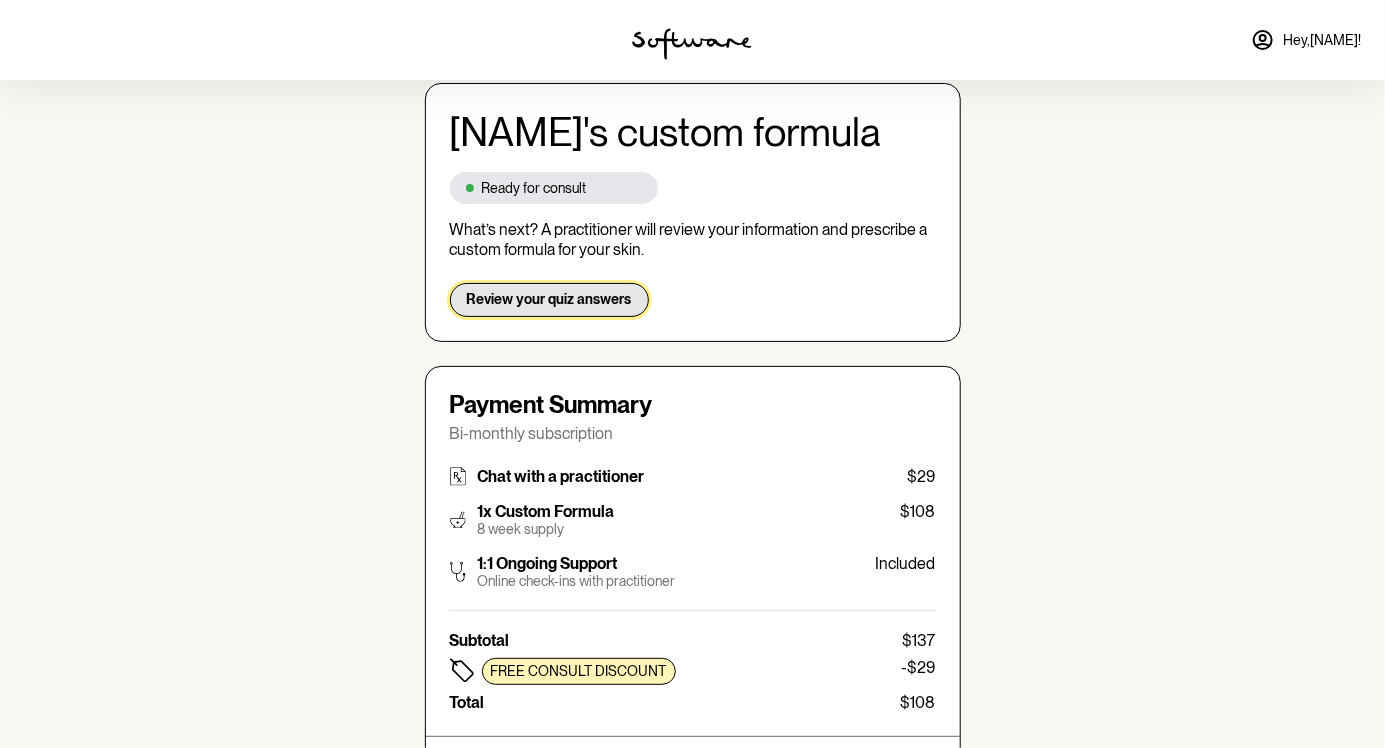 click on "Review your quiz answers" at bounding box center (549, 299) 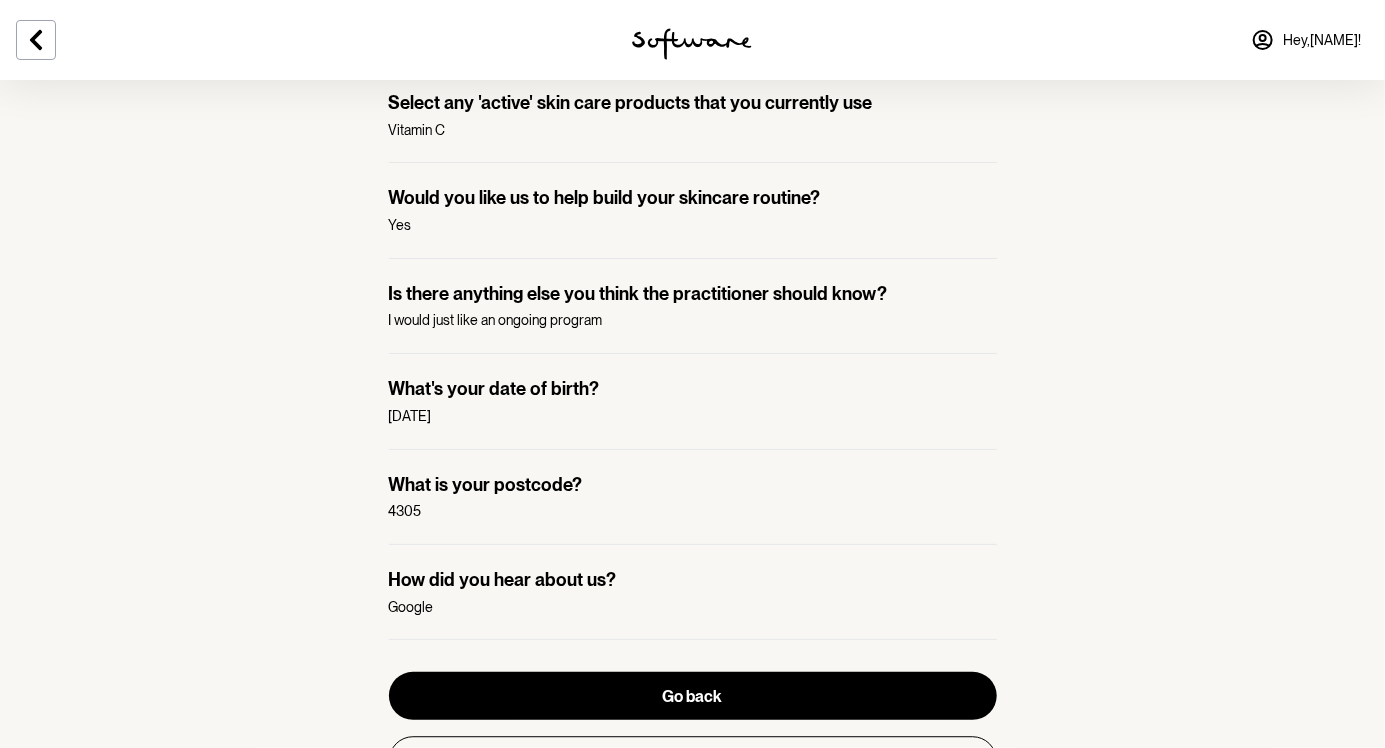 scroll, scrollTop: 1899, scrollLeft: 0, axis: vertical 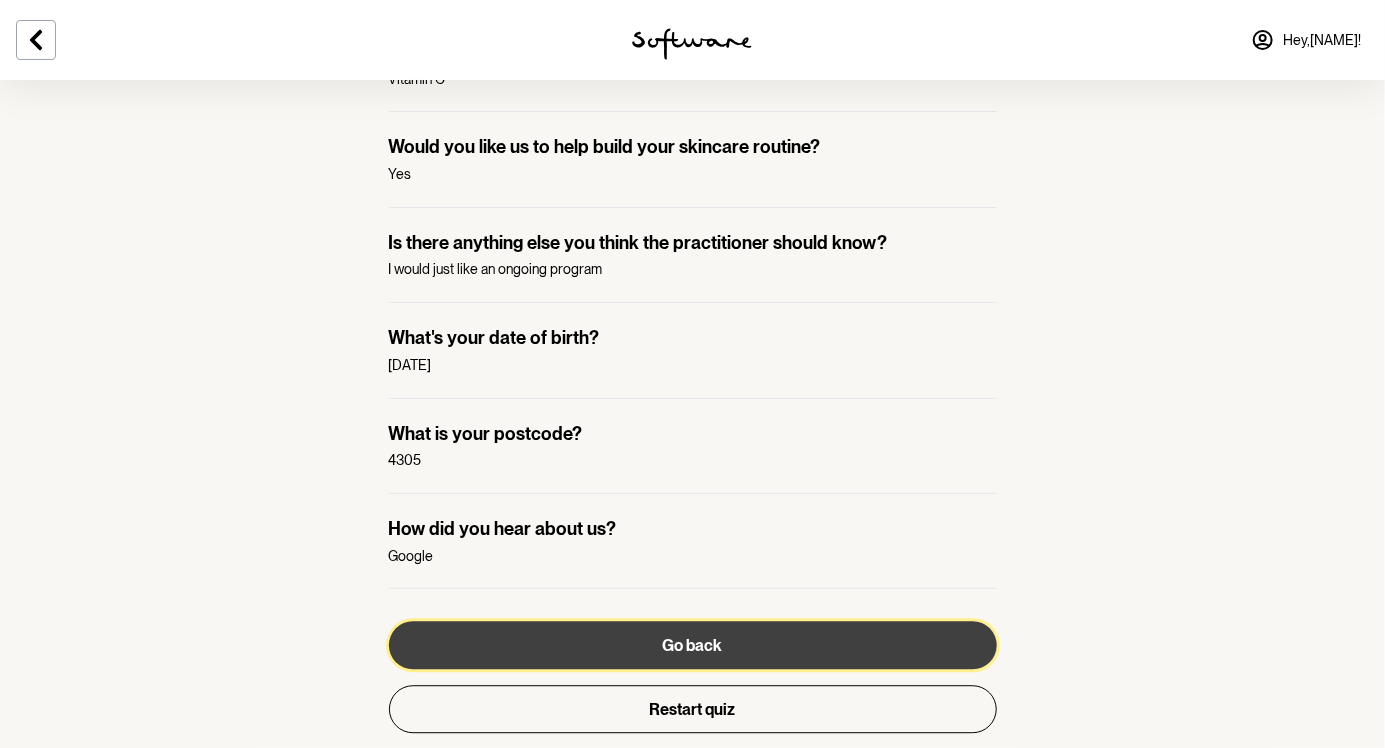 click on "Go back" at bounding box center [693, 645] 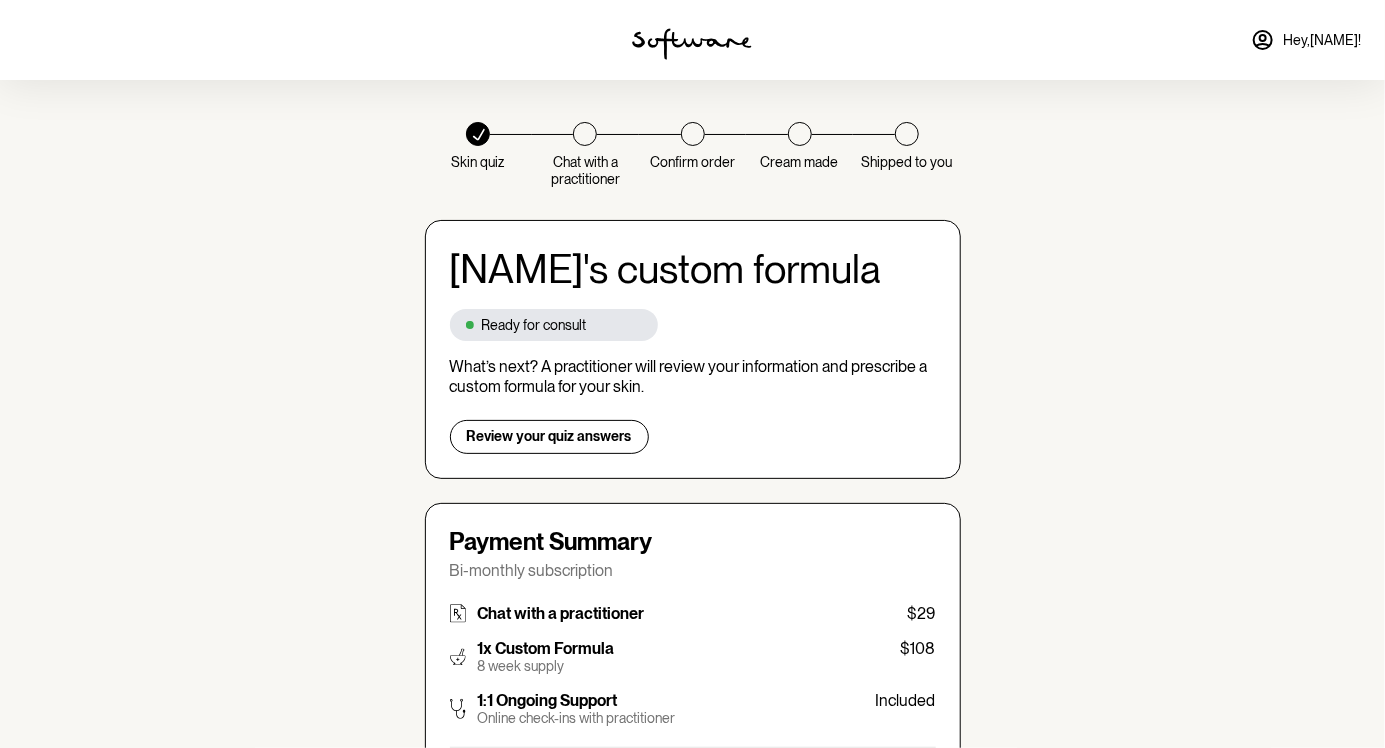 scroll, scrollTop: 0, scrollLeft: 0, axis: both 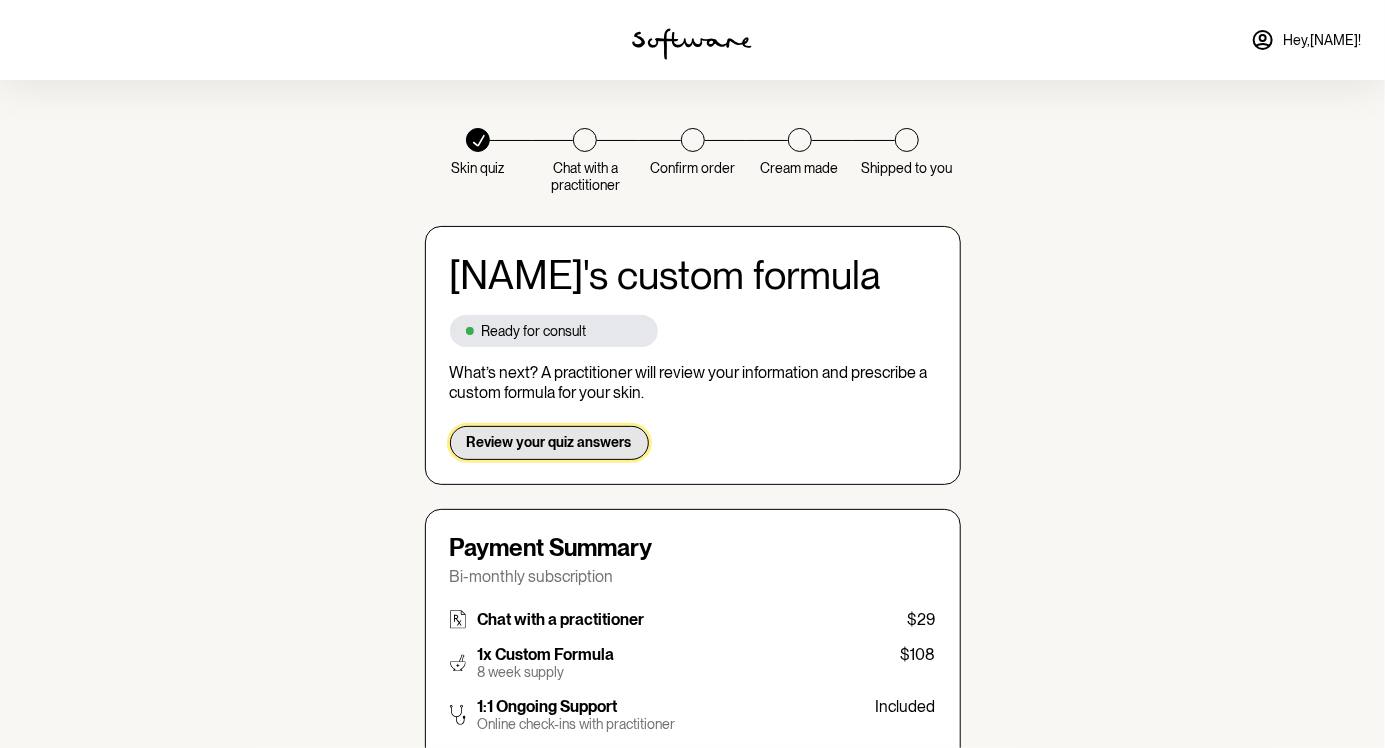 click on "Review your quiz answers" at bounding box center [549, 443] 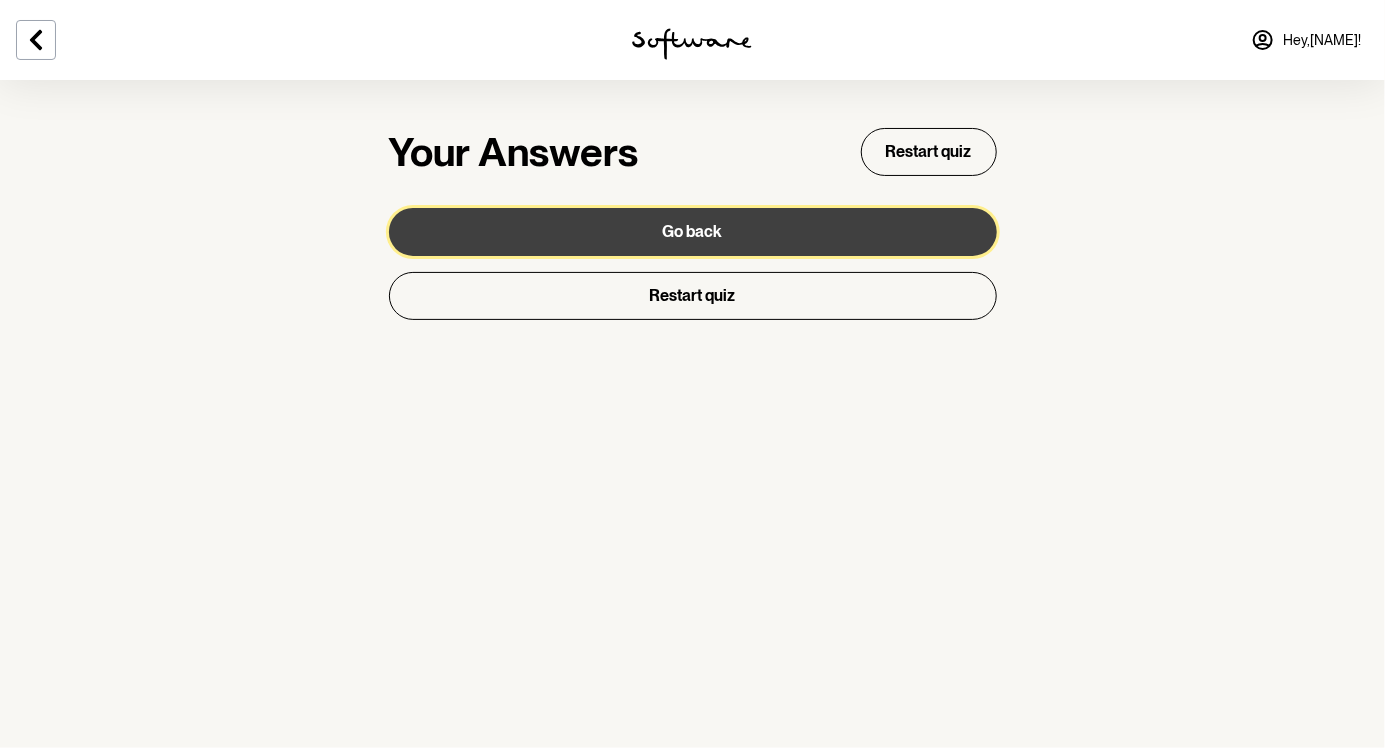 click on "Go back" at bounding box center (693, 232) 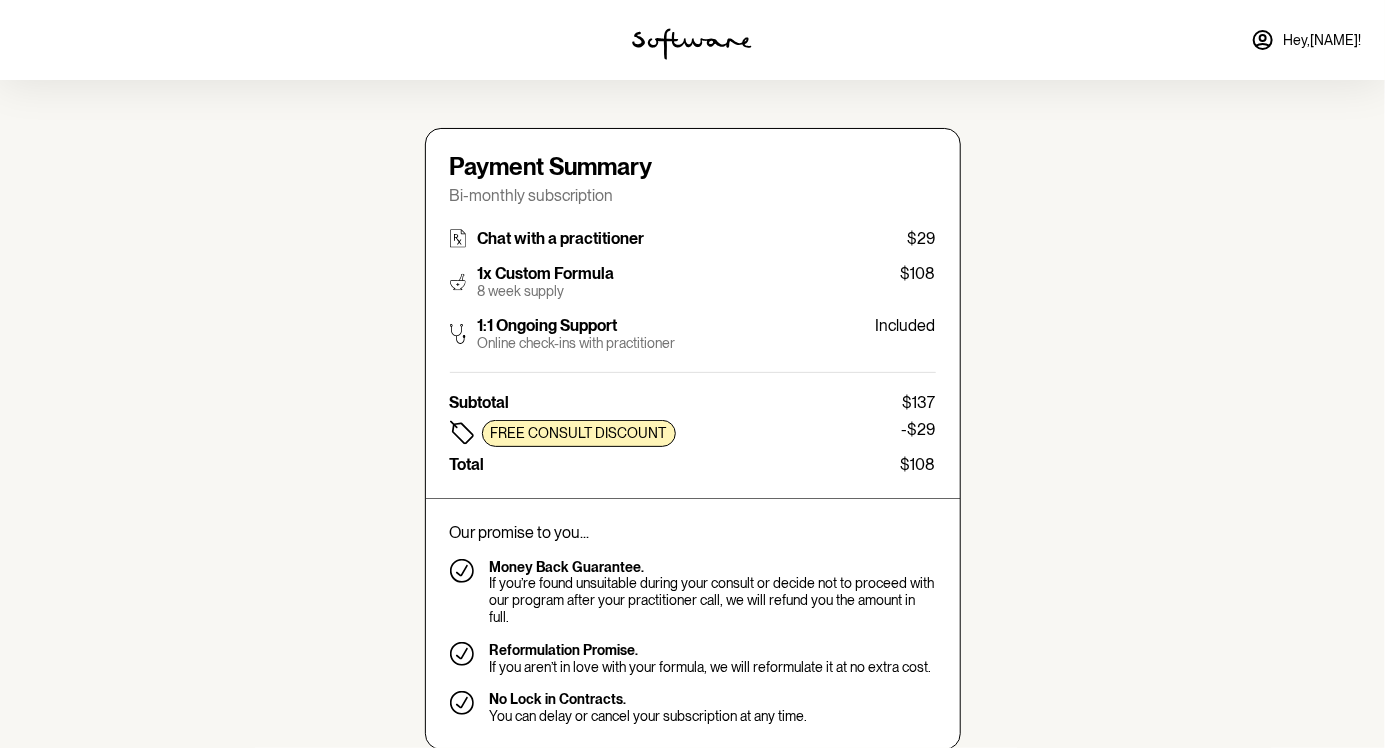 type on "[EMAIL]" 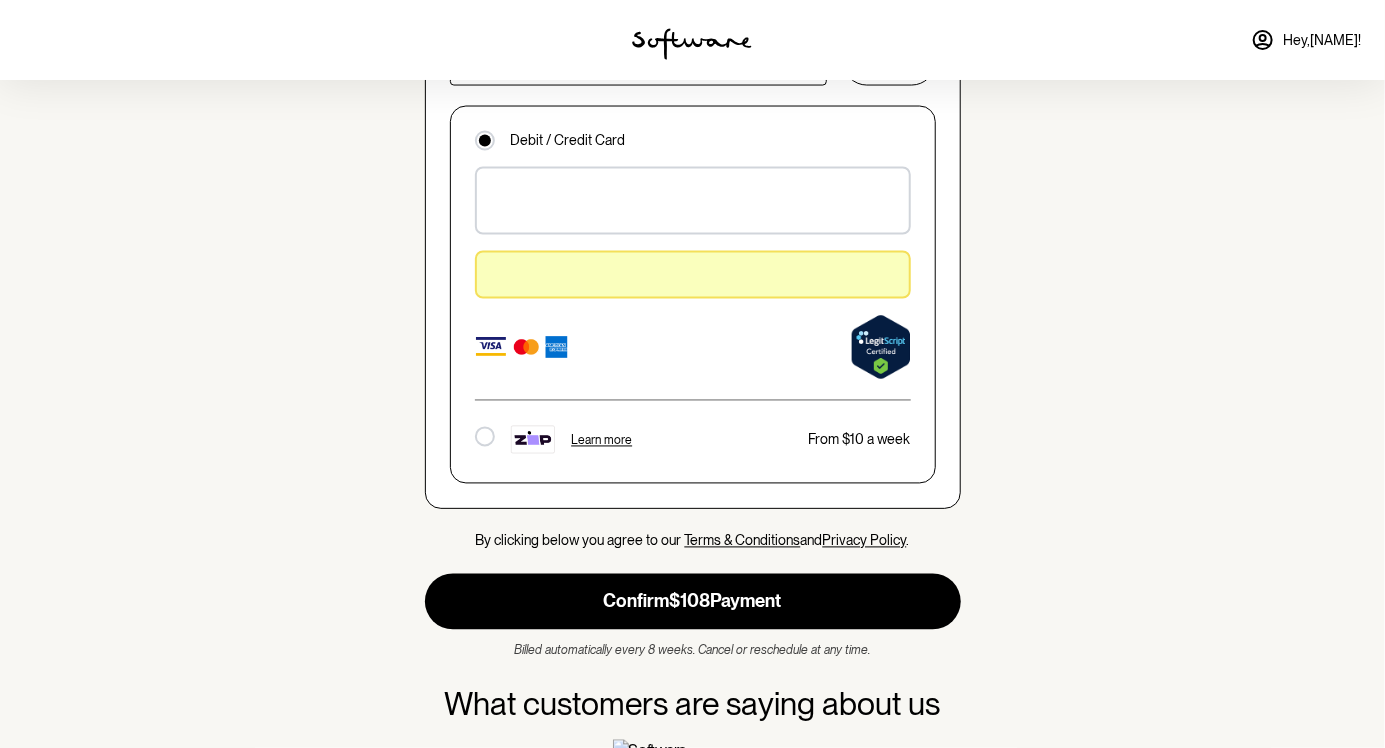 scroll, scrollTop: 1477, scrollLeft: 0, axis: vertical 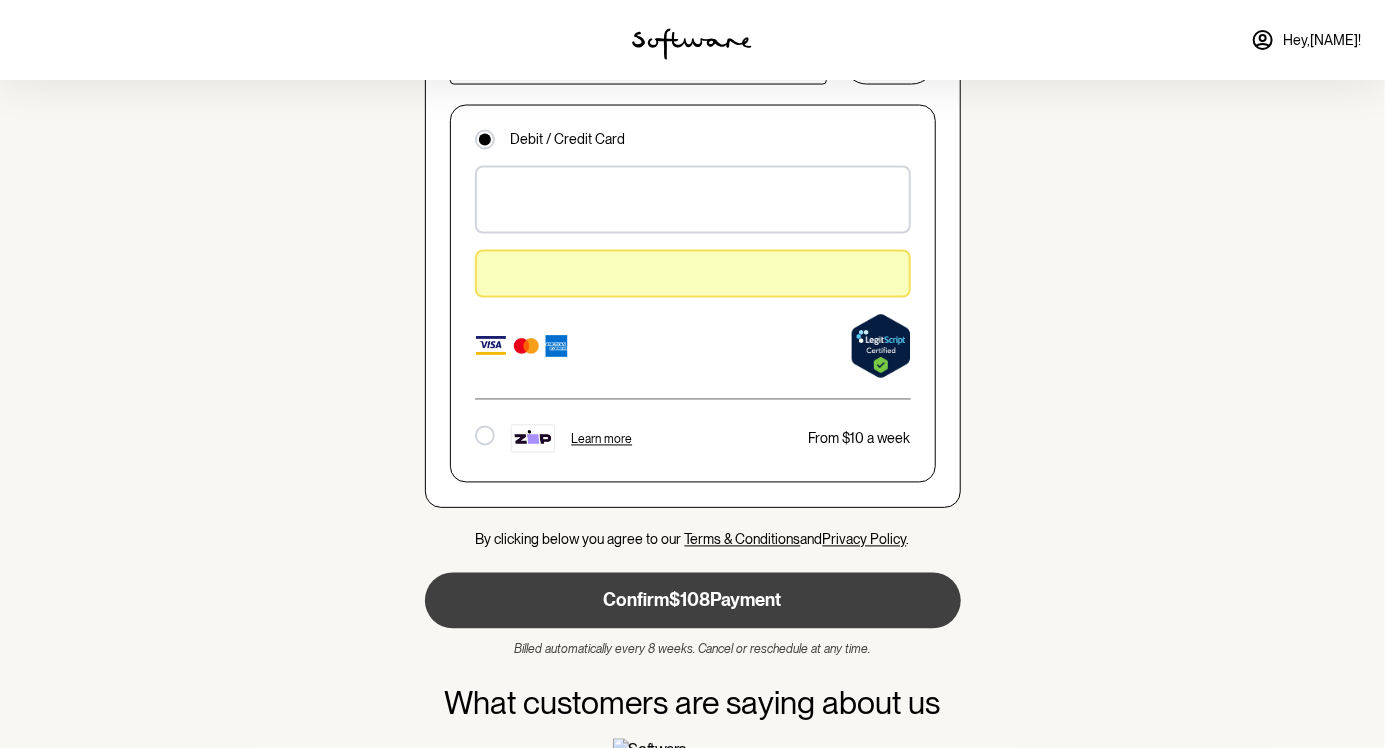 click on "Confirm  $108  Payment" at bounding box center (693, 601) 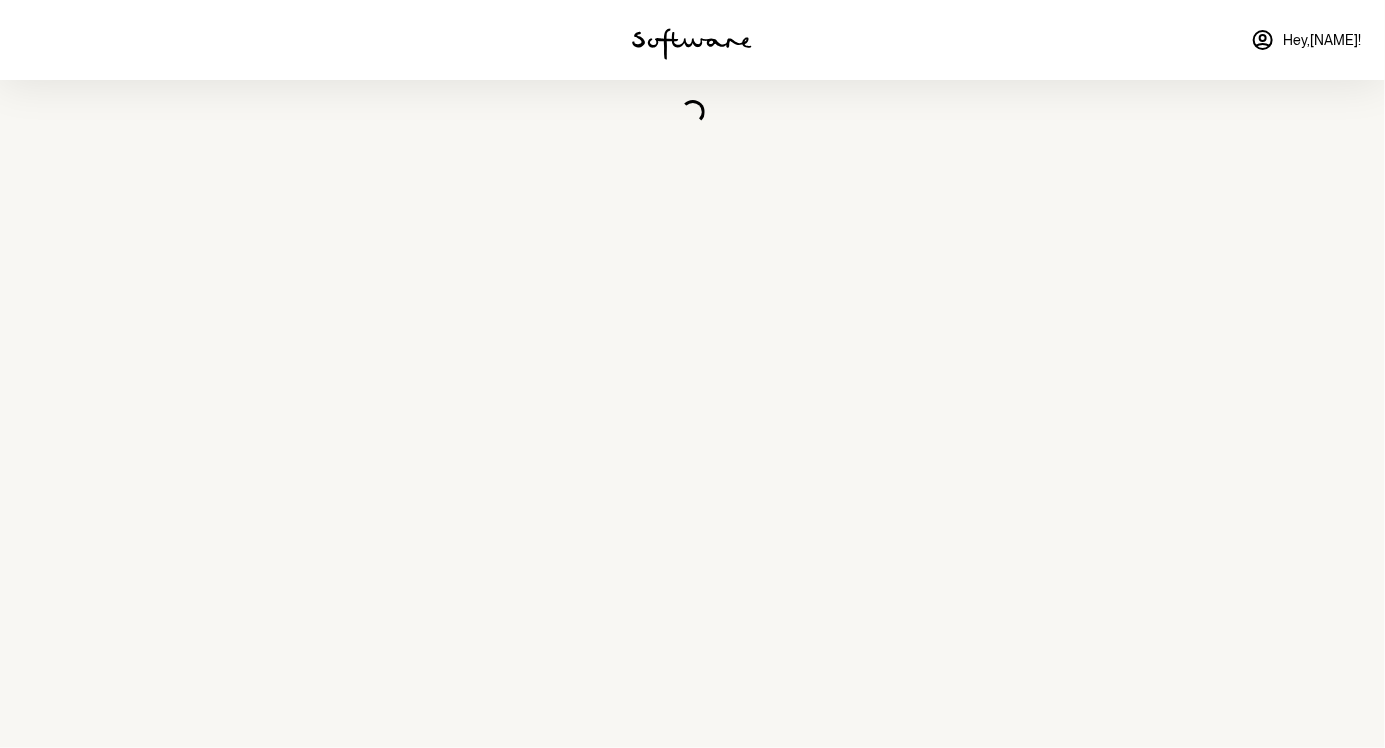 scroll, scrollTop: 0, scrollLeft: 0, axis: both 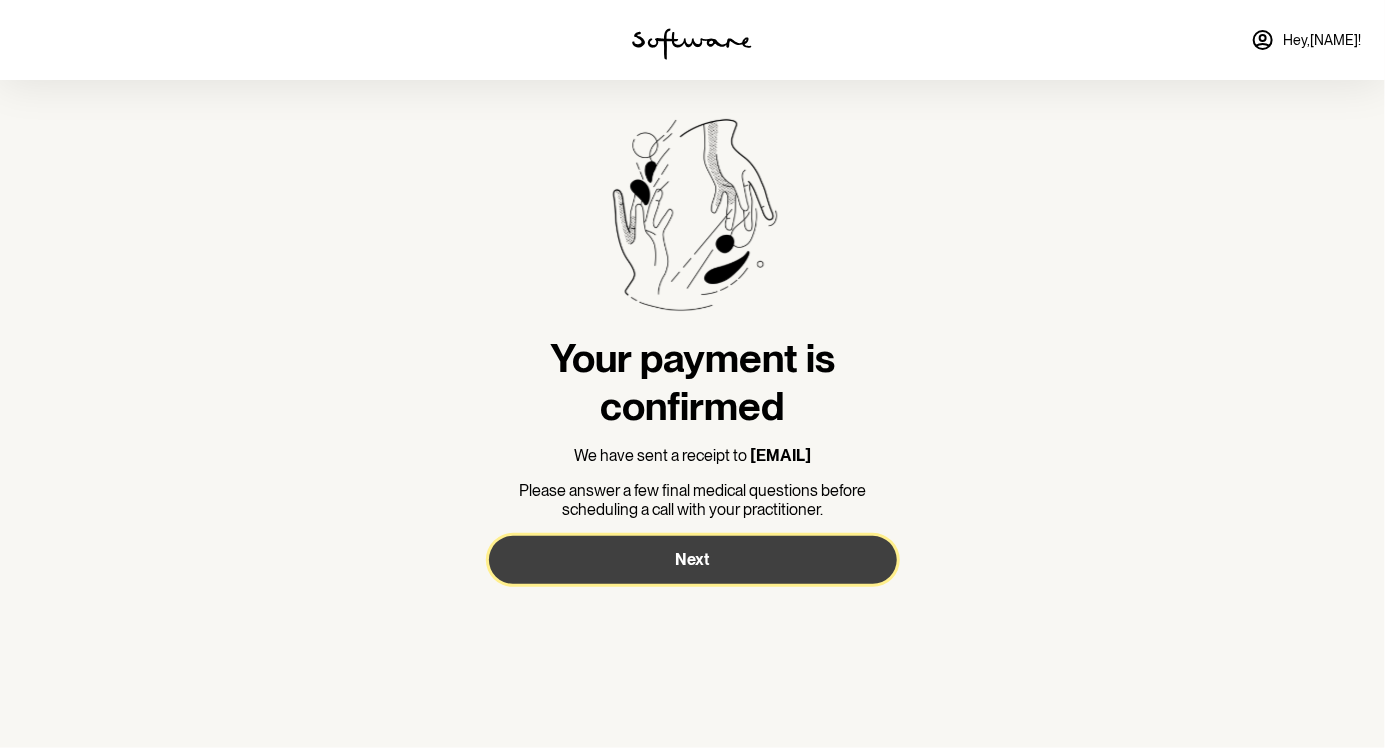 click on "Next" at bounding box center (693, 560) 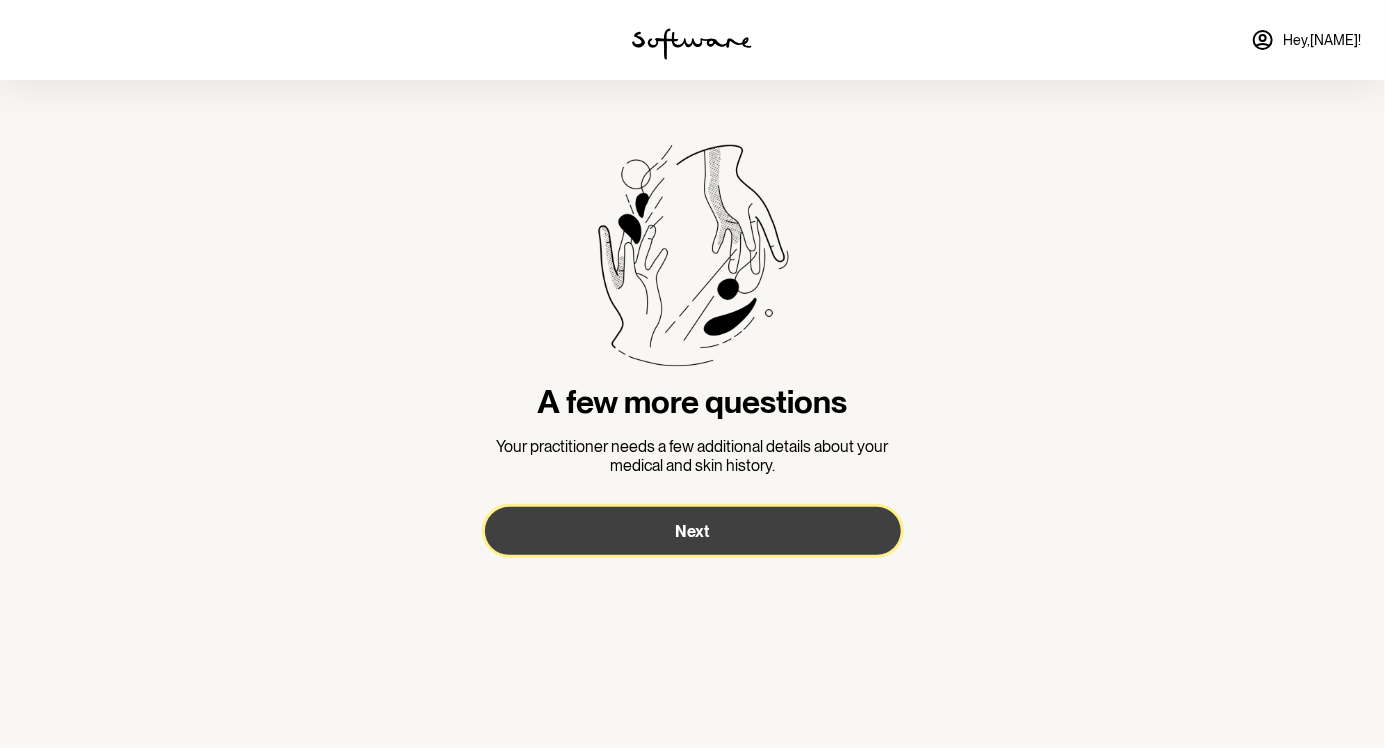 click on "Next" at bounding box center [693, 531] 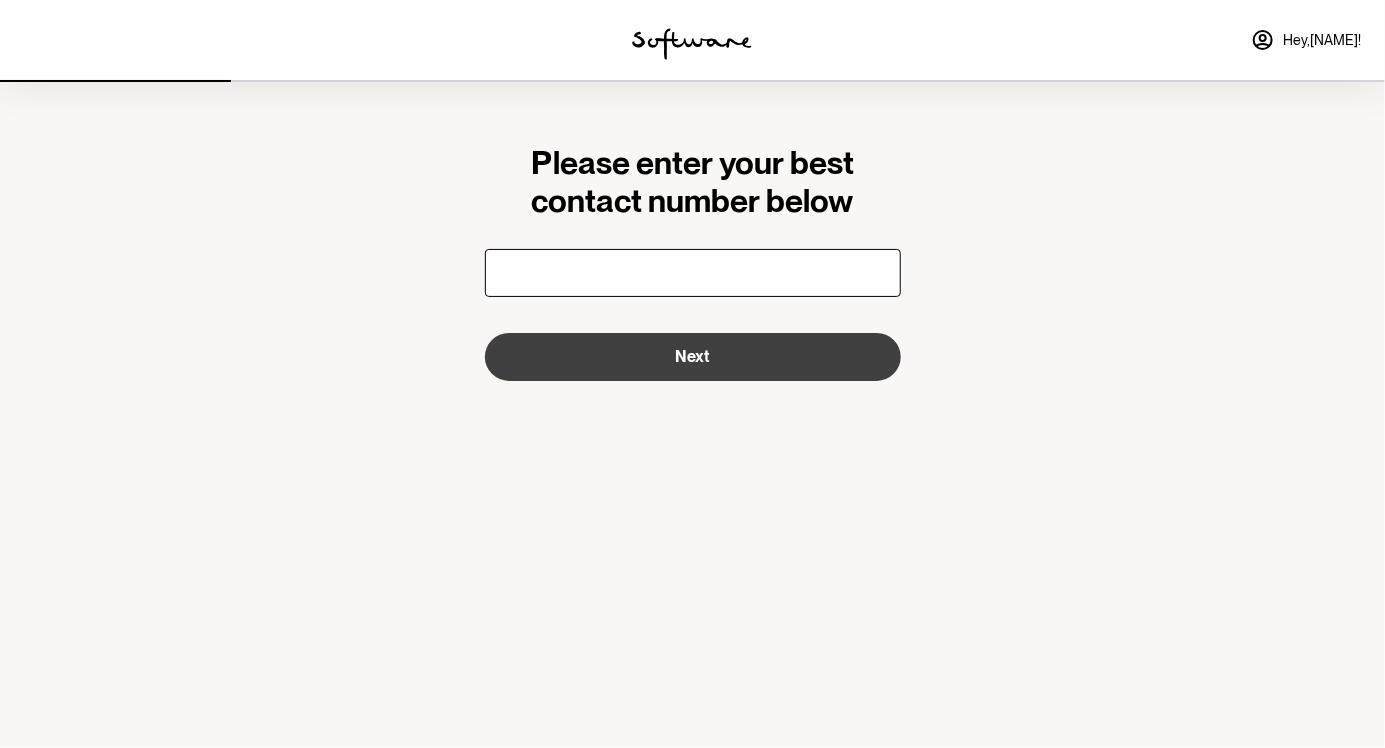 type on "[PHONE]" 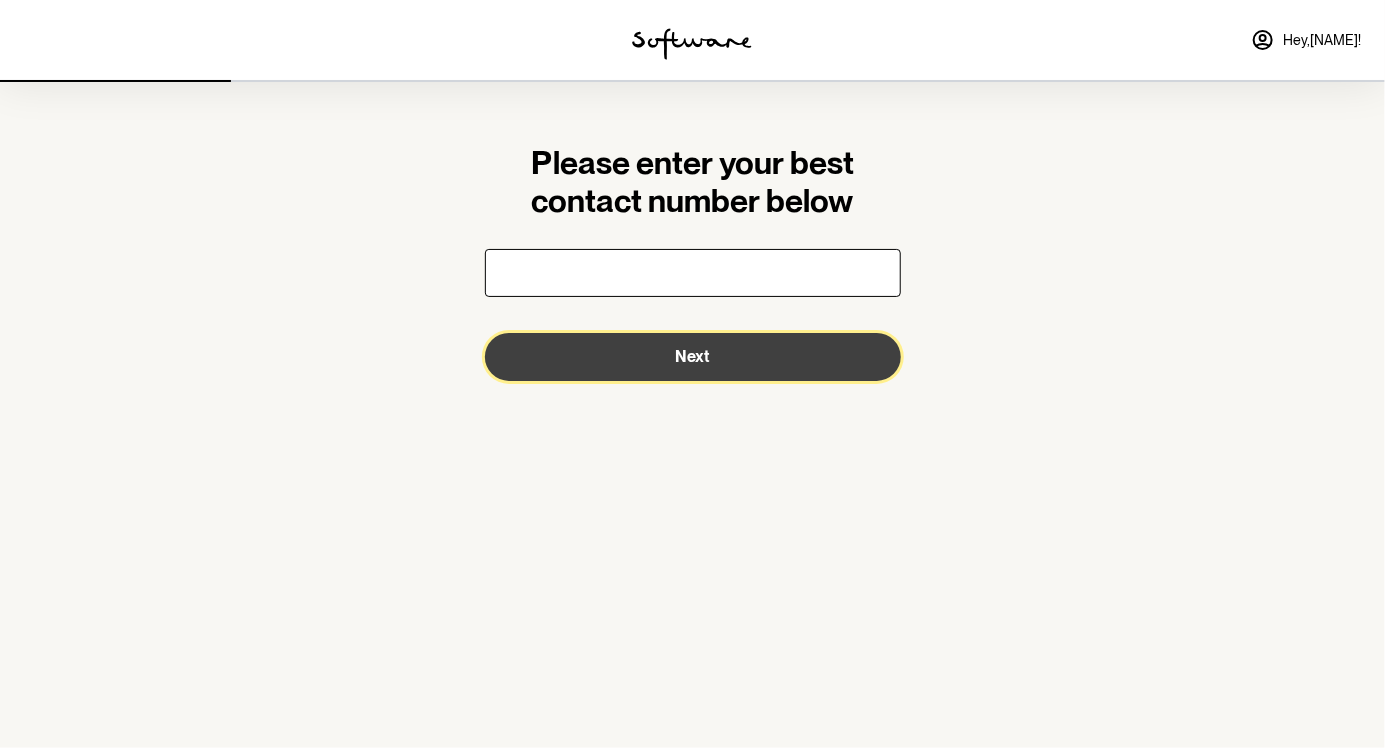click on "Next" at bounding box center [693, 357] 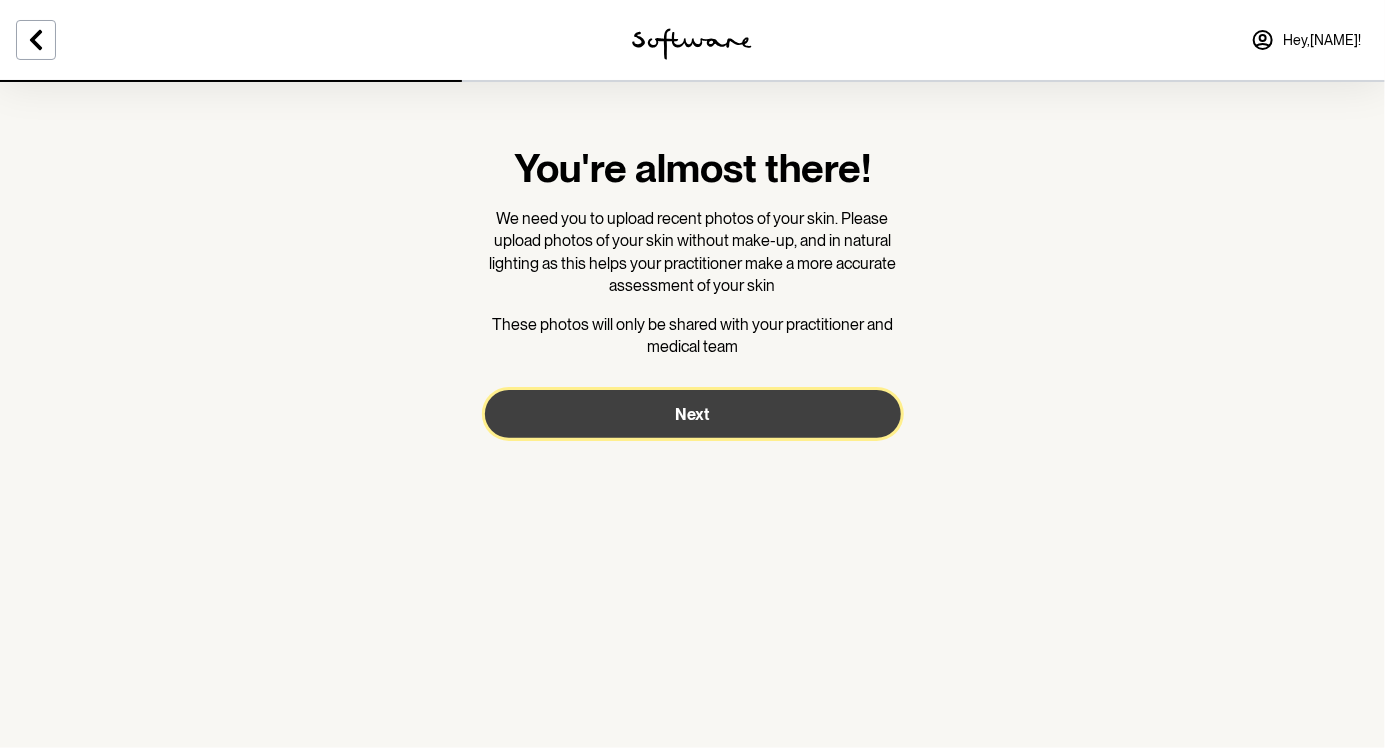 click on "Next" at bounding box center [693, 414] 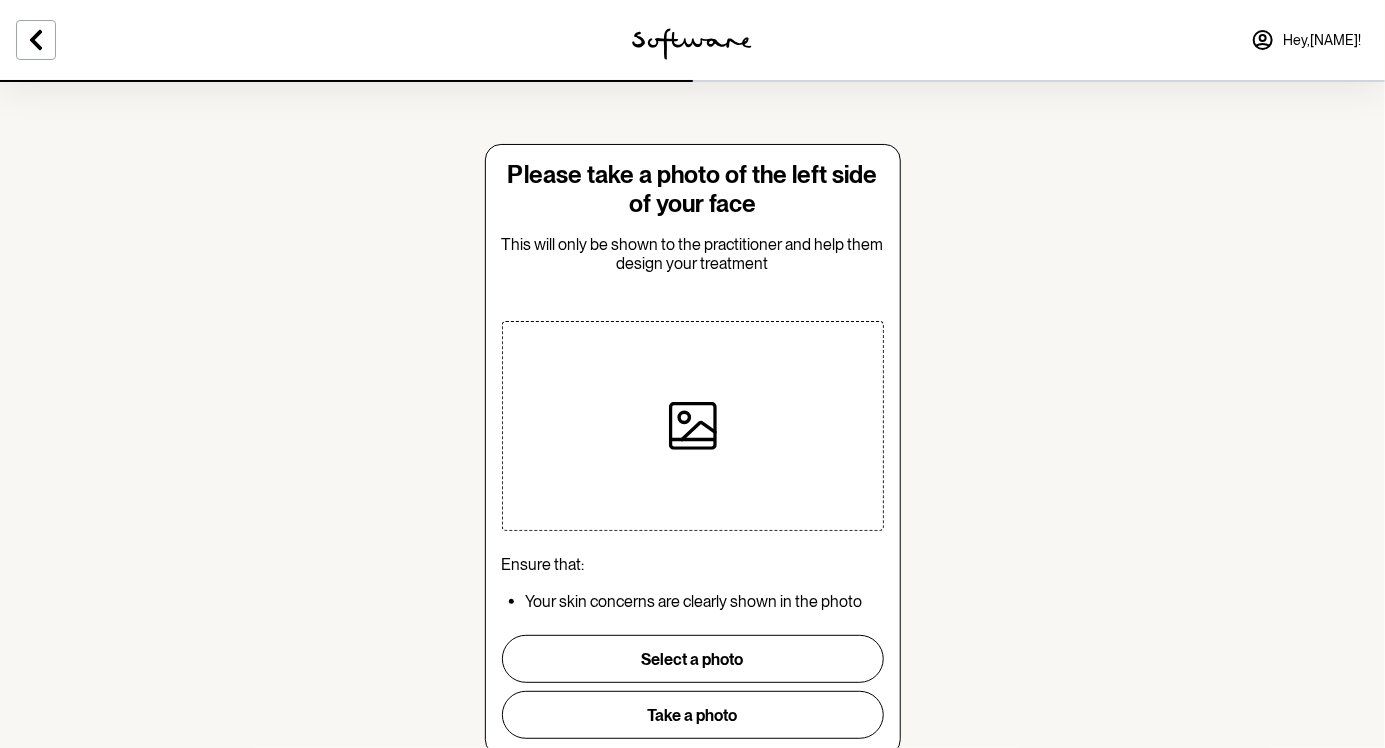 scroll, scrollTop: 9, scrollLeft: 0, axis: vertical 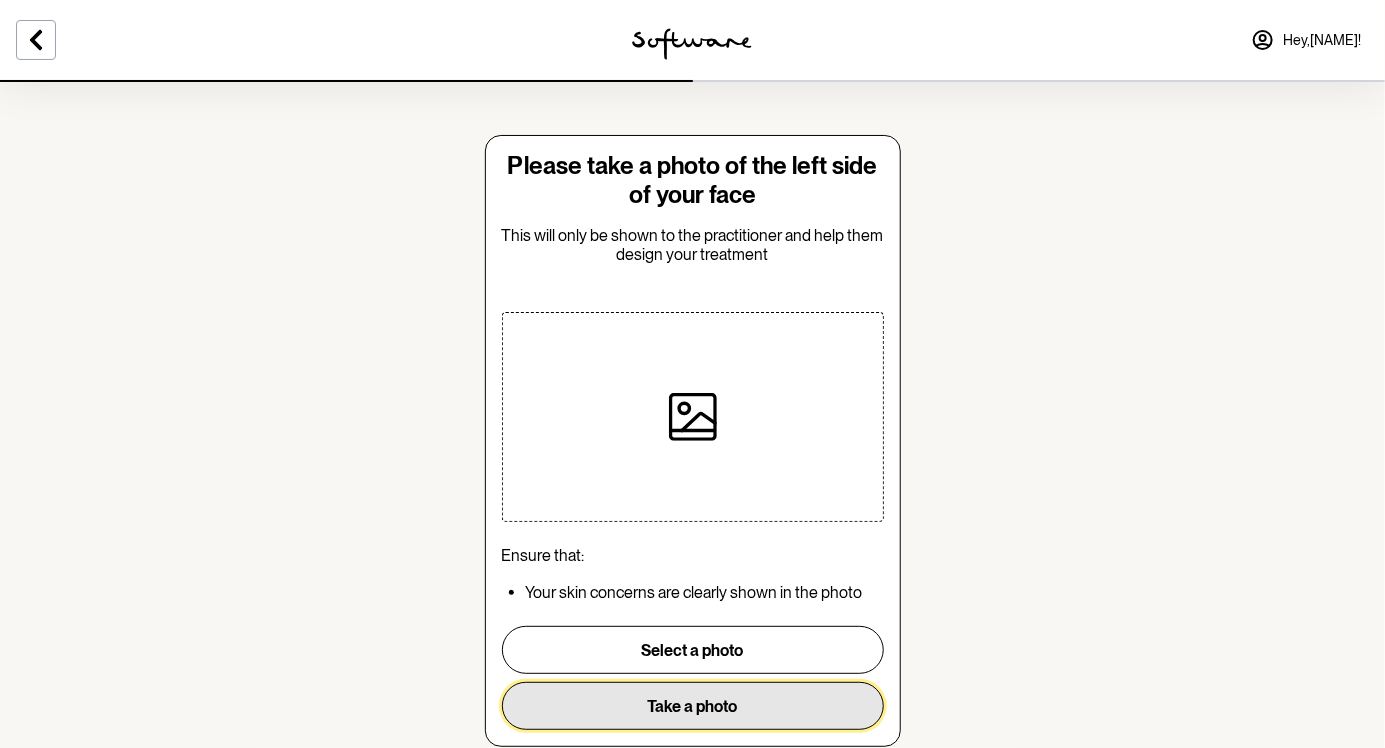 click on "Take a photo" at bounding box center (693, 706) 